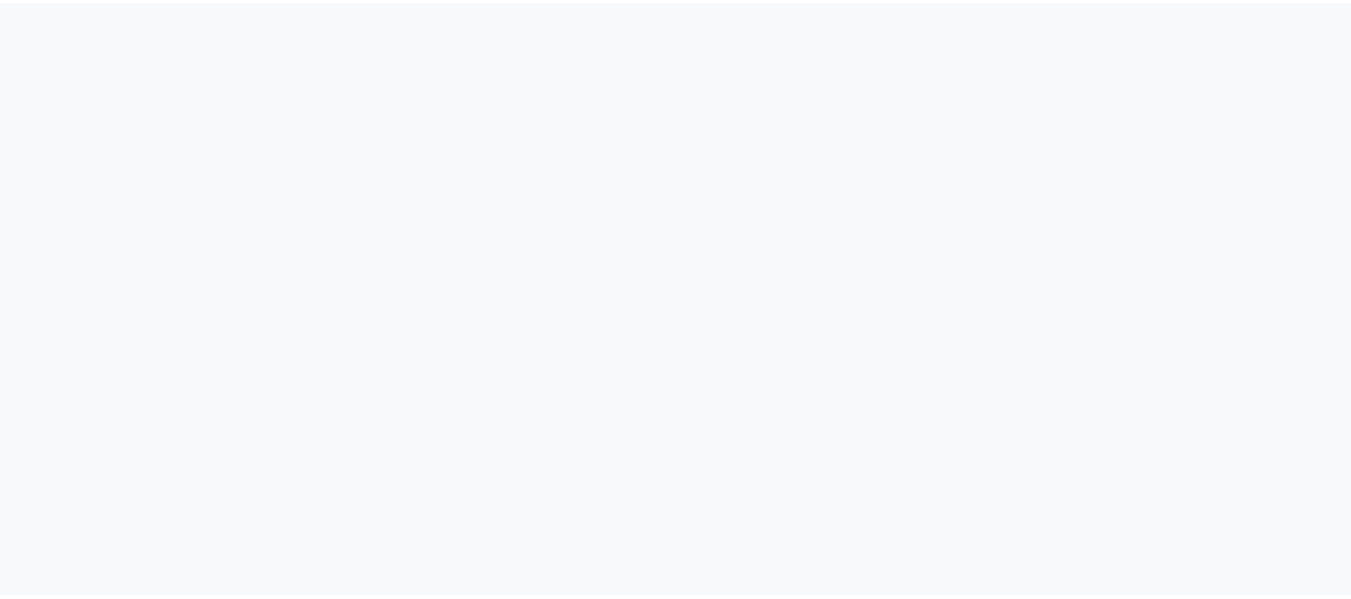 scroll, scrollTop: 0, scrollLeft: 0, axis: both 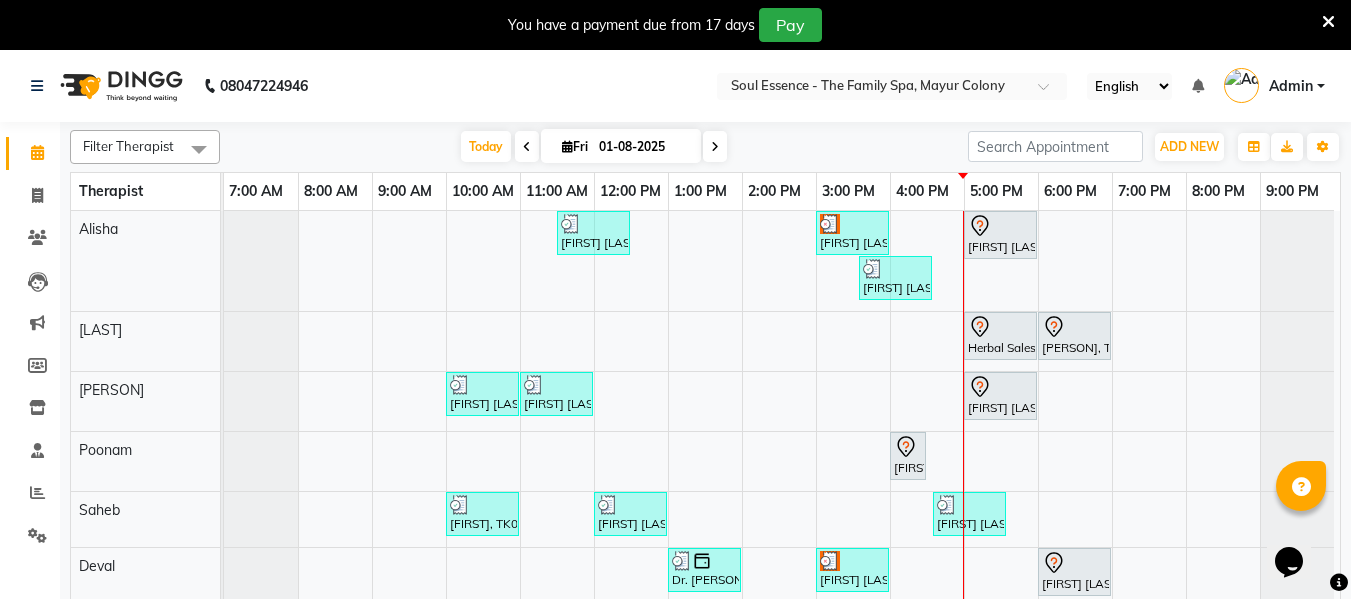 click at bounding box center [1328, 22] 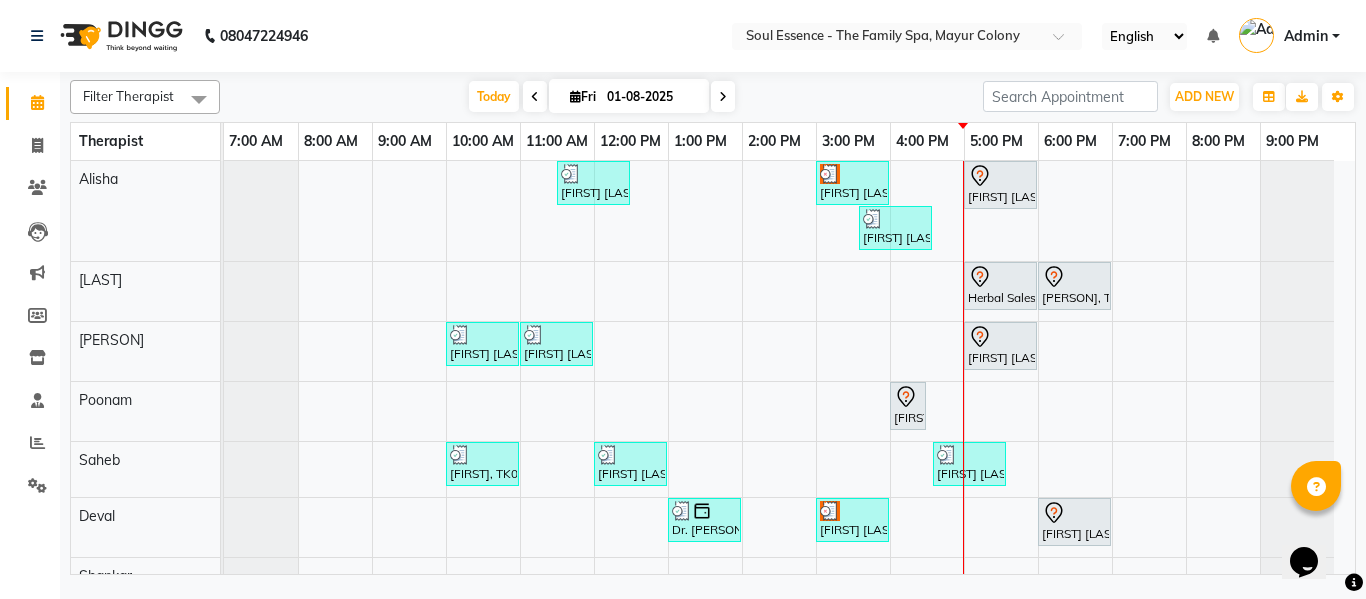 scroll, scrollTop: 36, scrollLeft: 0, axis: vertical 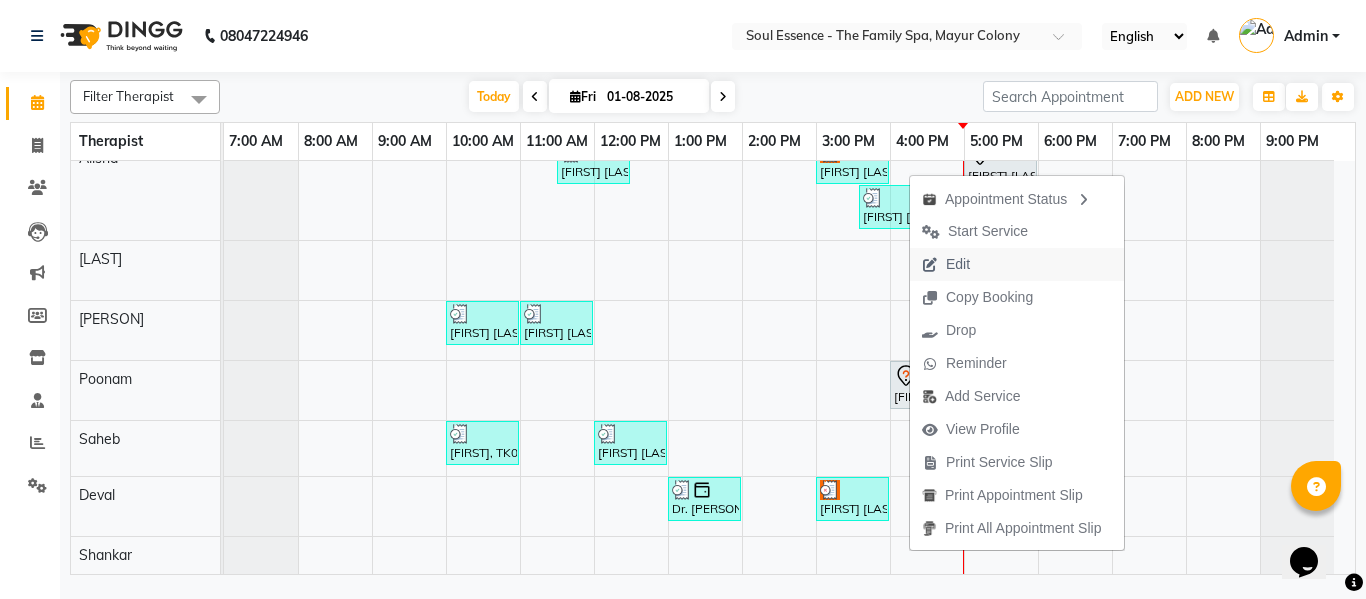 click on "Edit" at bounding box center (946, 264) 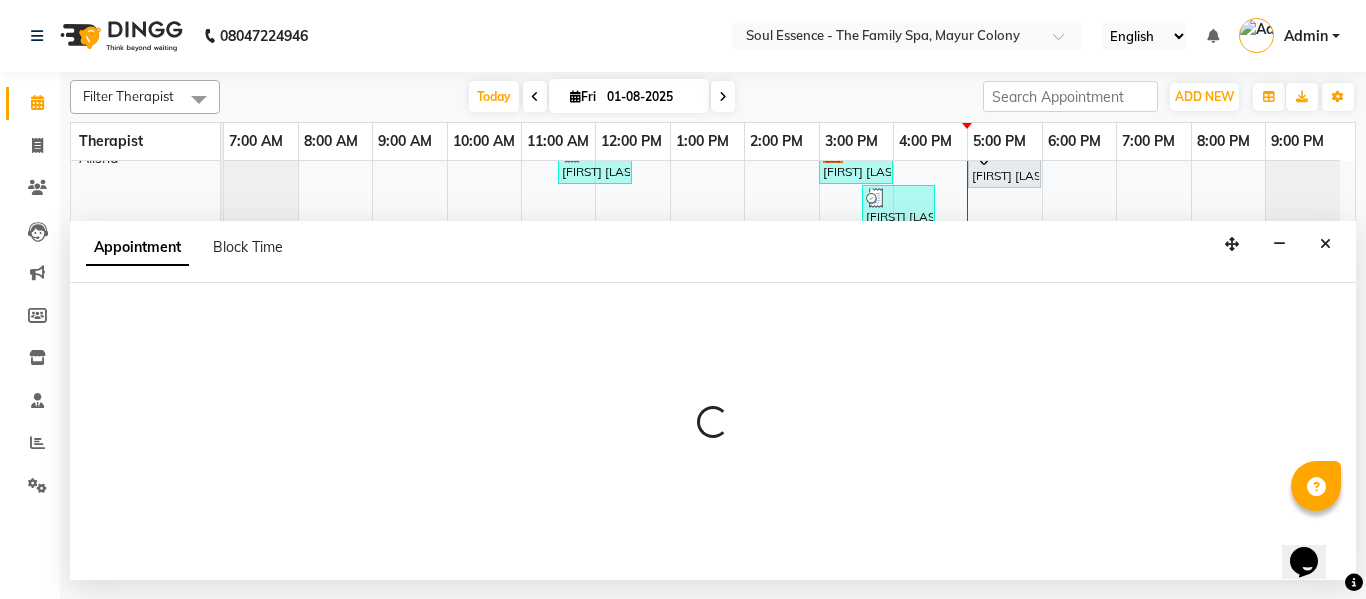 scroll, scrollTop: 21, scrollLeft: 0, axis: vertical 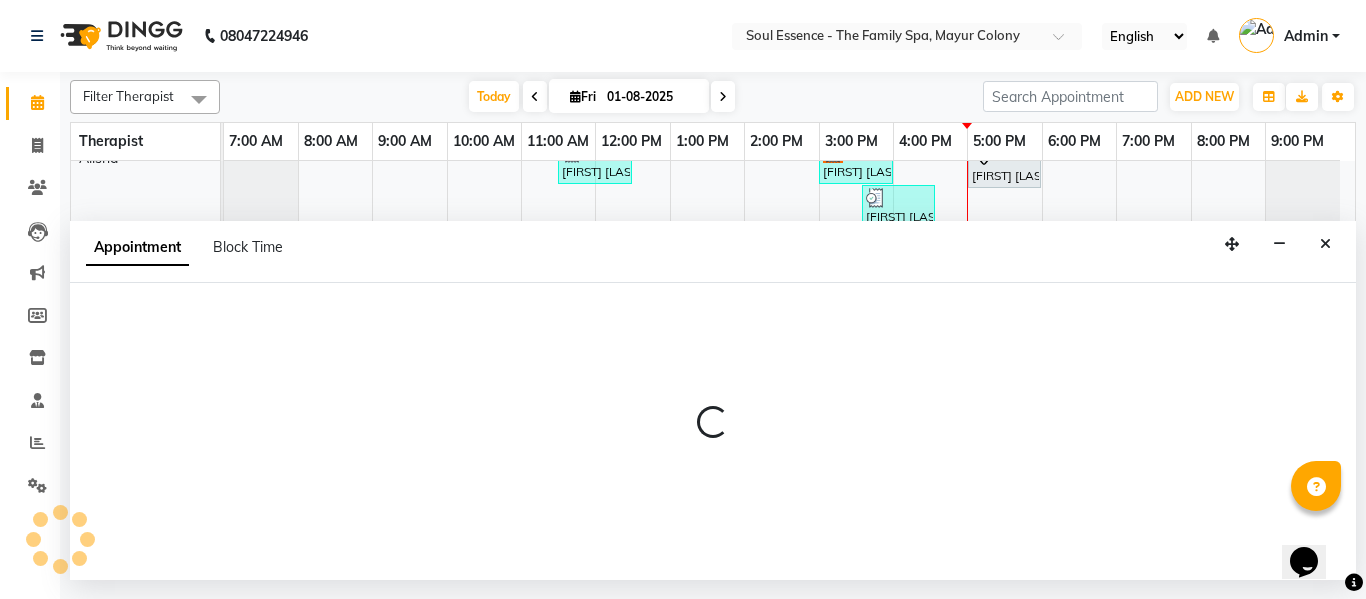 select on "tentative" 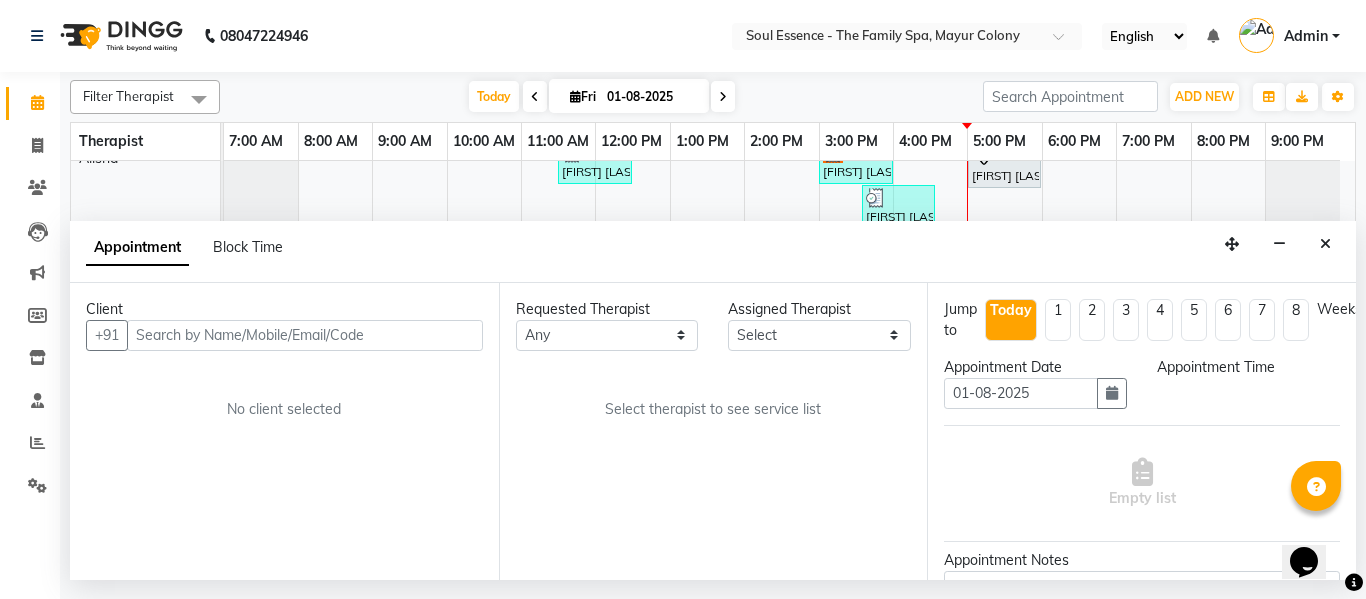 select on "960" 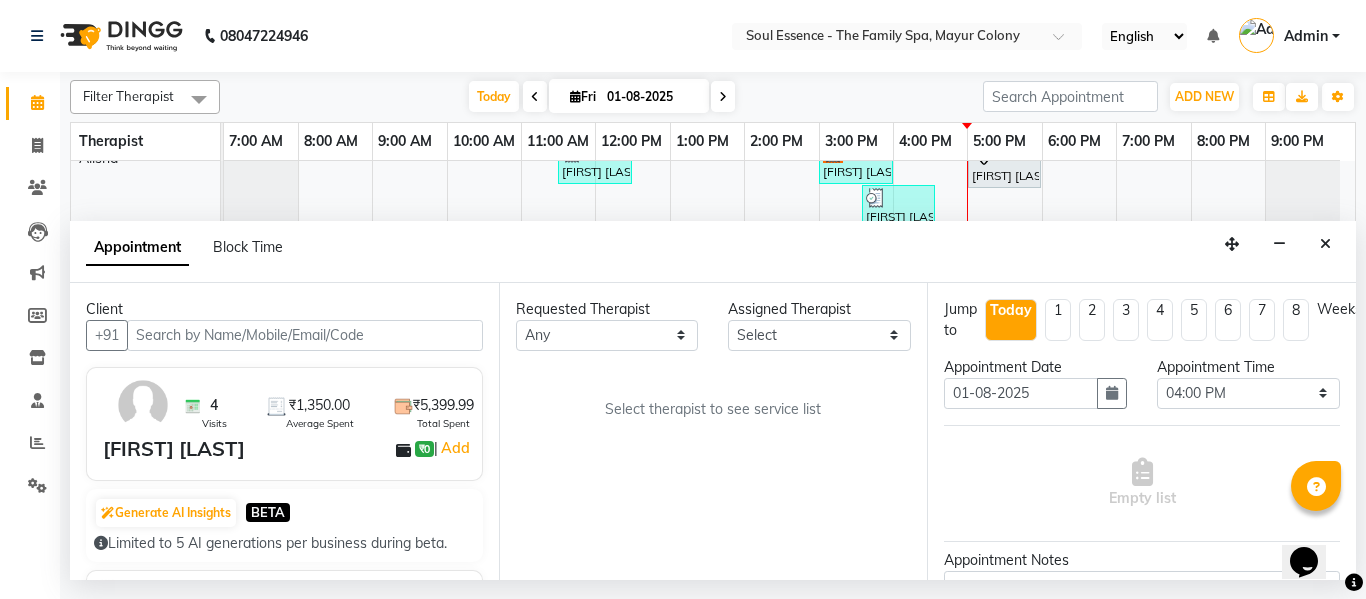 click at bounding box center [305, 335] 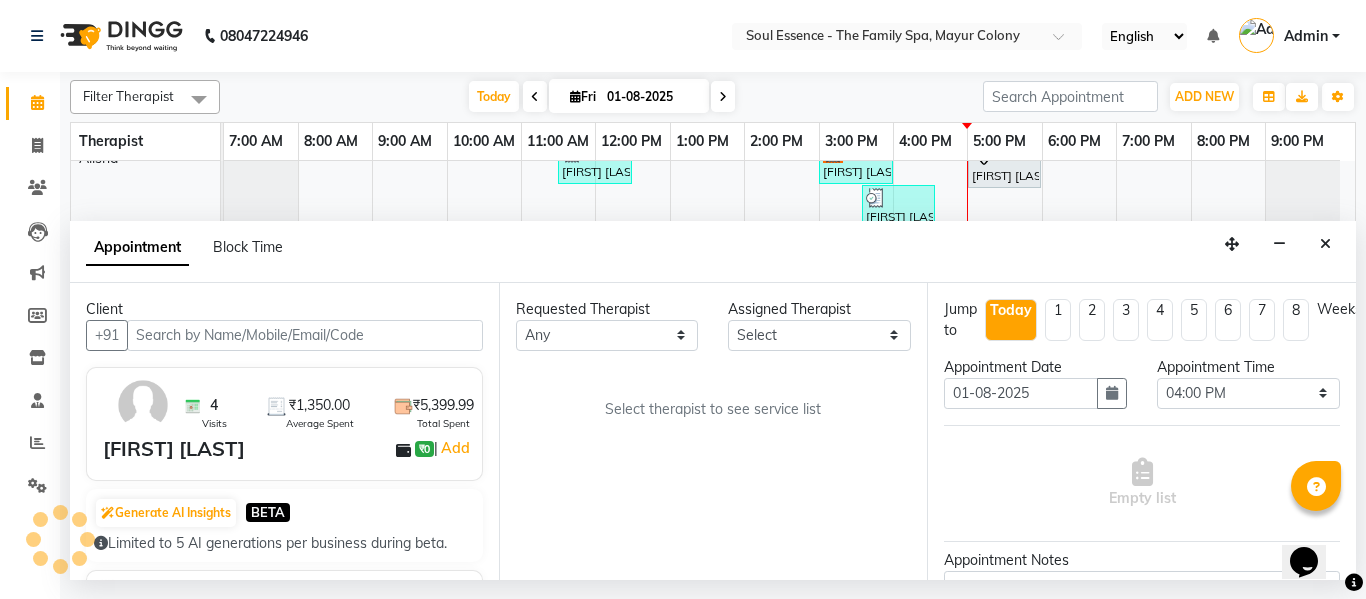 select on "45892" 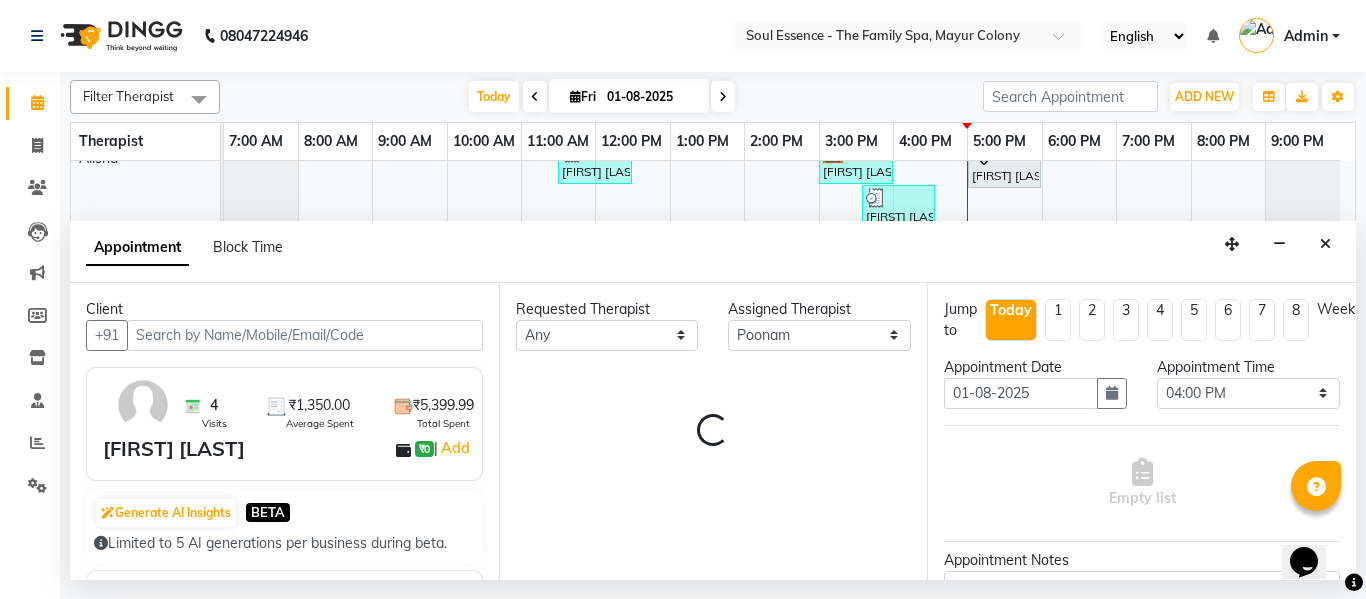 select on "1188" 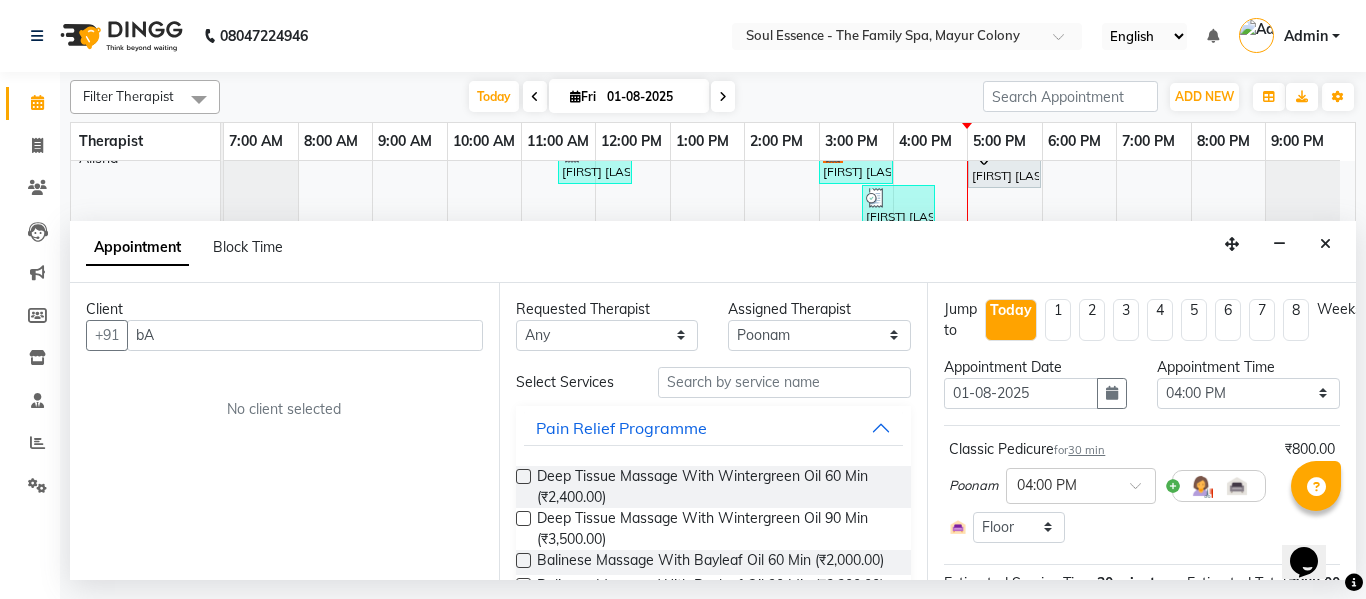 type on "b" 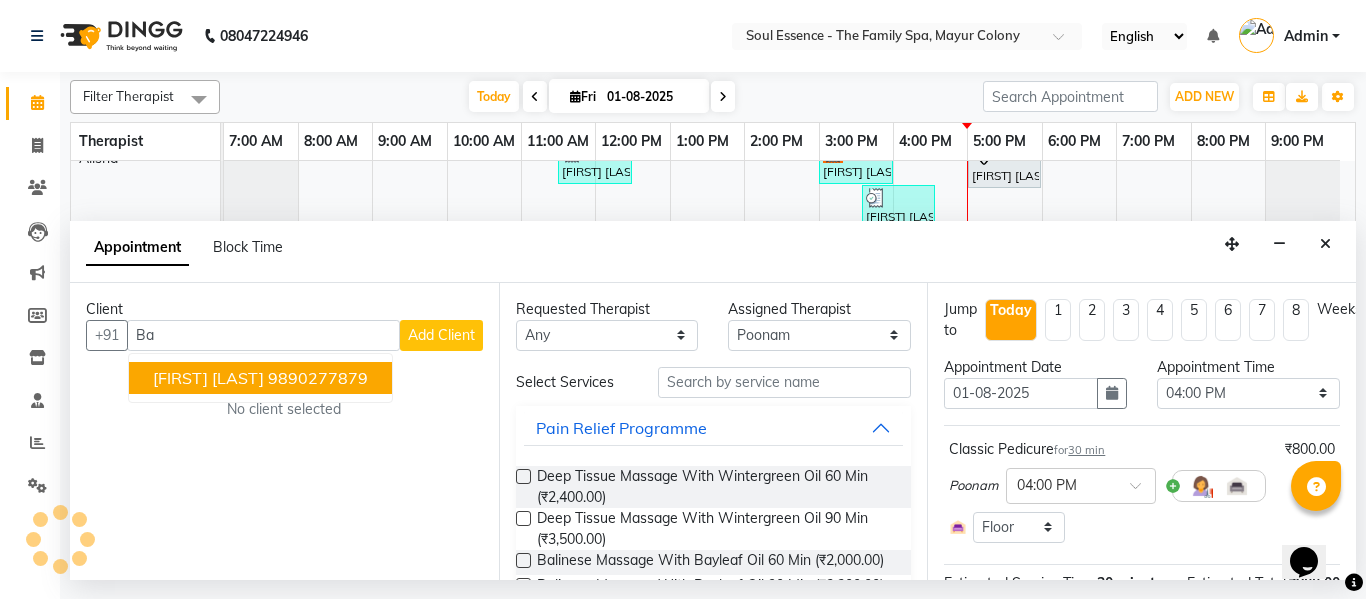 type on "B" 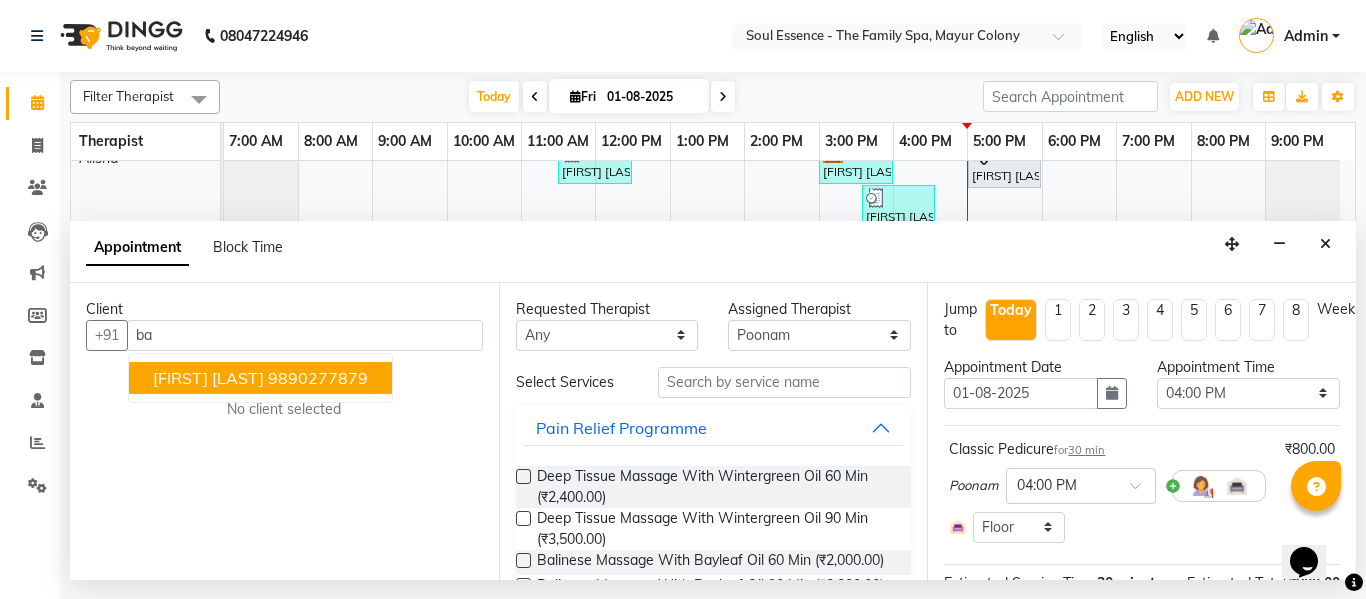 type on "b" 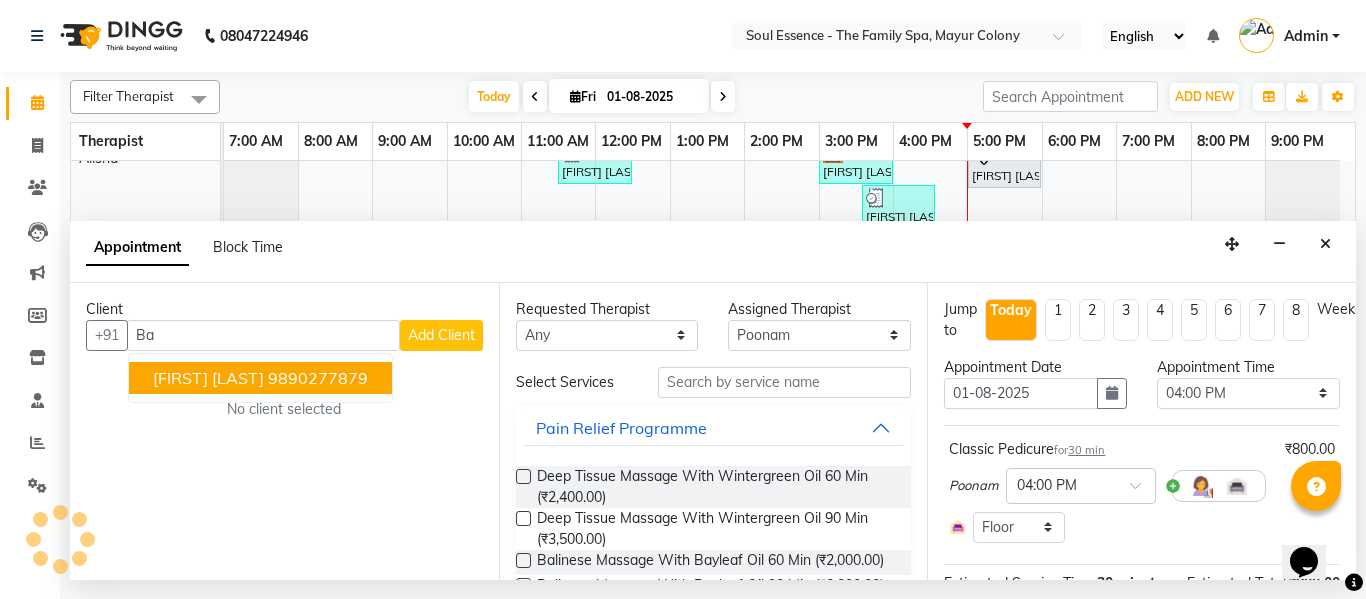 type on "B" 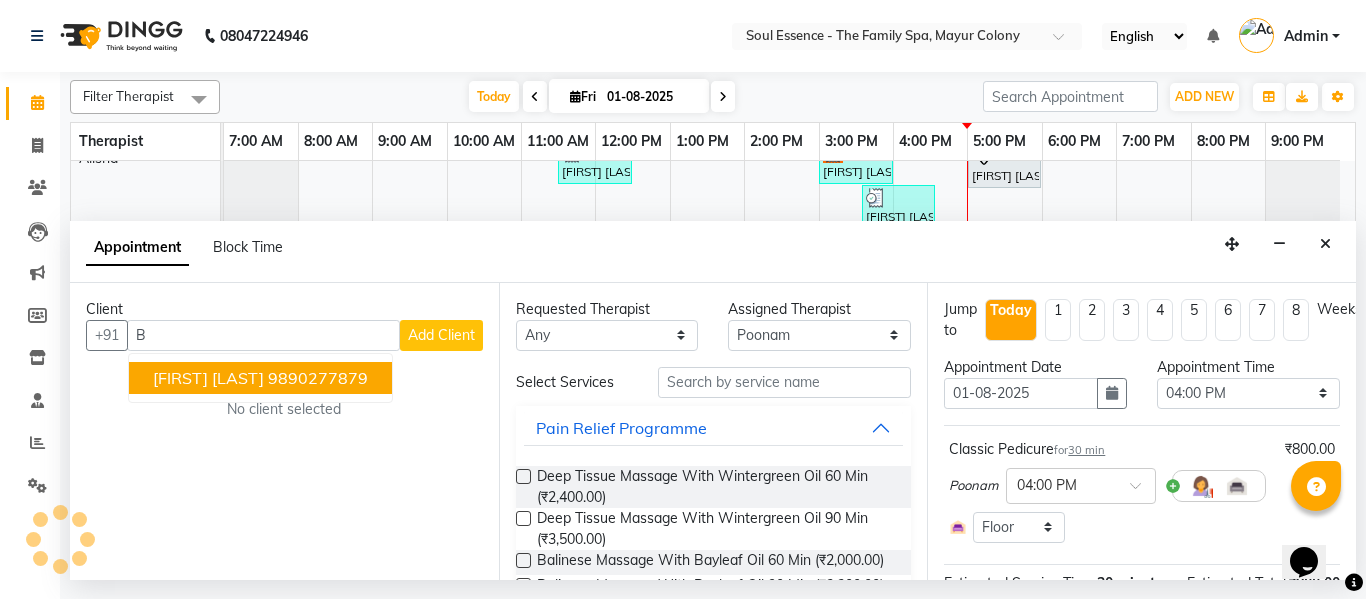 type 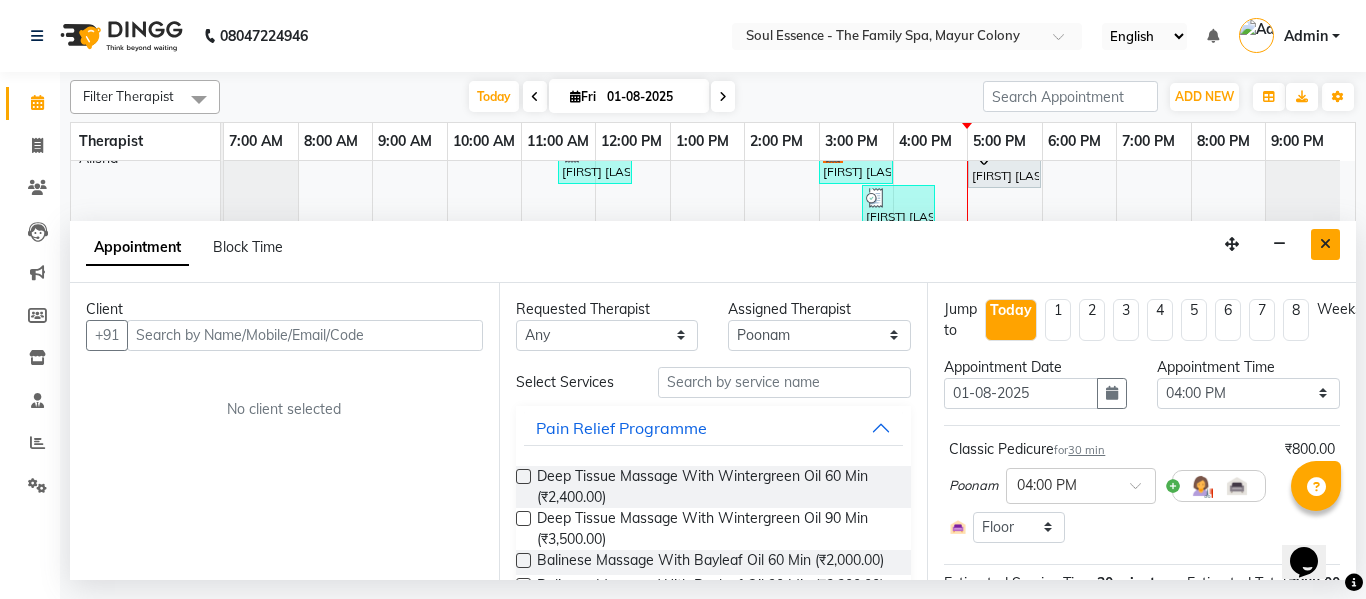 click at bounding box center (1325, 244) 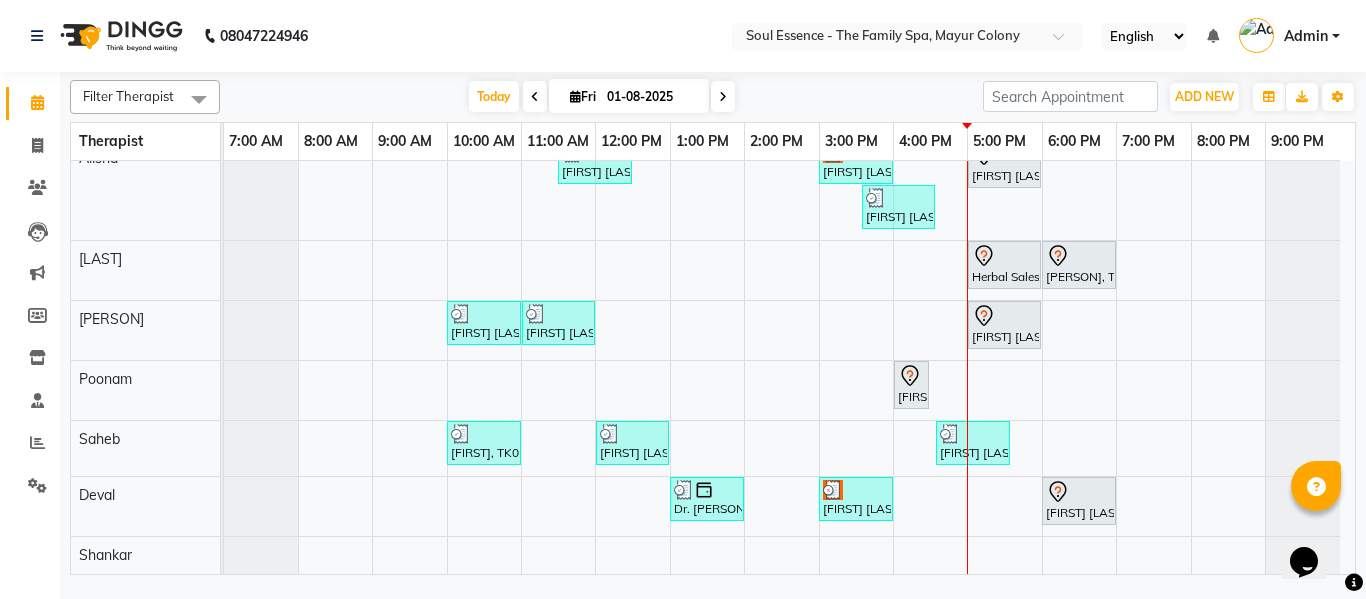 scroll, scrollTop: 3, scrollLeft: 0, axis: vertical 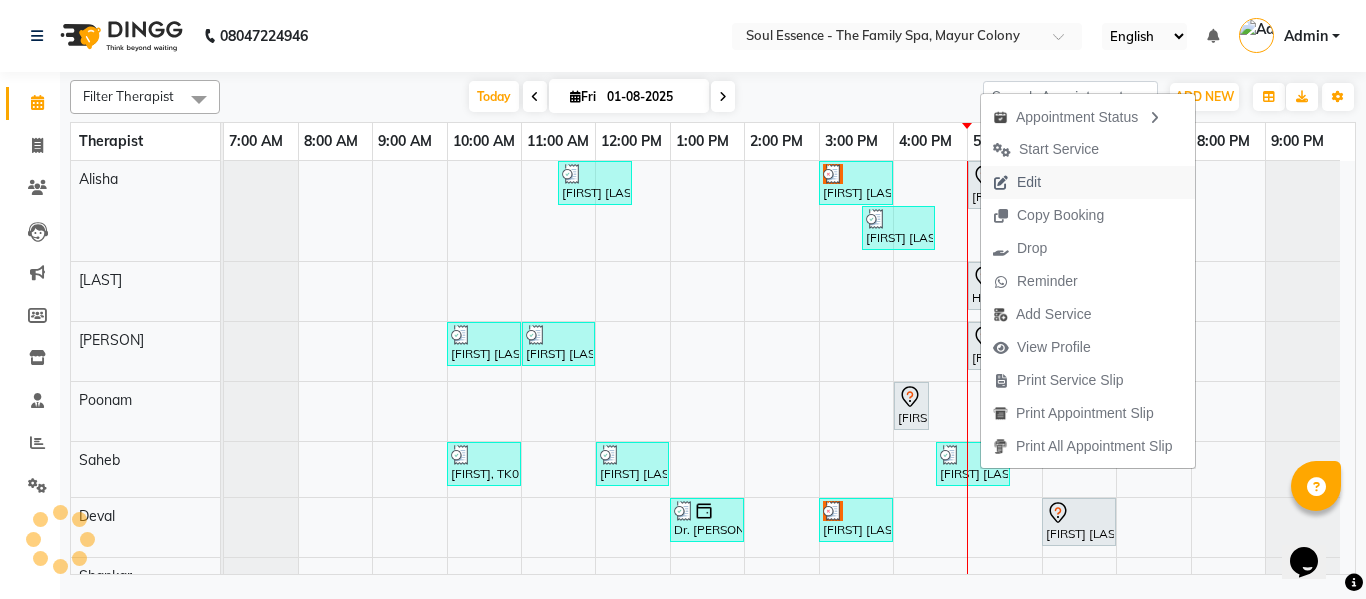 click on "Edit" at bounding box center (1029, 182) 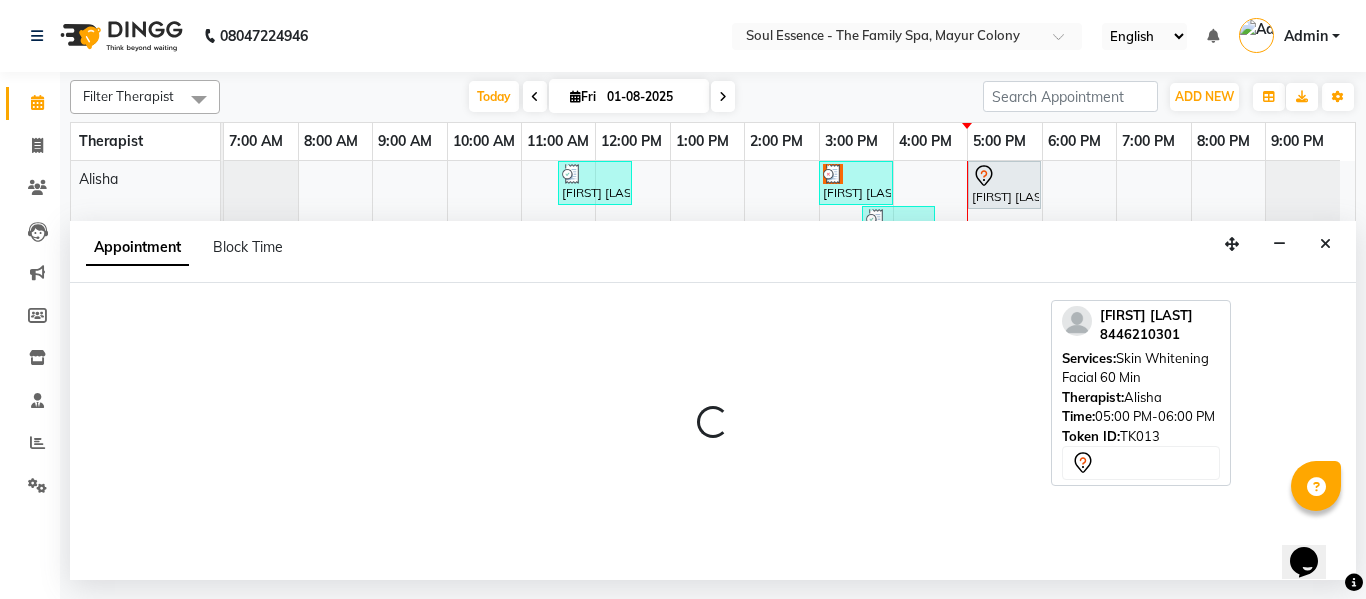 select on "tentative" 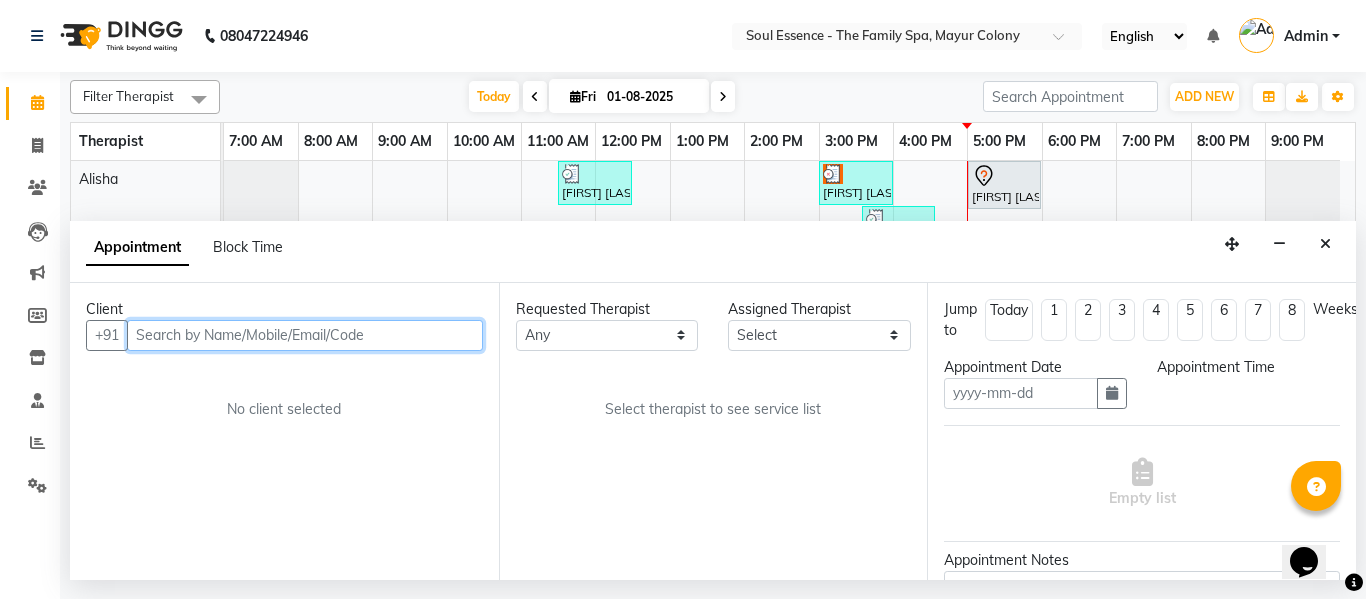 type on "01-08-2025" 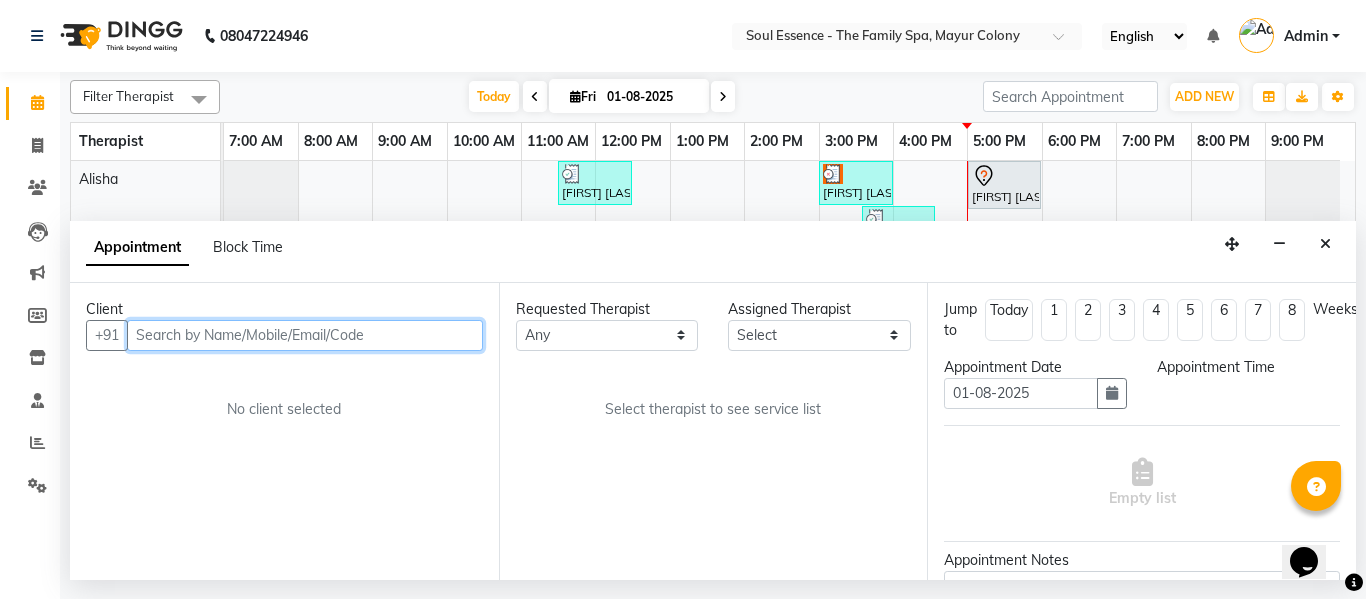 select on "1020" 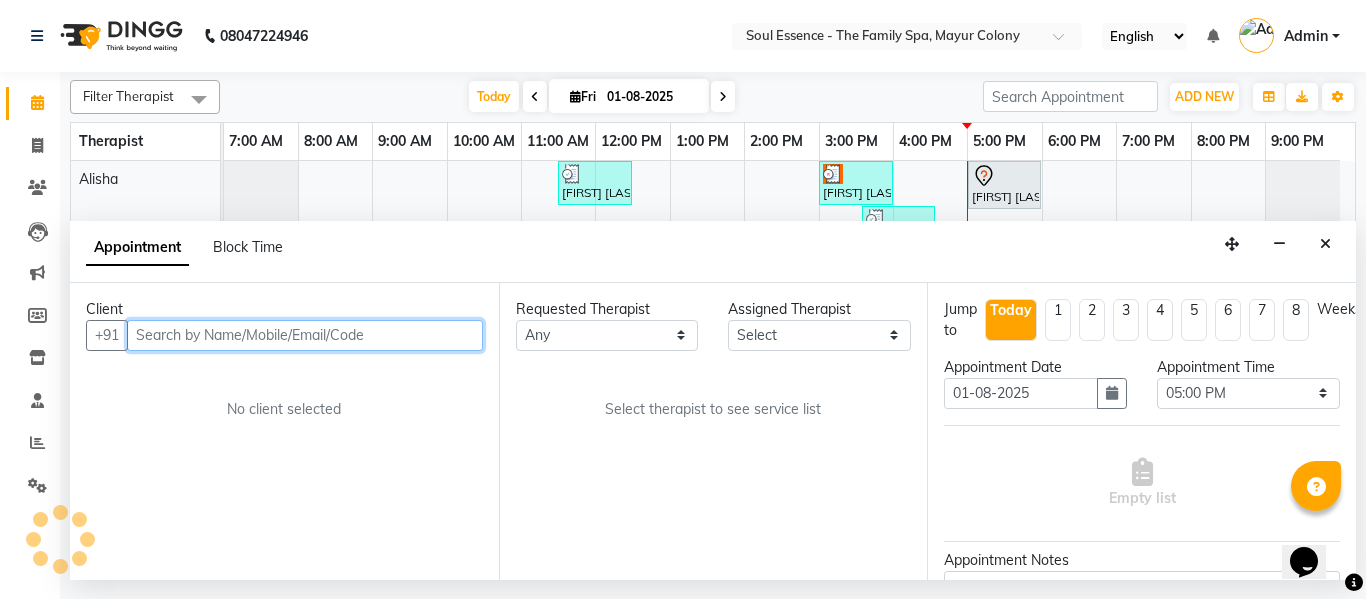 select on "64215" 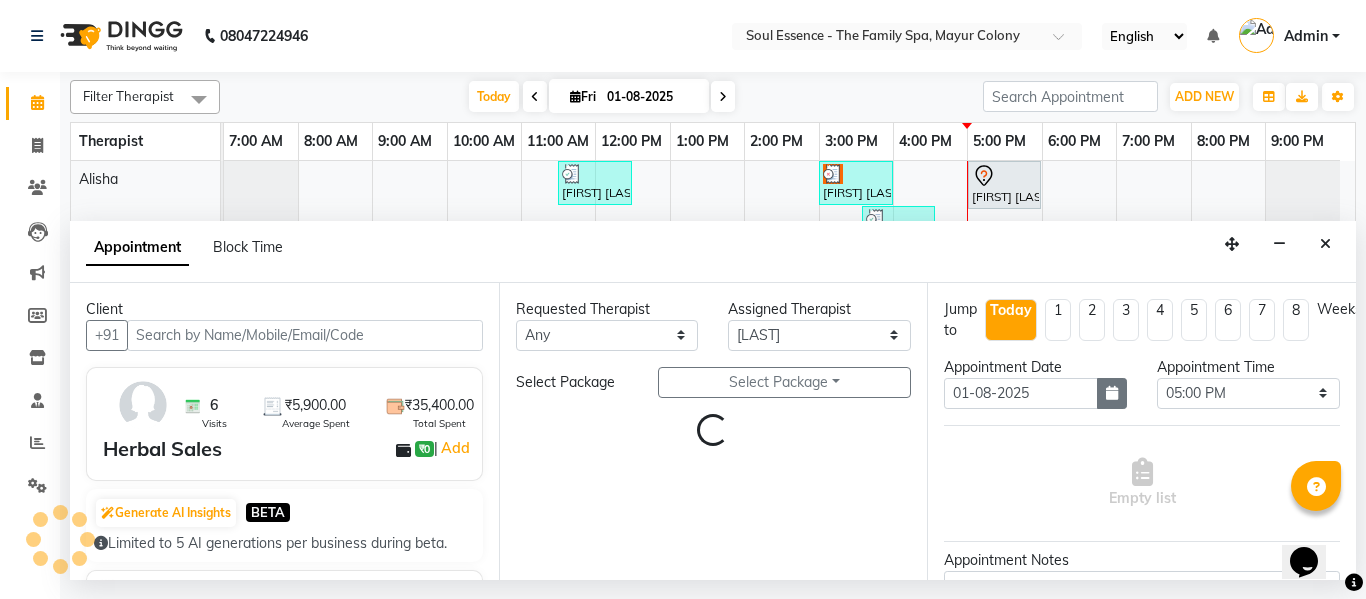 click at bounding box center [1112, 393] 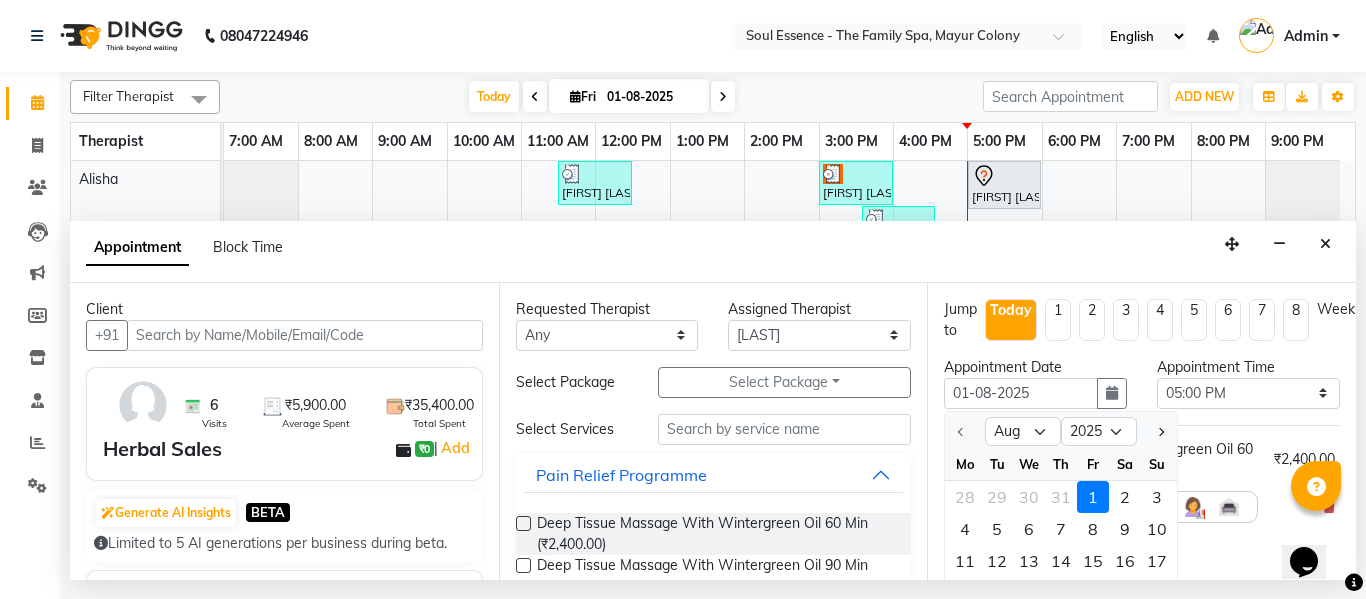 click on "2" at bounding box center (1125, 497) 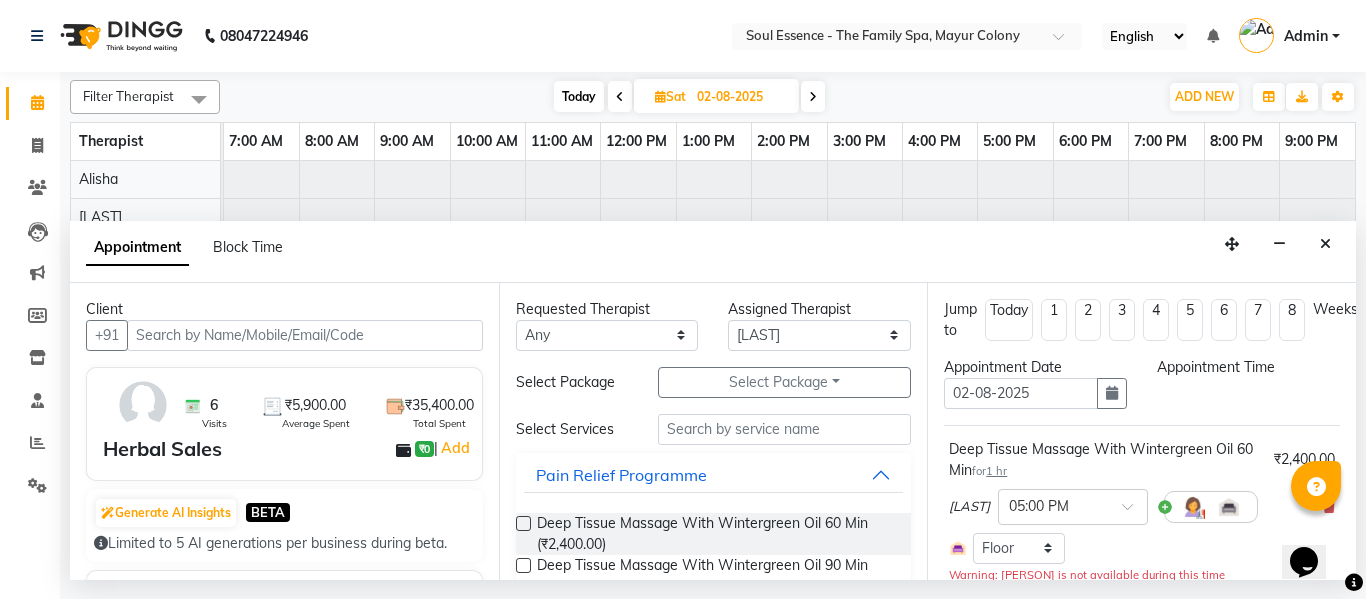 select on "1020" 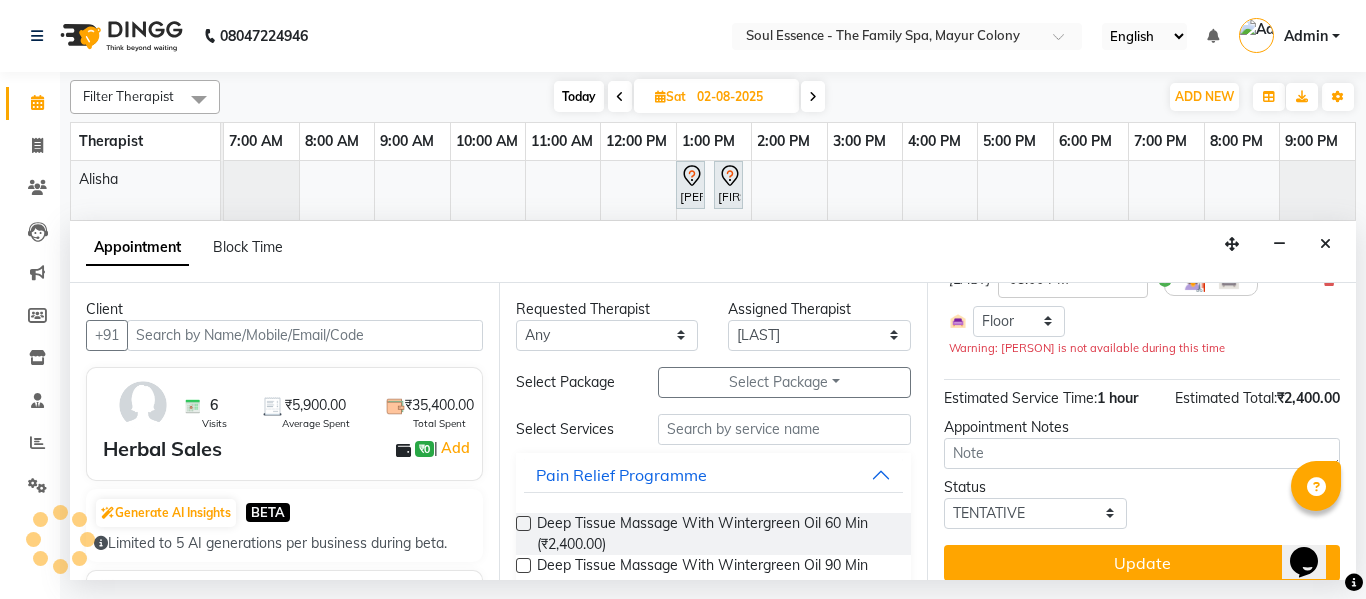 scroll, scrollTop: 259, scrollLeft: 0, axis: vertical 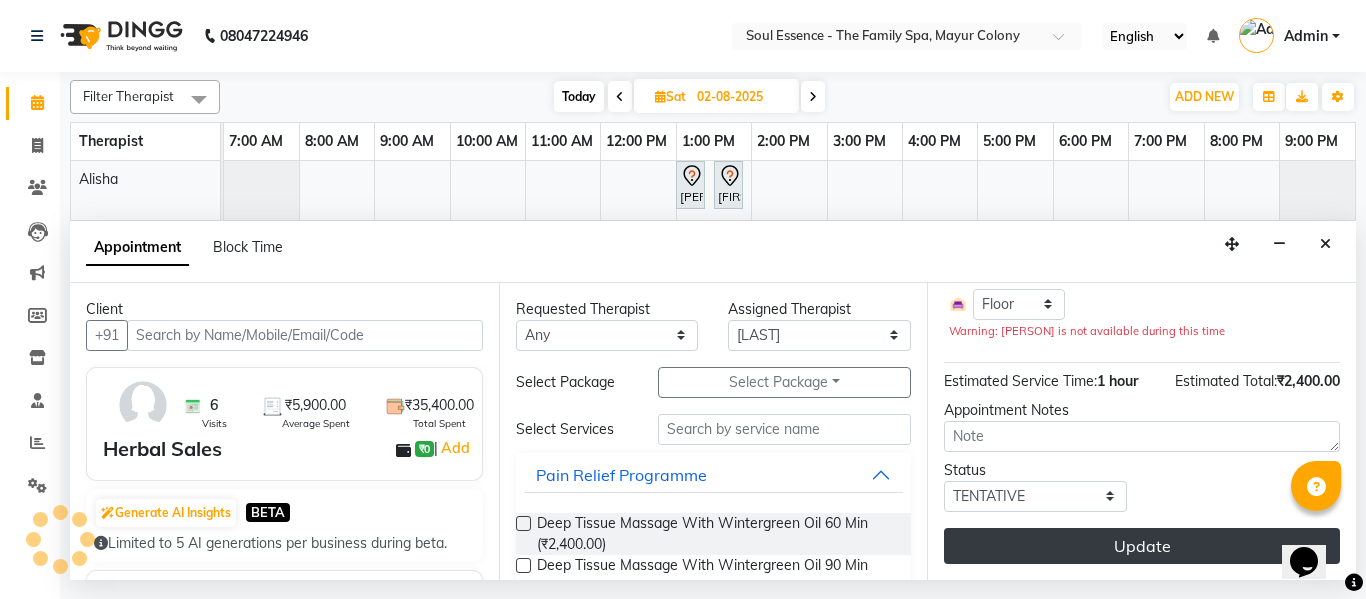click on "Update" at bounding box center (1142, 546) 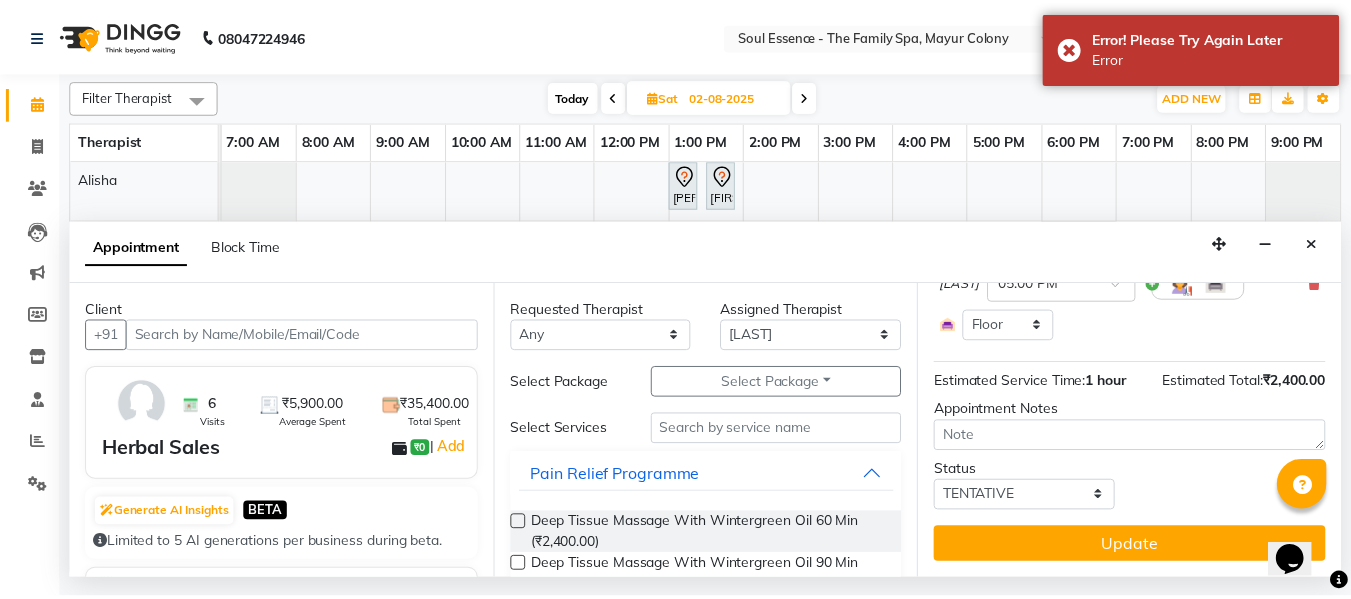 scroll, scrollTop: 238, scrollLeft: 0, axis: vertical 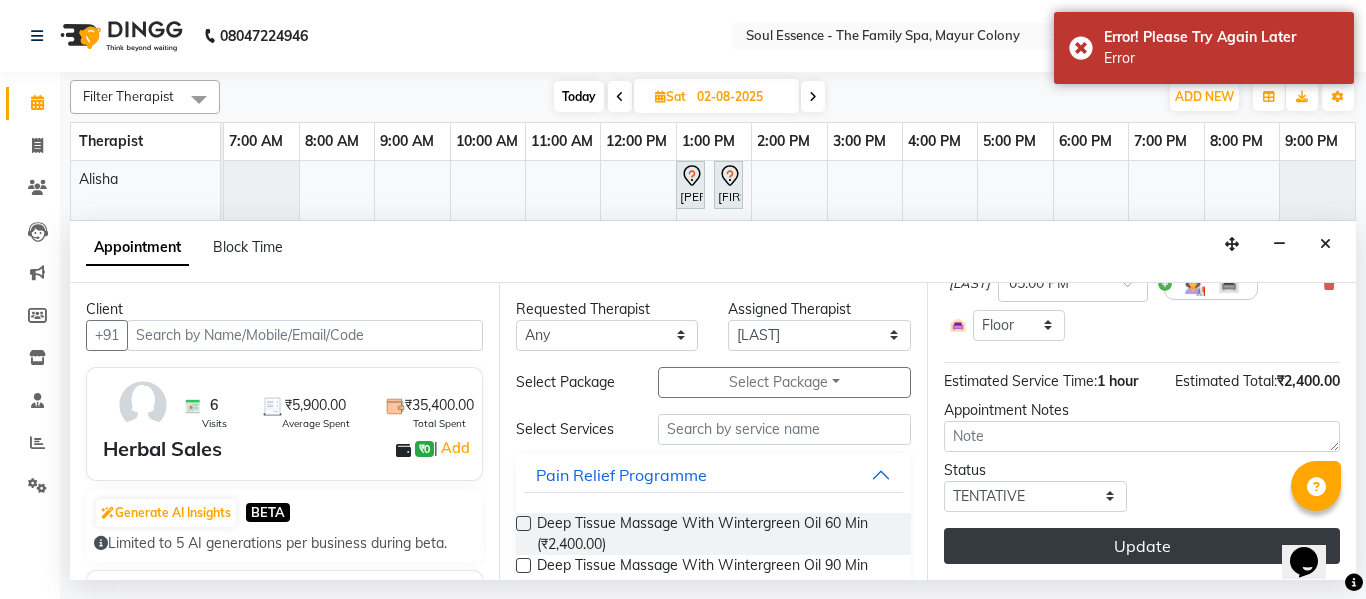 click on "Update" at bounding box center (1142, 546) 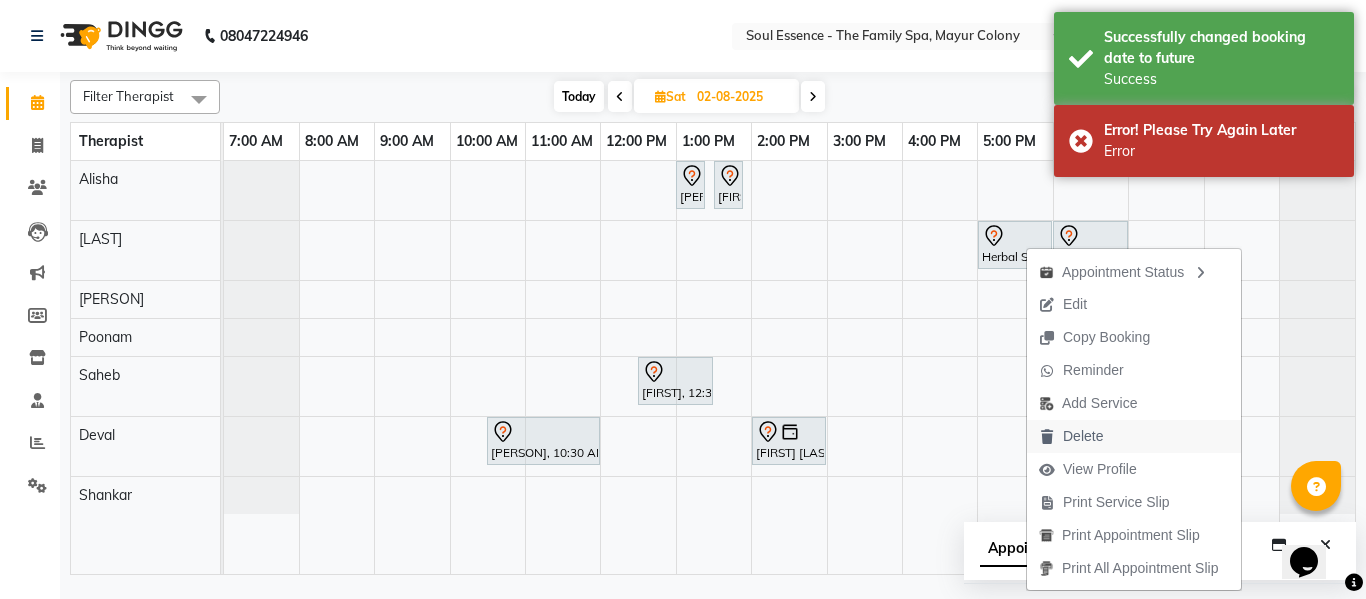 click on "Delete" at bounding box center [1083, 436] 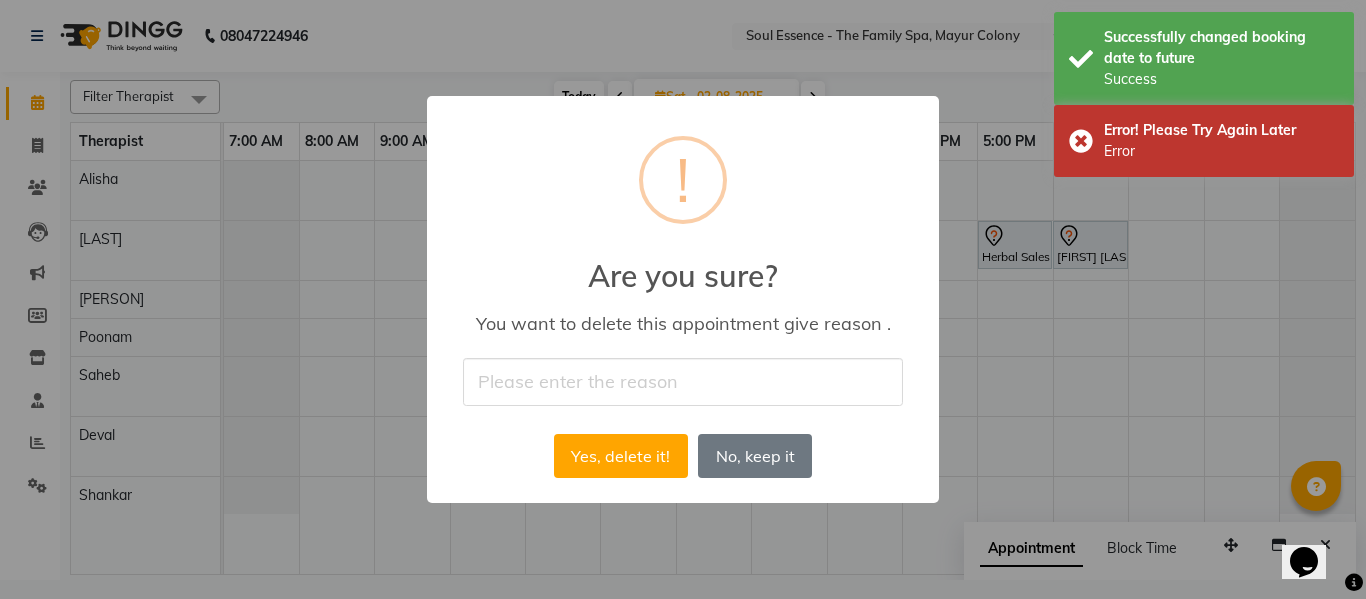 click on "× ! Are you sure? You want to delete this appointment give reason . Yes, delete it! No No, keep it" at bounding box center [683, 299] 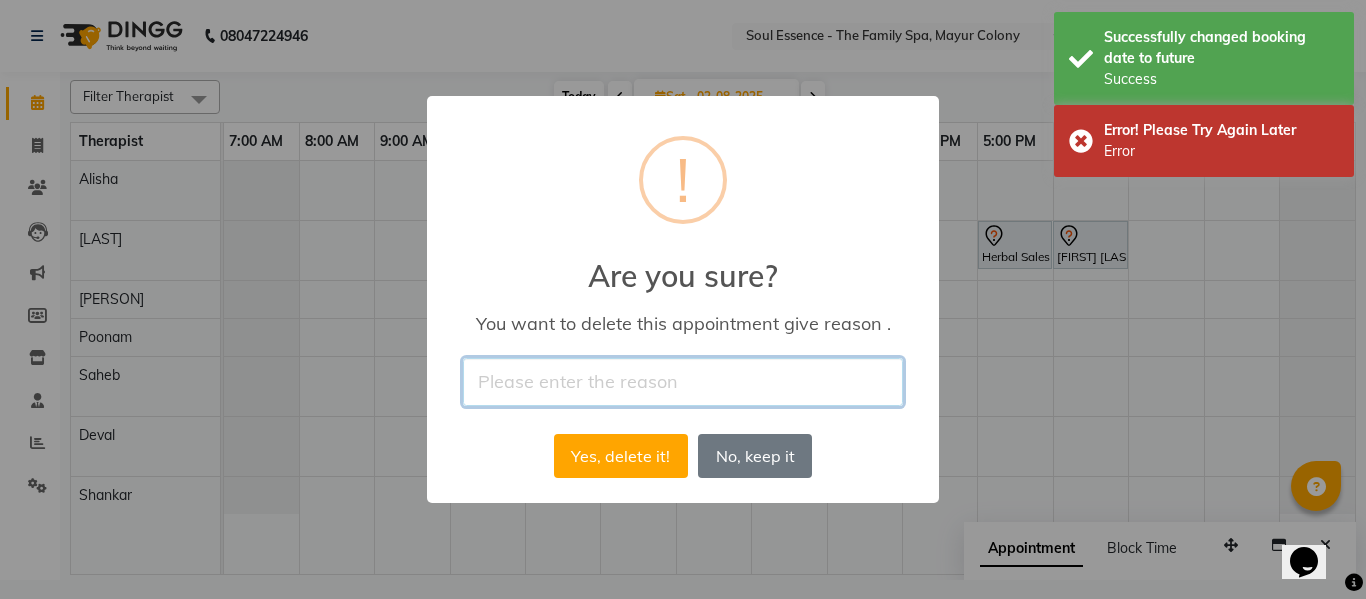 click at bounding box center [683, 381] 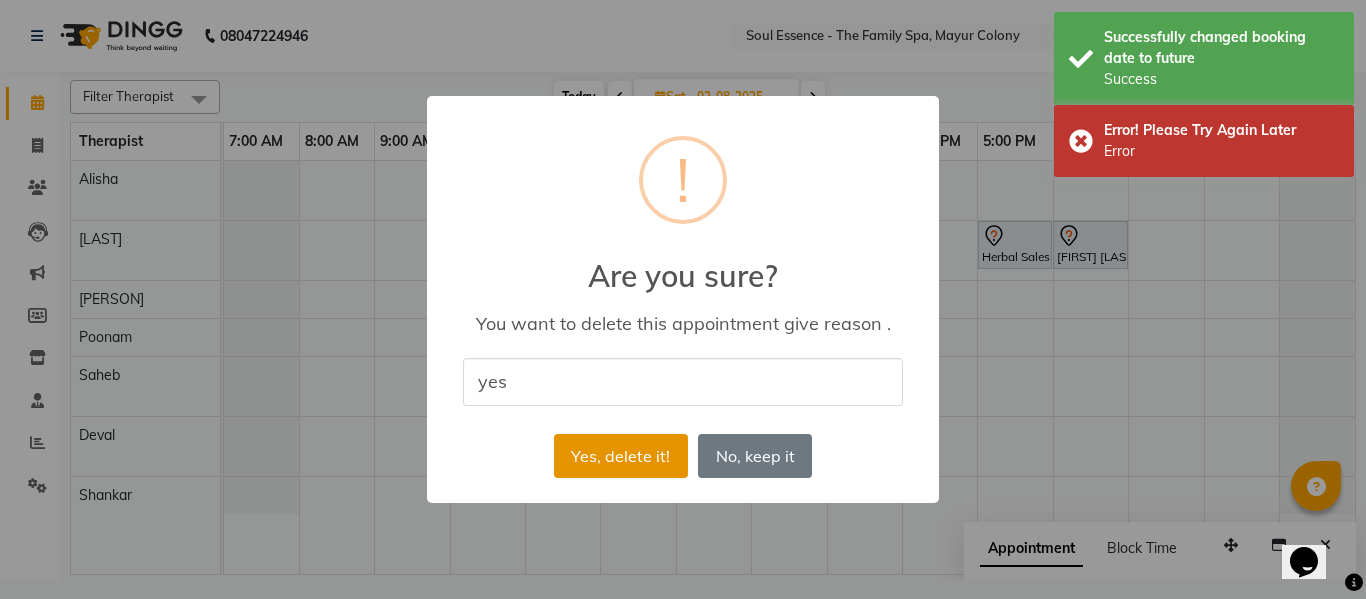 click on "Yes, delete it!" at bounding box center [621, 456] 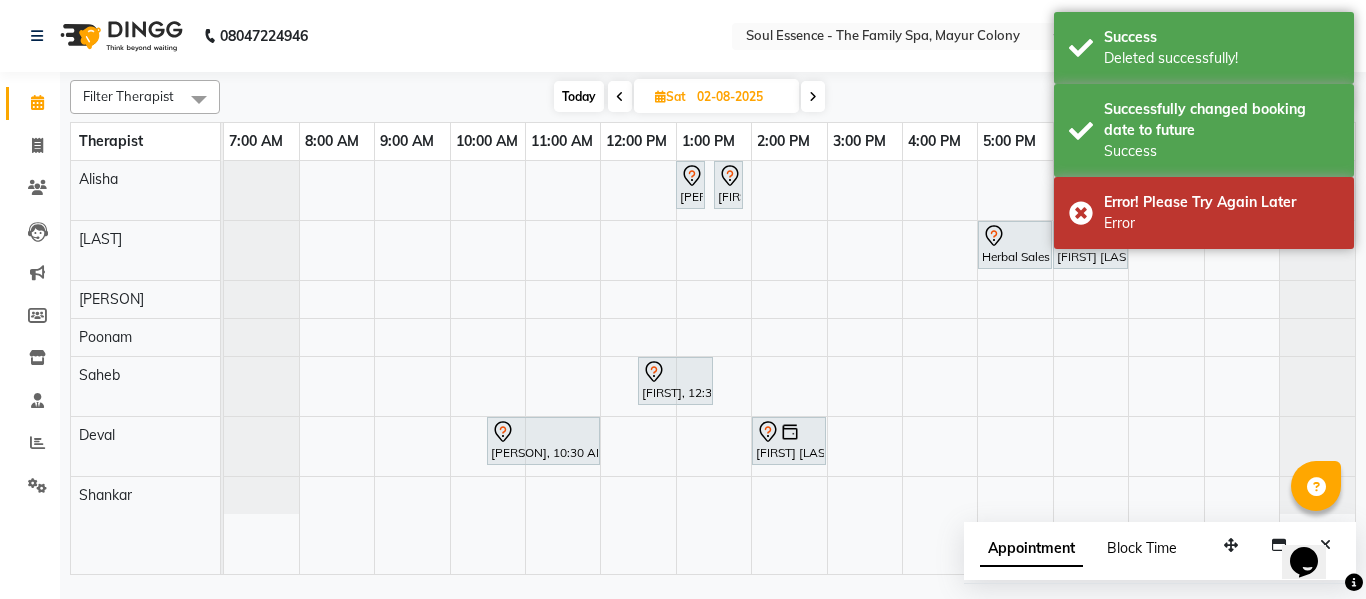 click on "Block Time" at bounding box center (1142, 548) 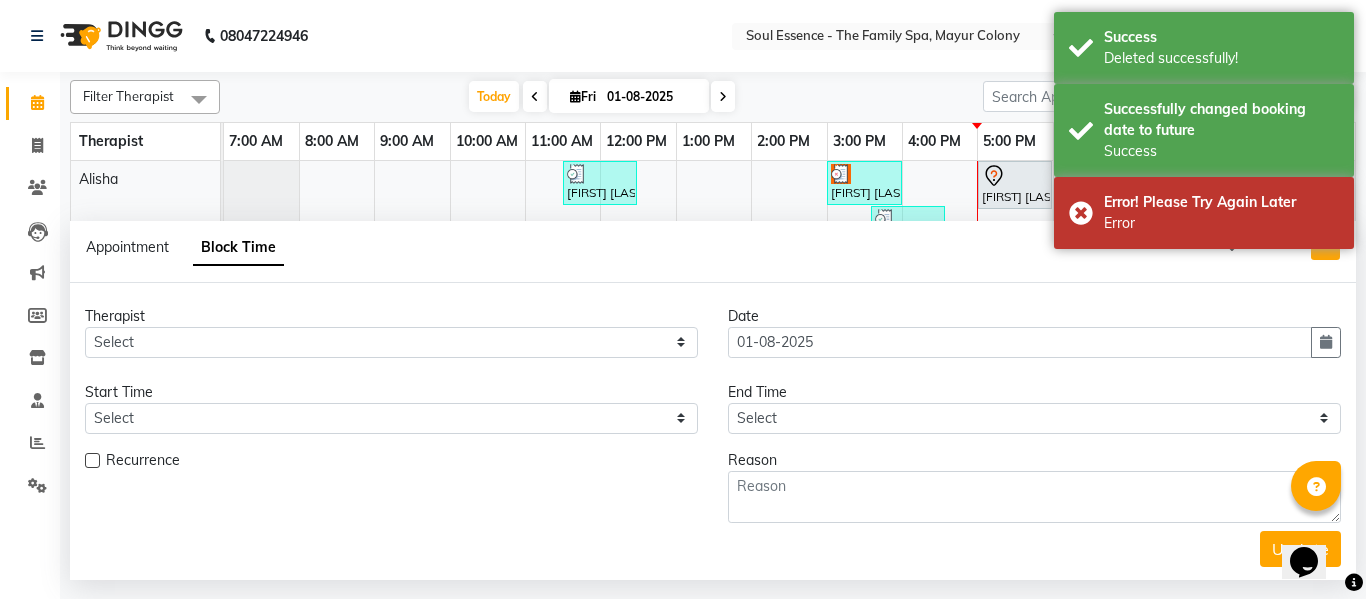 click at bounding box center (1325, 244) 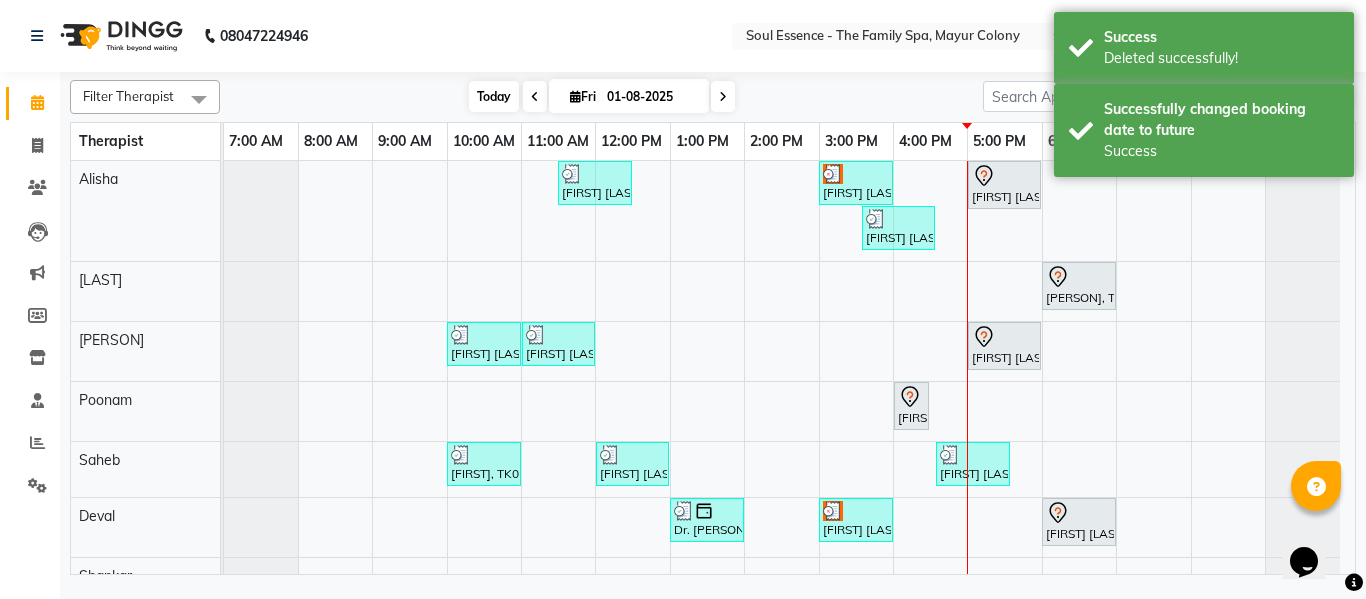 click on "Today" at bounding box center [494, 96] 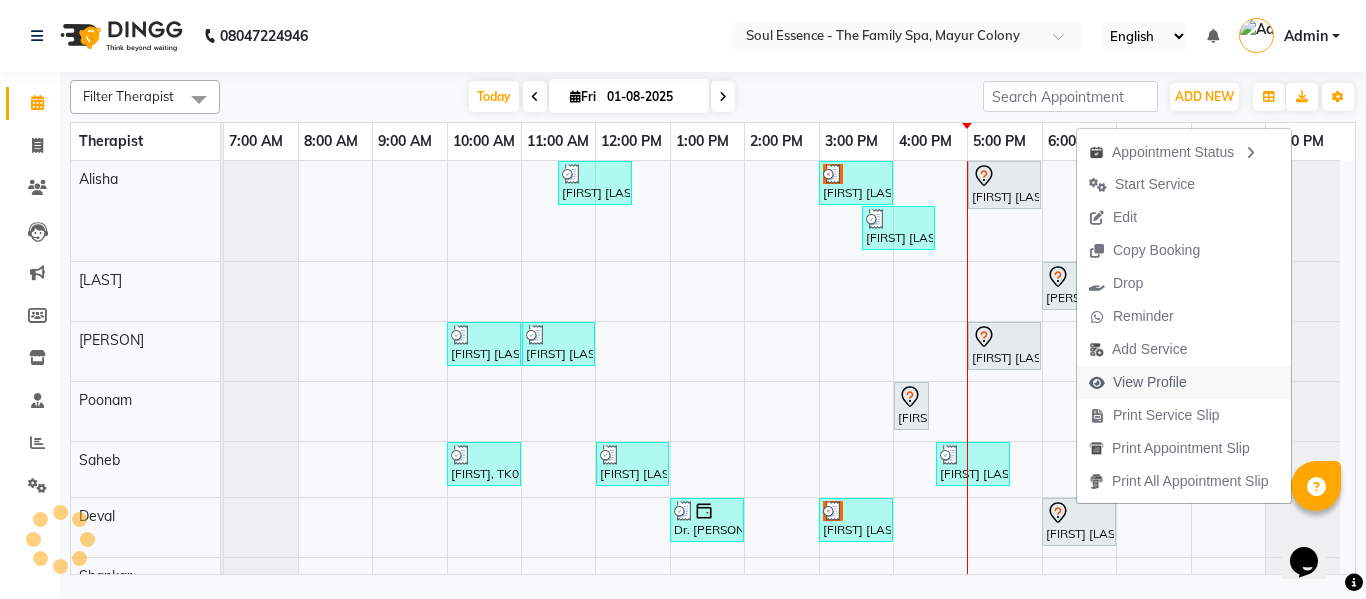click on "View Profile" at bounding box center (1150, 382) 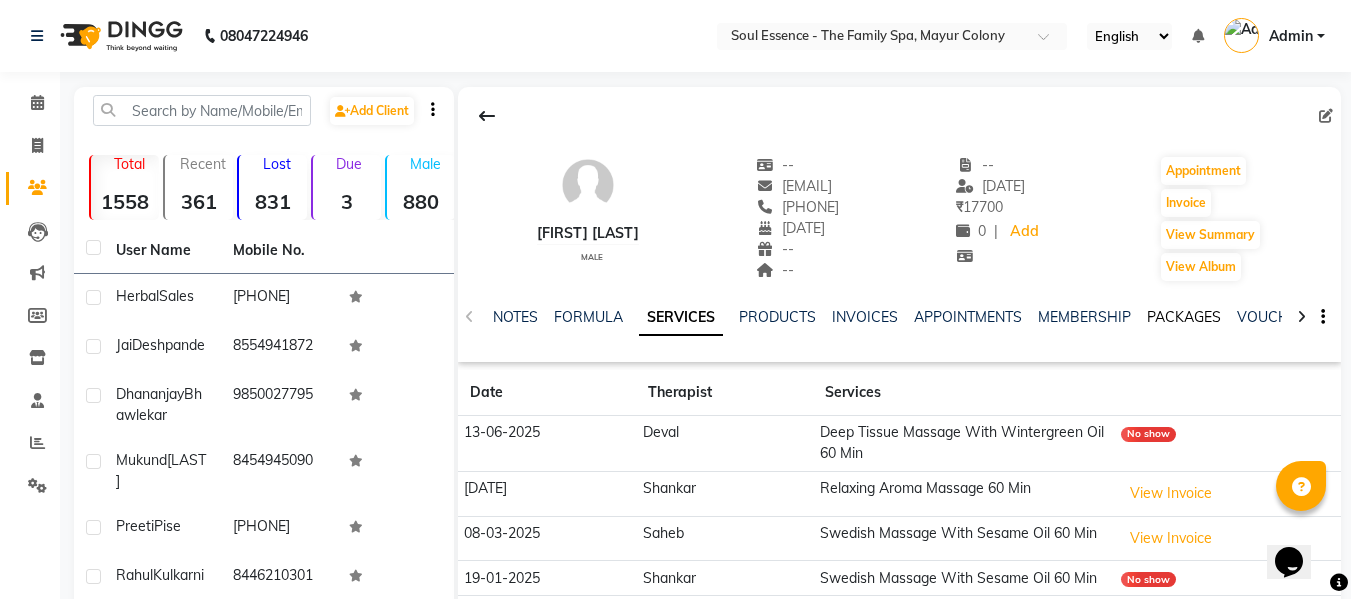 click on "PACKAGES" 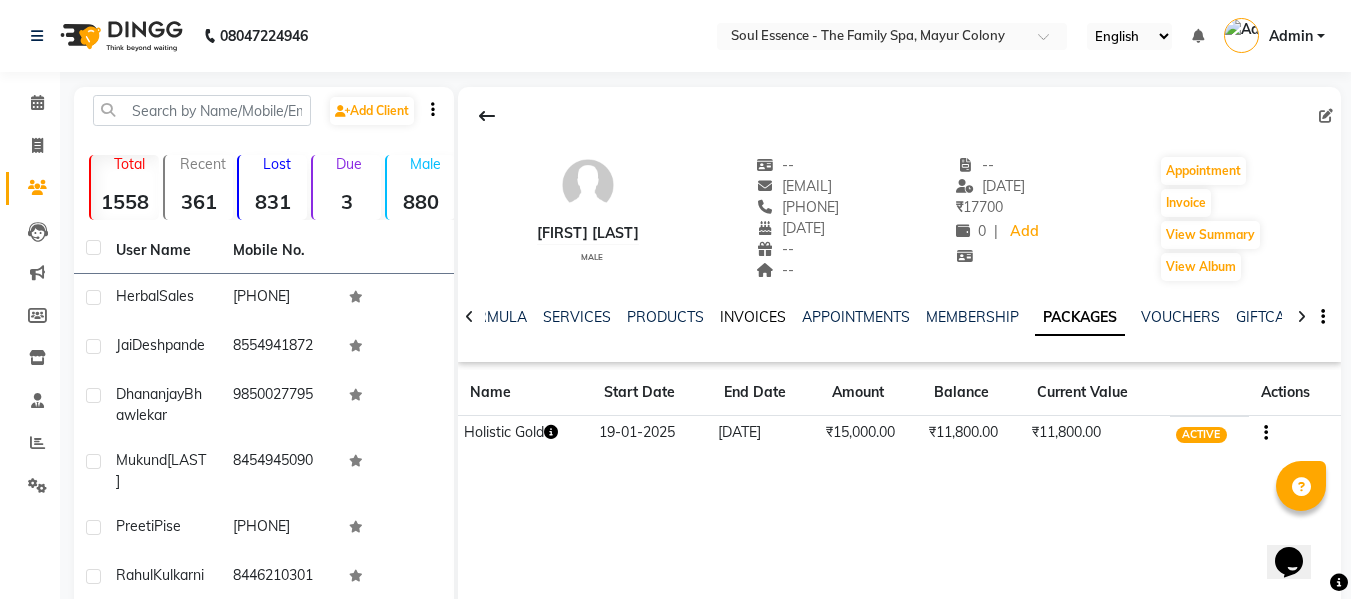 click on "INVOICES" 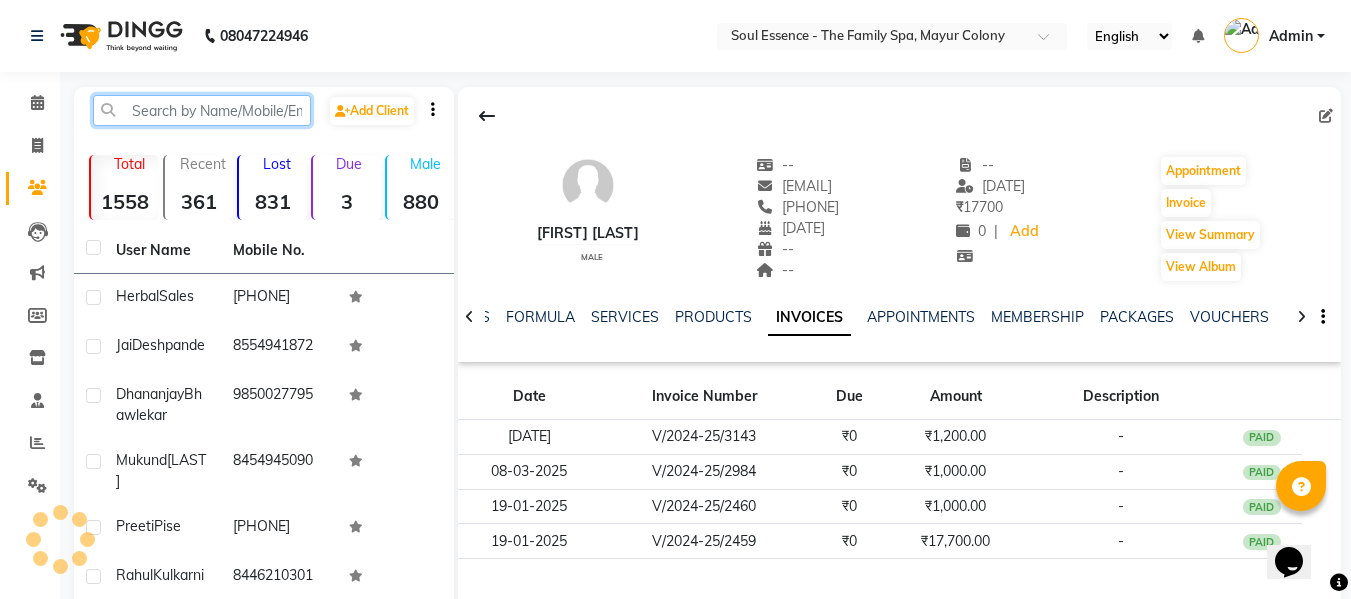 click 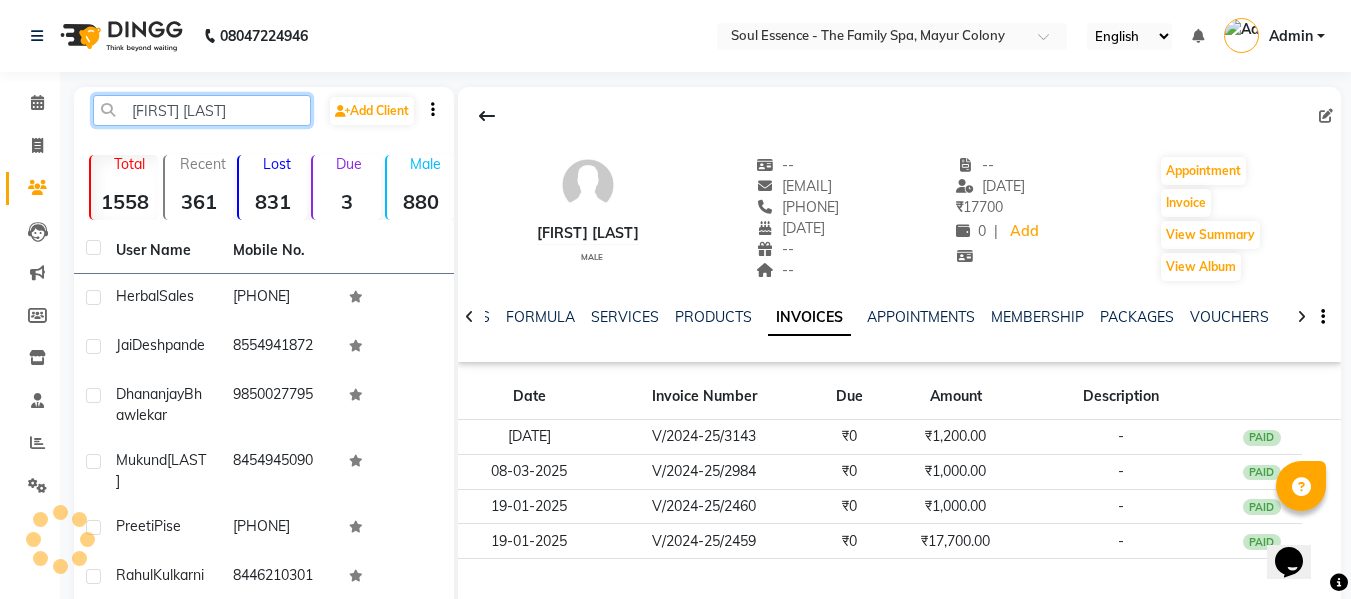 type on "[FIRST] [LAST]" 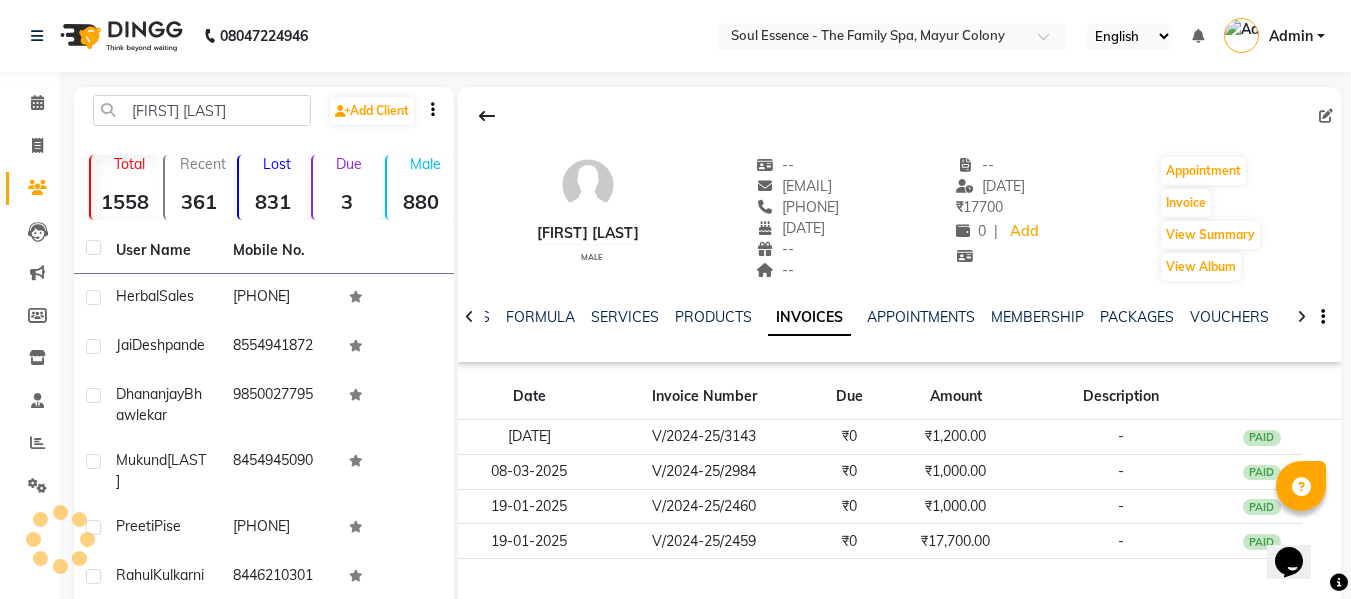 click 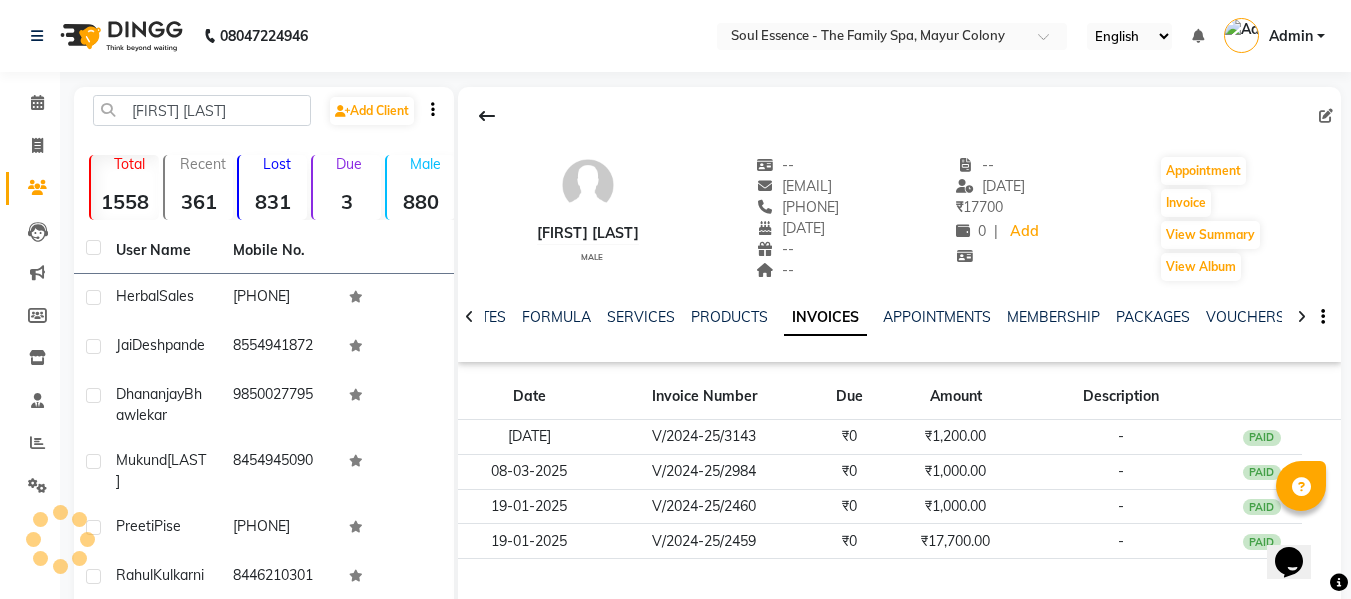 click 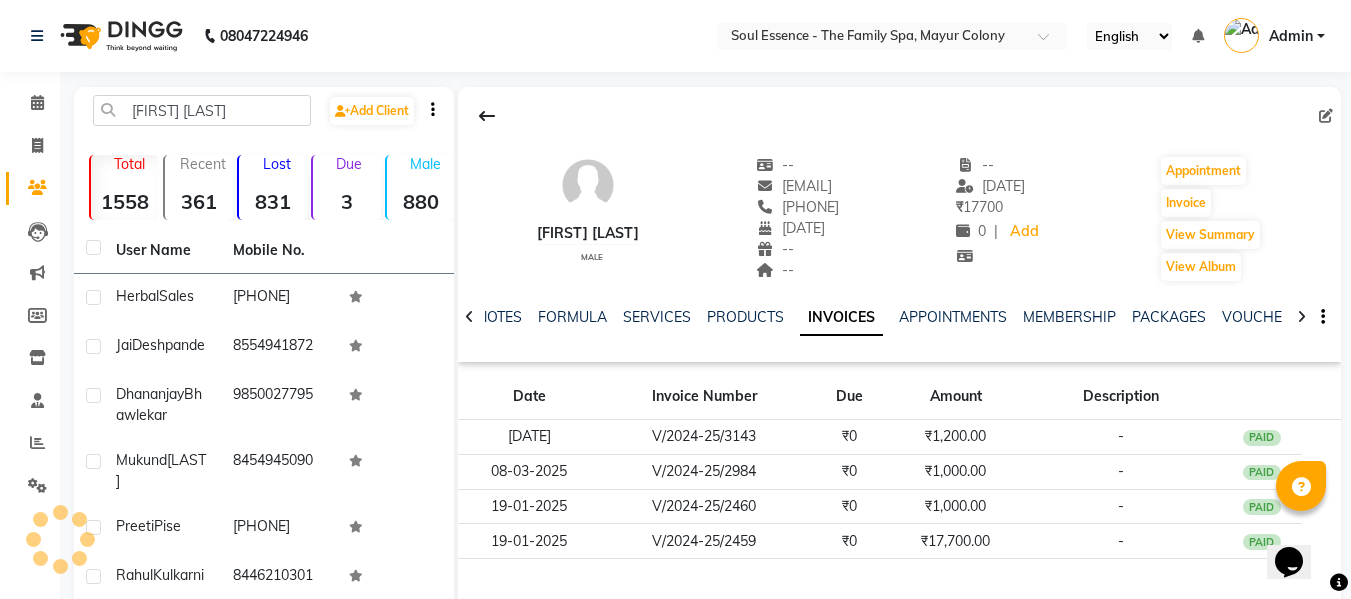 click 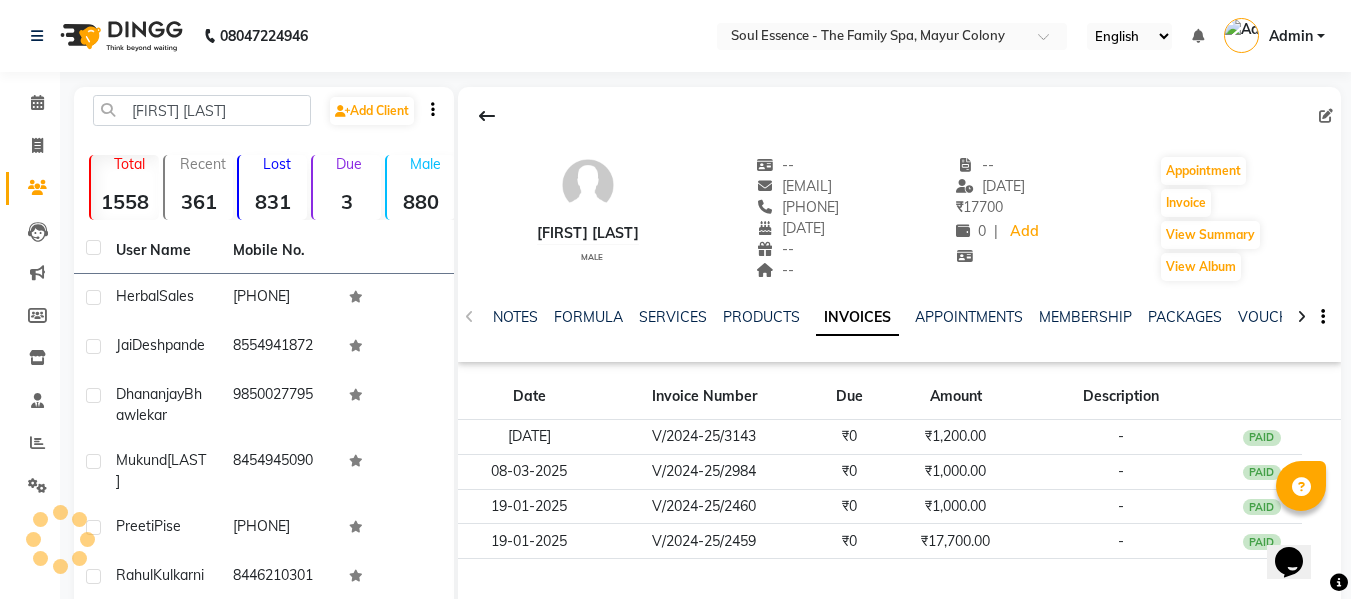 click on "NOTES FORMULA SERVICES PRODUCTS INVOICES APPOINTMENTS MEMBERSHIP PACKAGES VOUCHERS GIFTCARDS POINTS FORMS FAMILY CARDS WALLET" 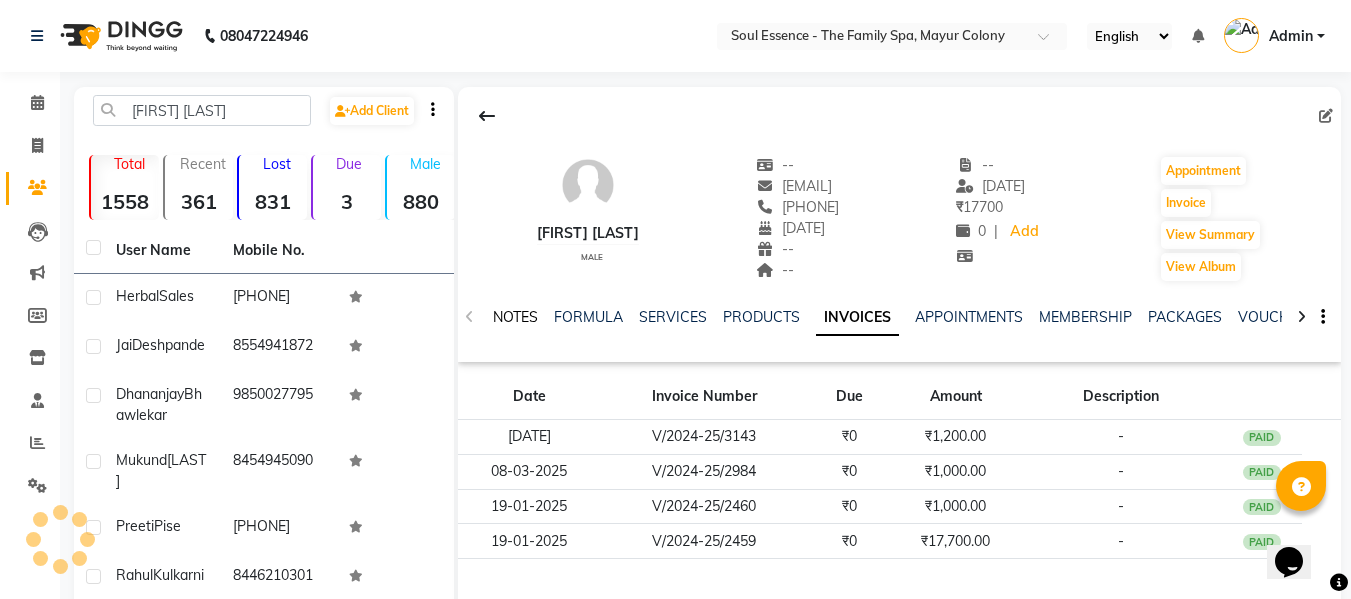 click on "NOTES" 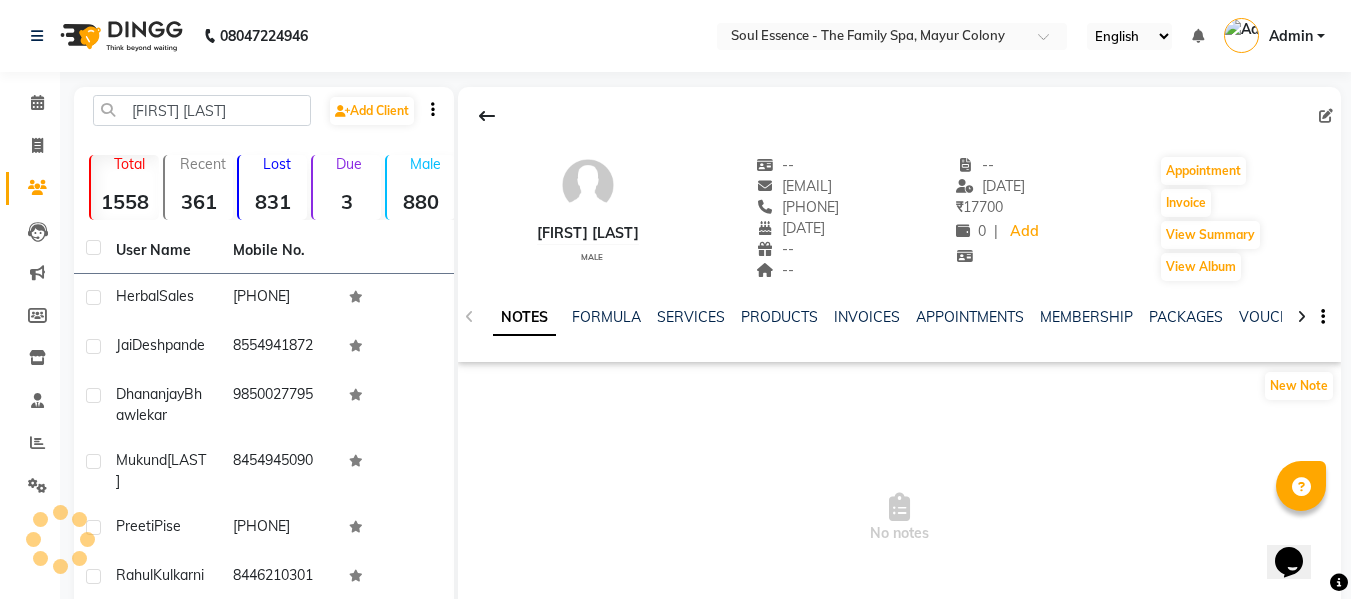 click on "NOTES FORMULA SERVICES PRODUCTS INVOICES APPOINTMENTS MEMBERSHIP PACKAGES VOUCHERS GIFTCARDS POINTS FORMS FAMILY CARDS WALLET" 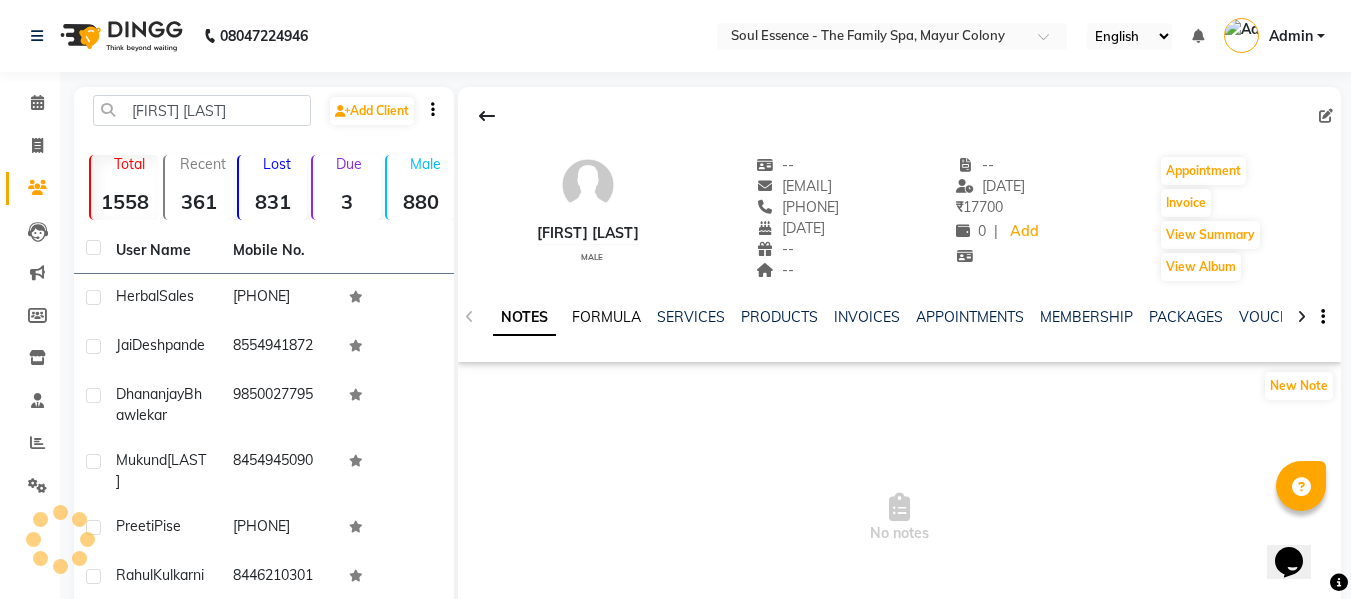click on "FORMULA" 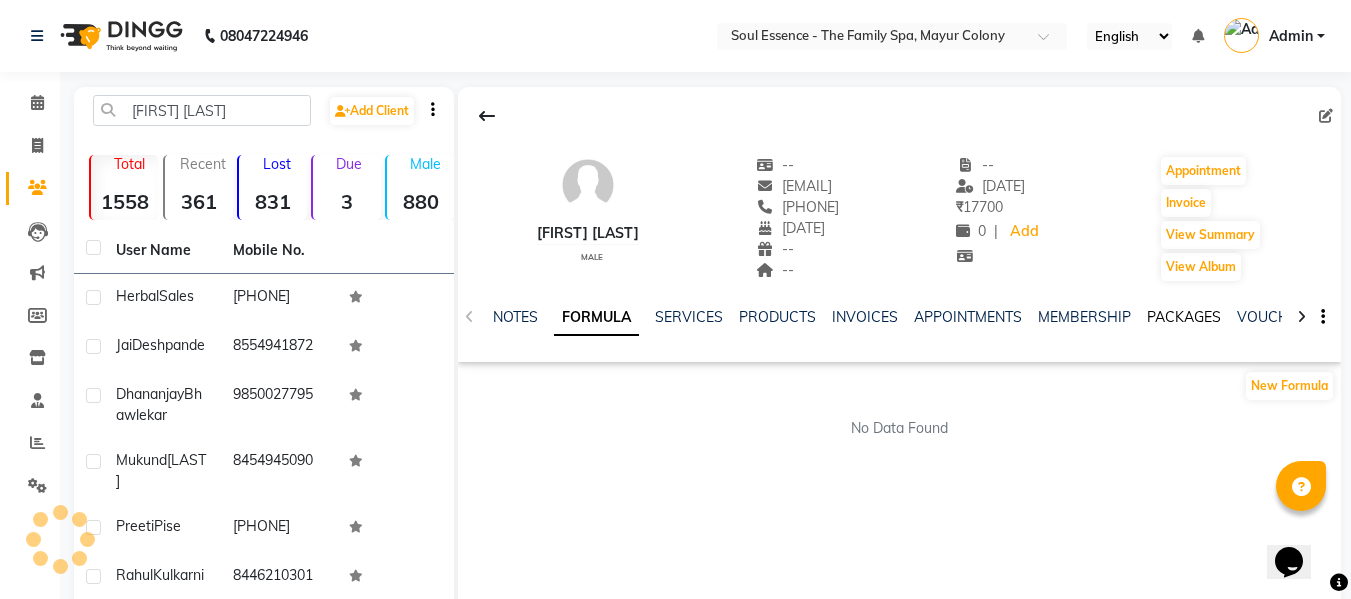 click on "PACKAGES" 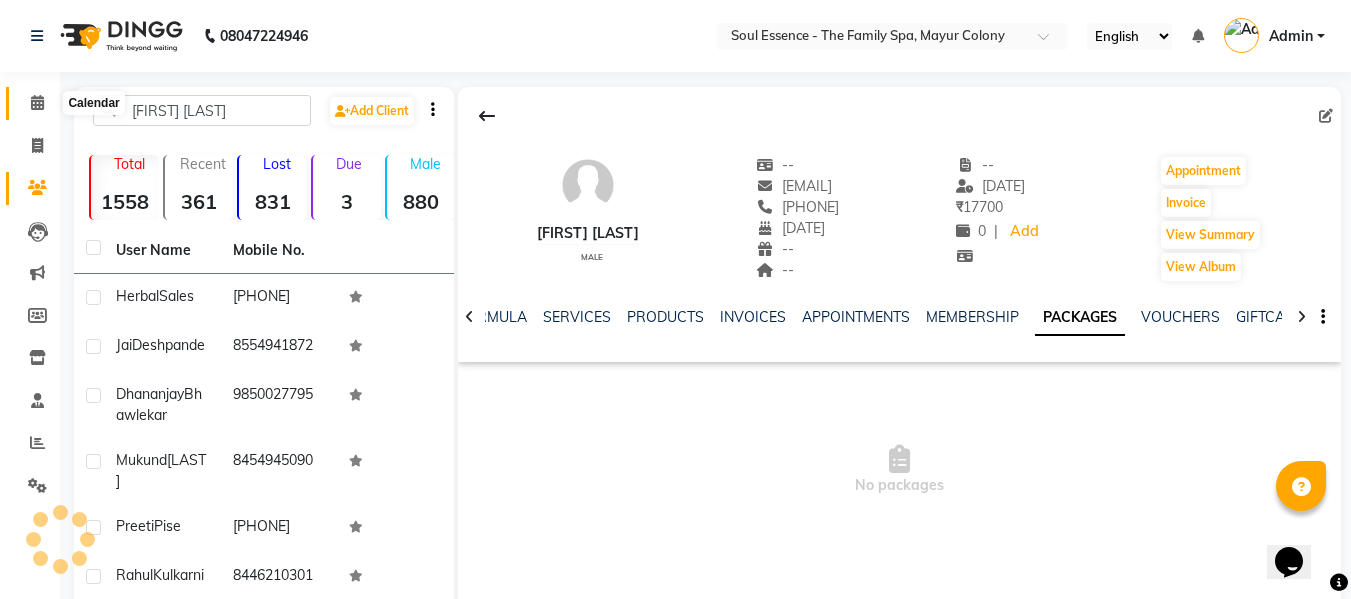 click 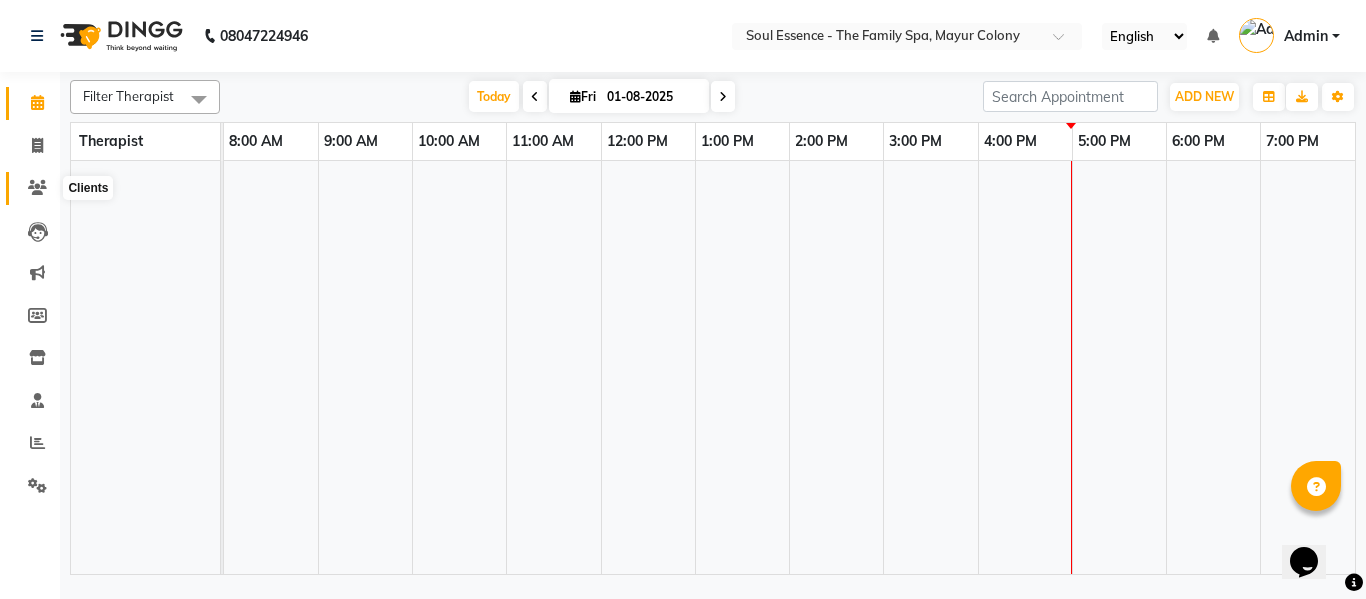 click 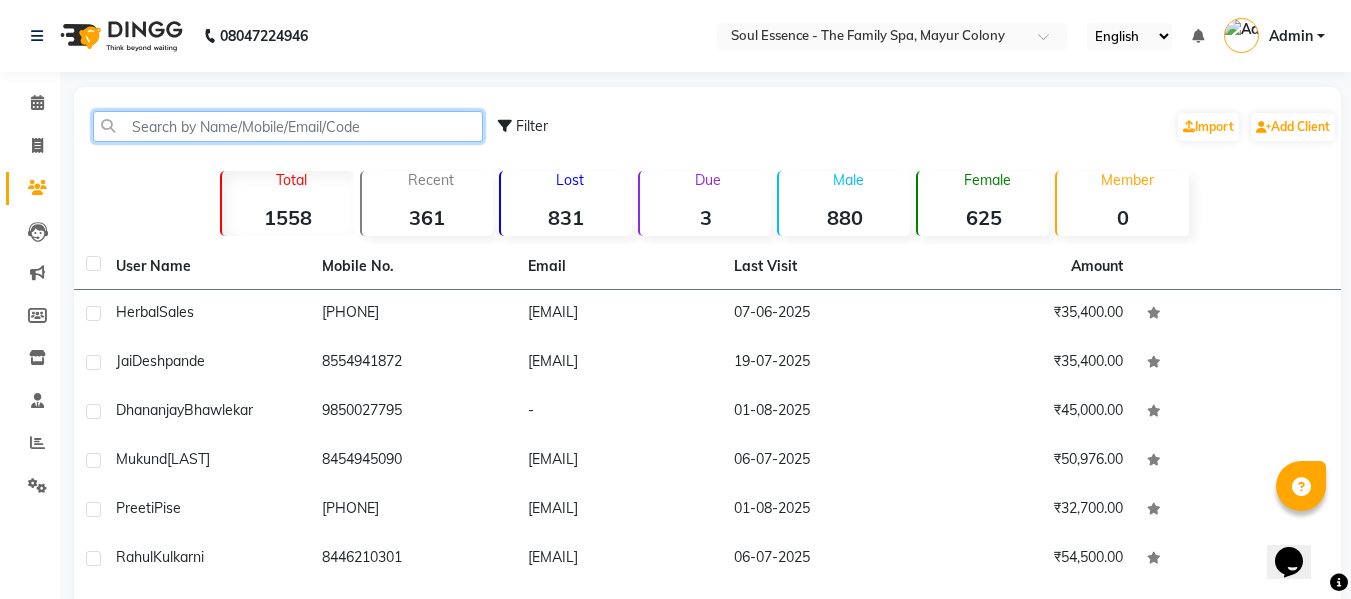 click 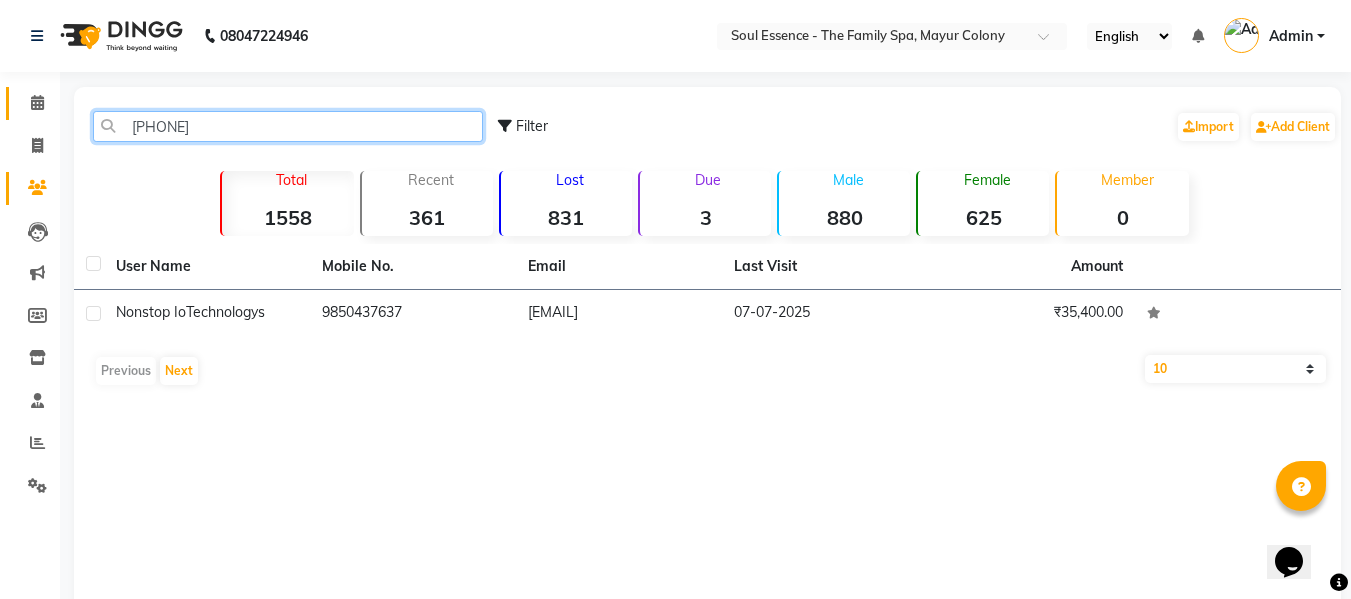 type on "[PHONE]" 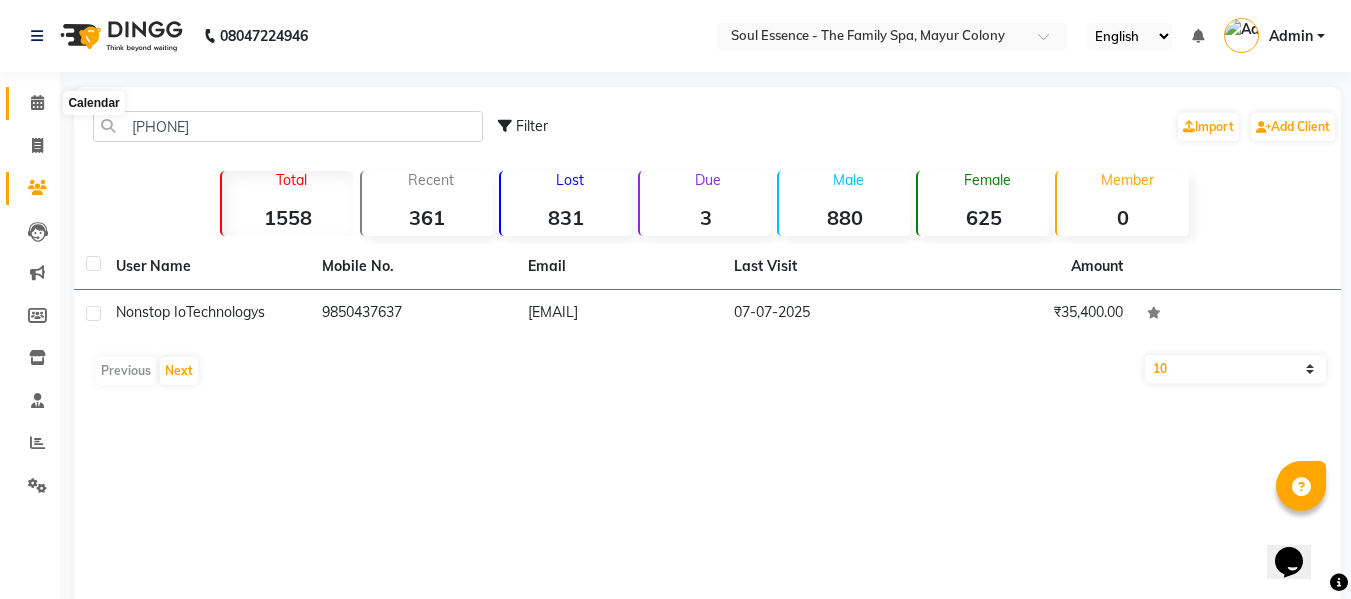 click 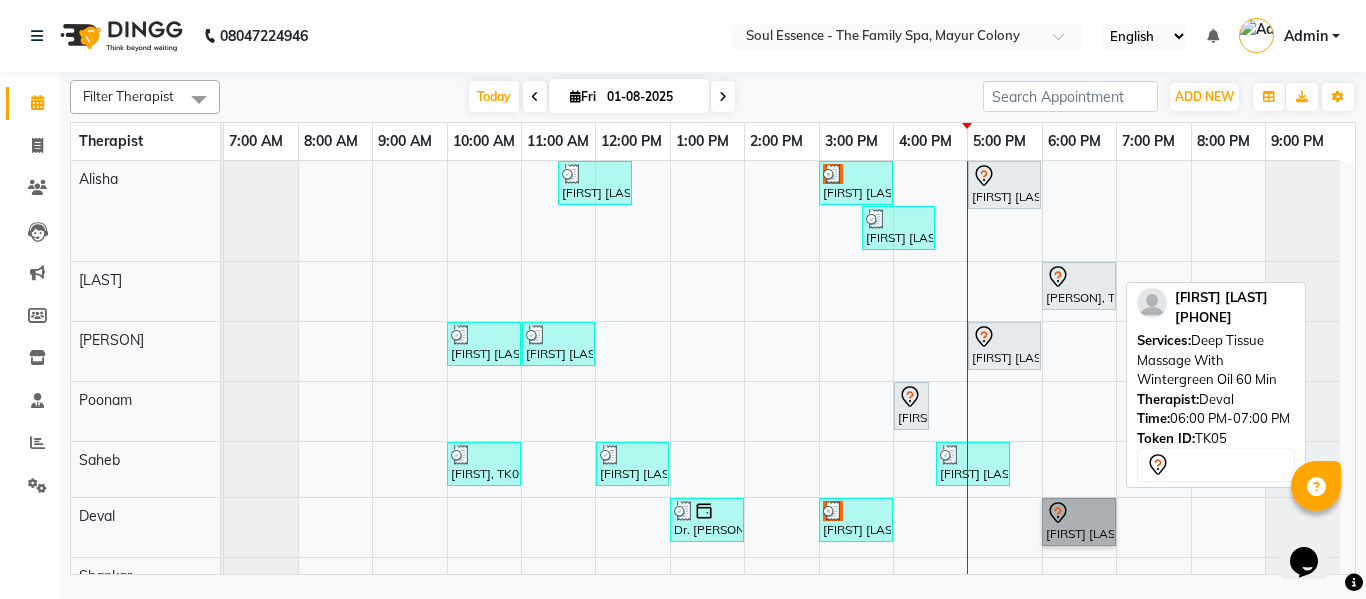 drag, startPoint x: 1069, startPoint y: 538, endPoint x: 1069, endPoint y: 549, distance: 11 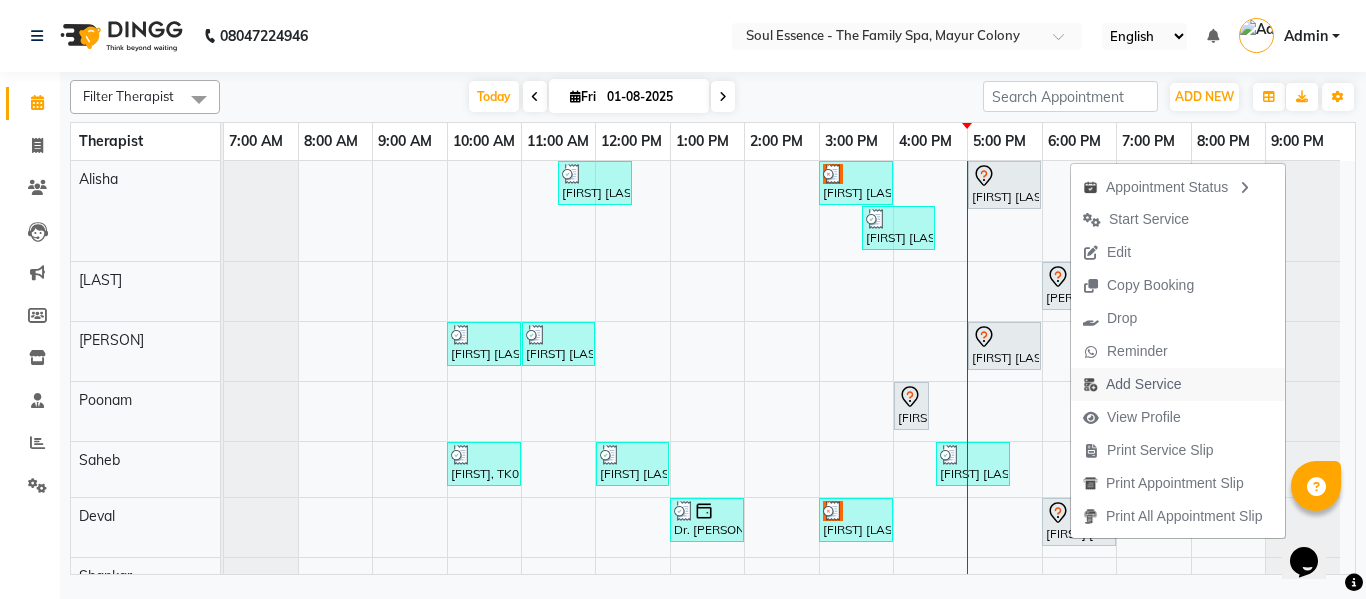 click on "Add Service" at bounding box center (1132, 384) 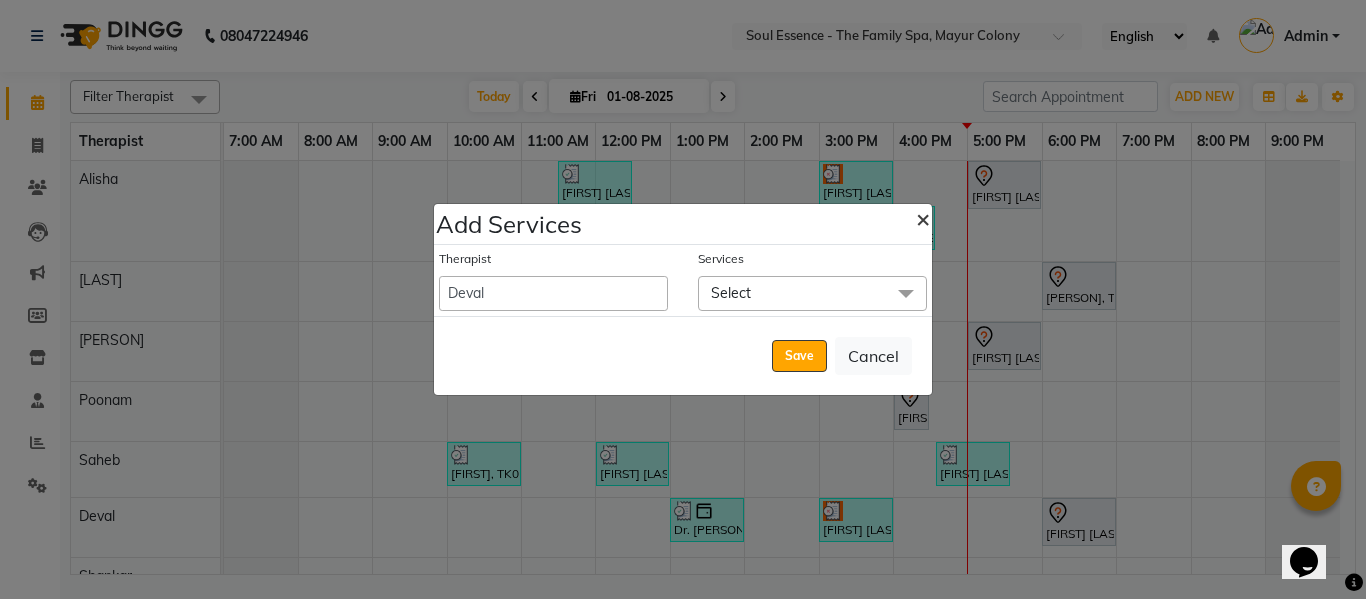 click on "×" 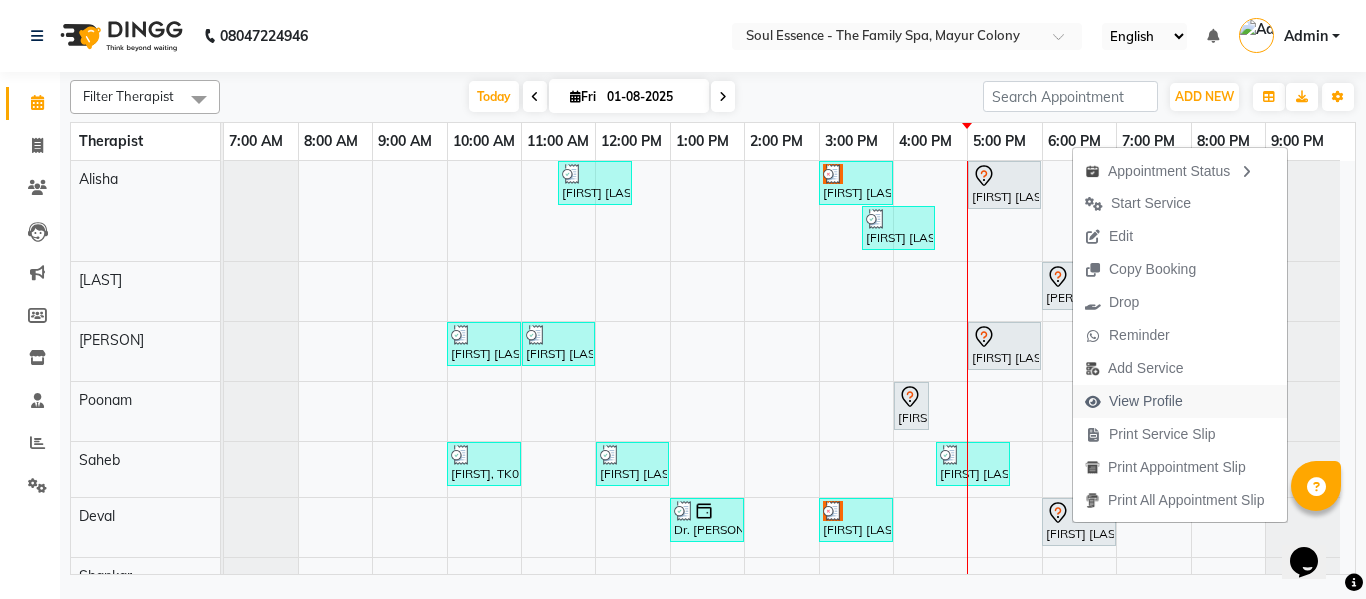 click on "View Profile" at bounding box center [1146, 401] 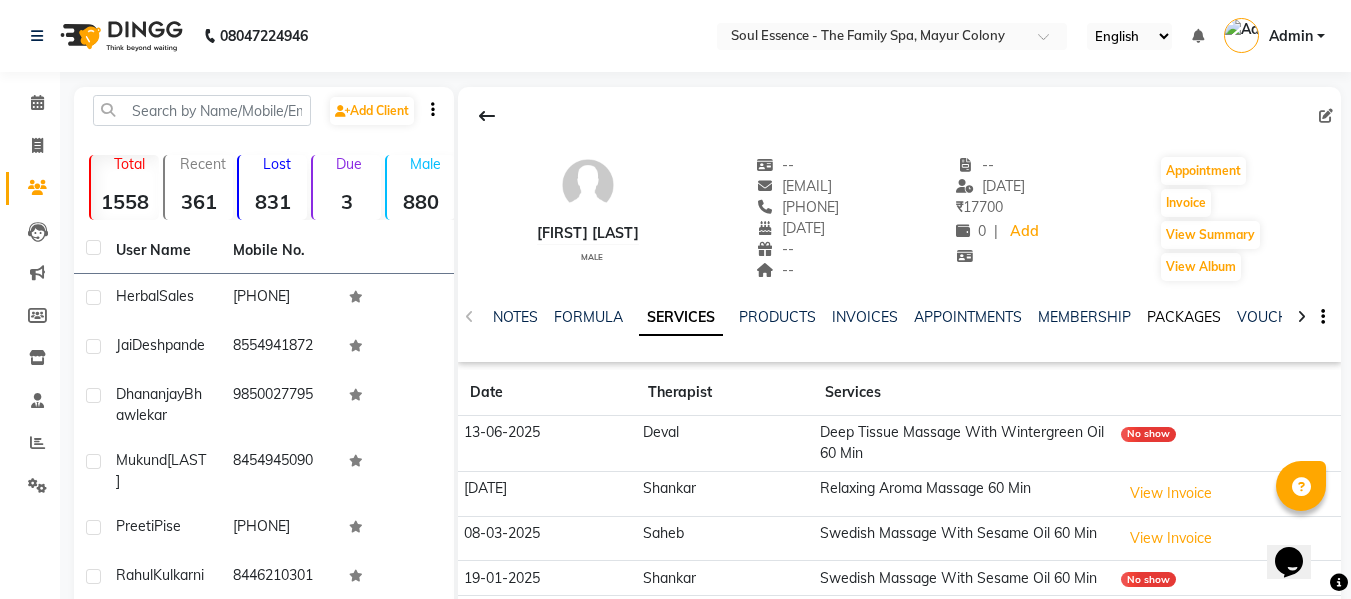 click on "PACKAGES" 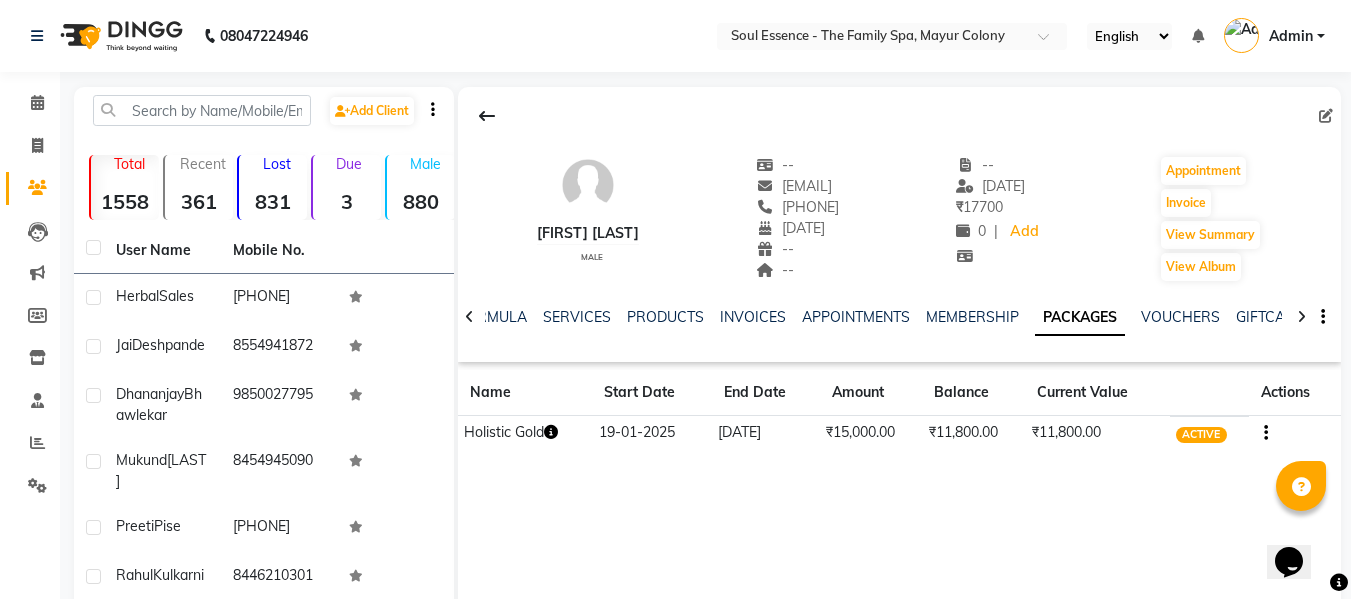 click on "NOTES FORMULA SERVICES PRODUCTS INVOICES APPOINTMENTS MEMBERSHIP PACKAGES VOUCHERS GIFTCARDS POINTS FORMS FAMILY CARDS WALLET" 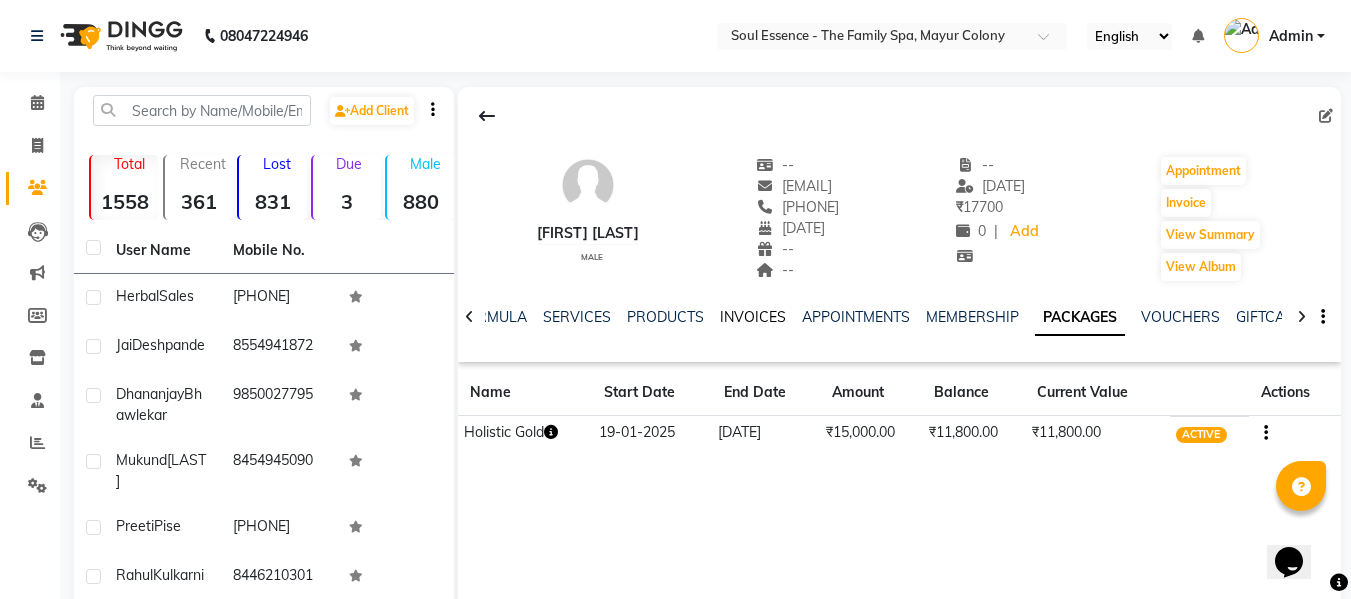 click on "INVOICES" 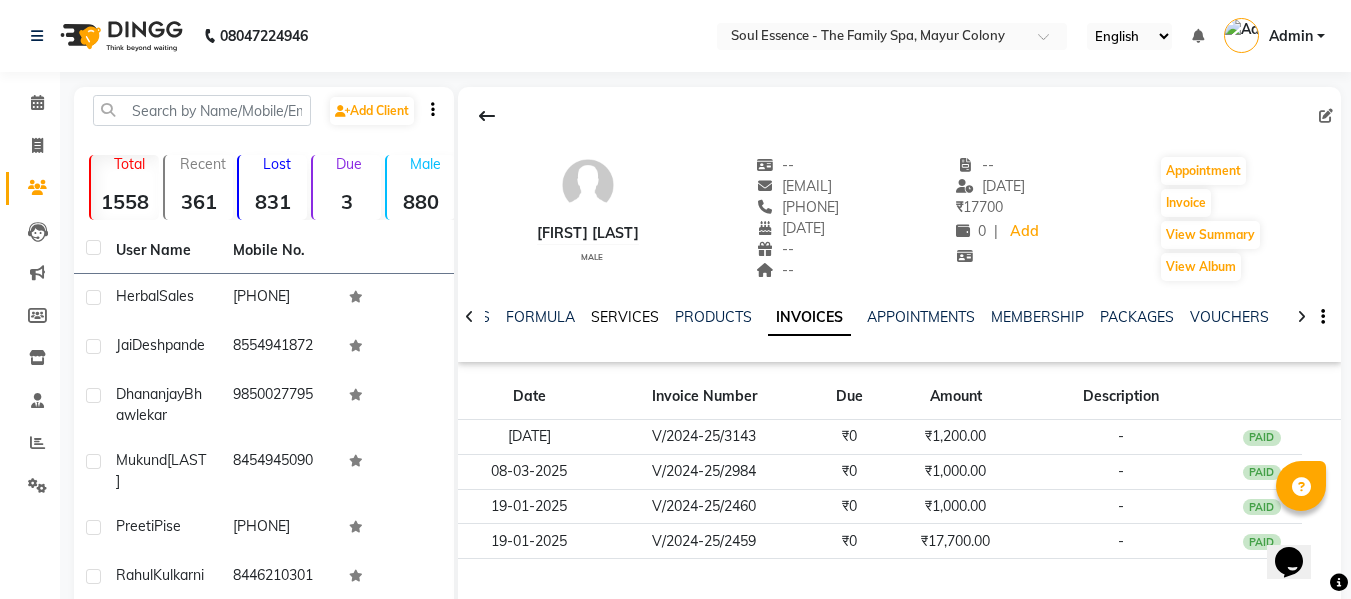 click on "SERVICES" 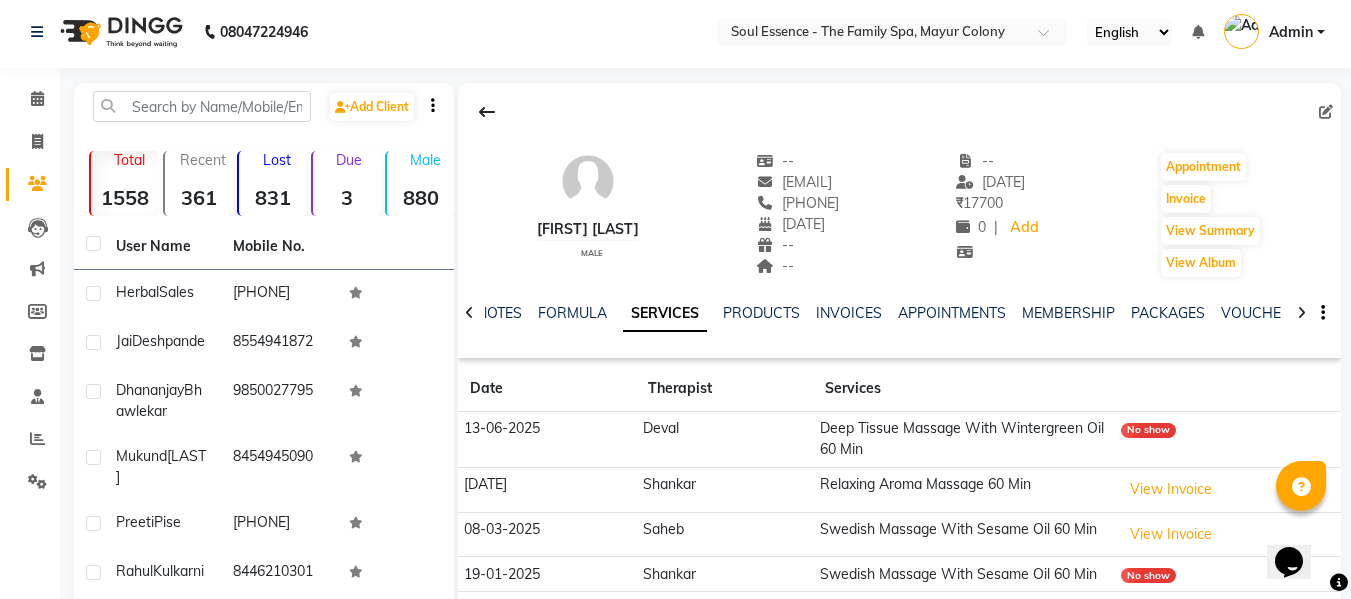 scroll, scrollTop: 0, scrollLeft: 0, axis: both 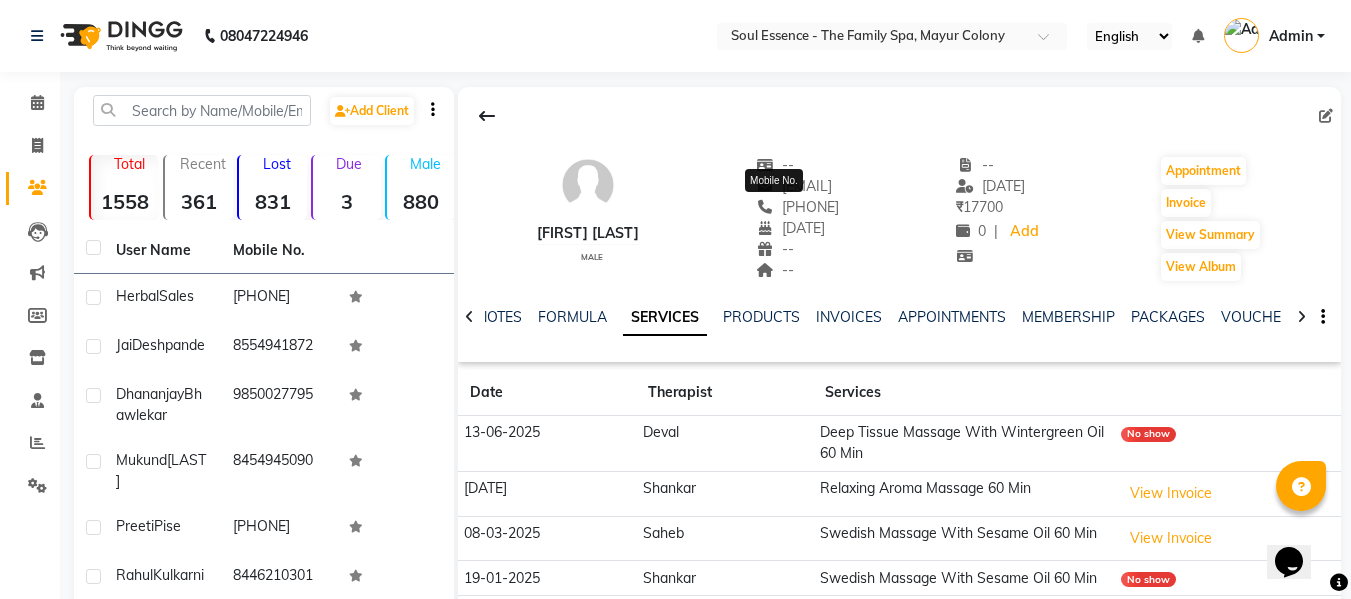 click on "[PHONE]" 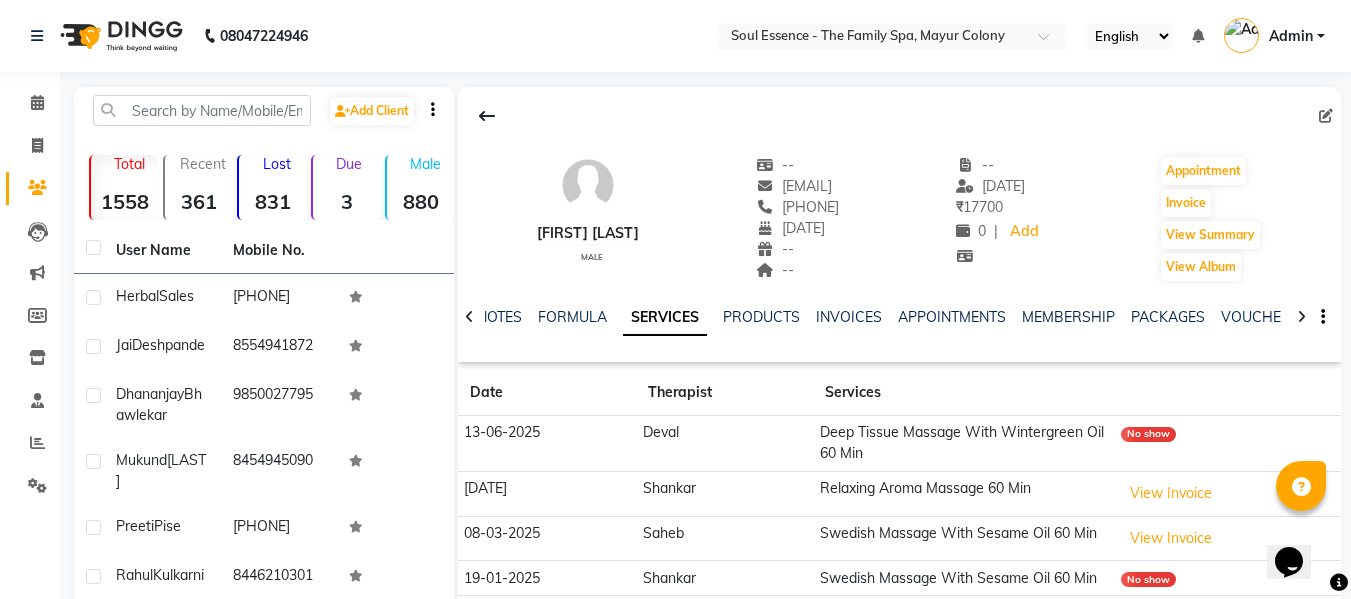 click on "[PHONE]" 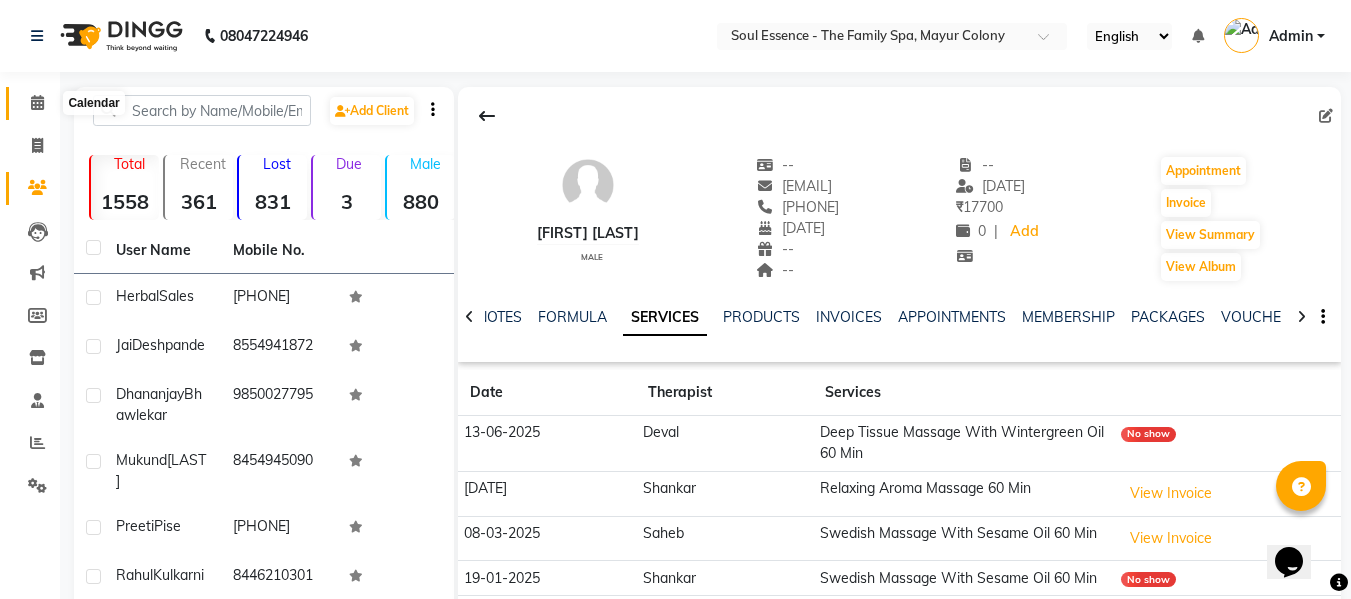 click 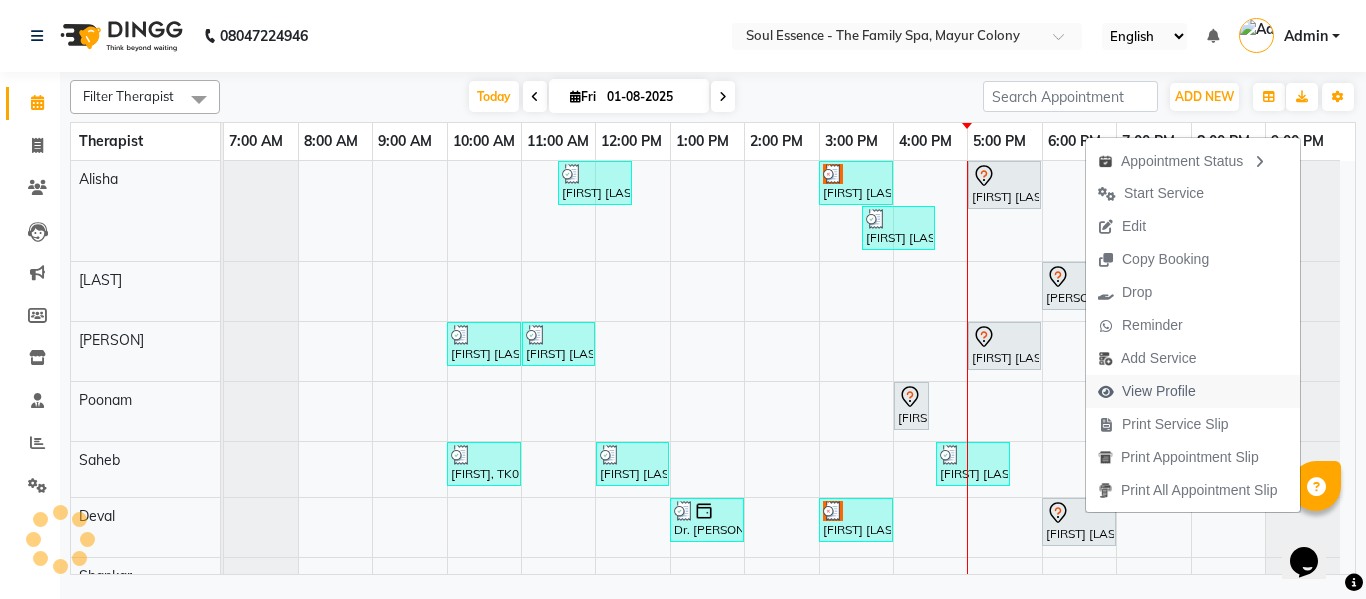 click on "View Profile" at bounding box center [1159, 391] 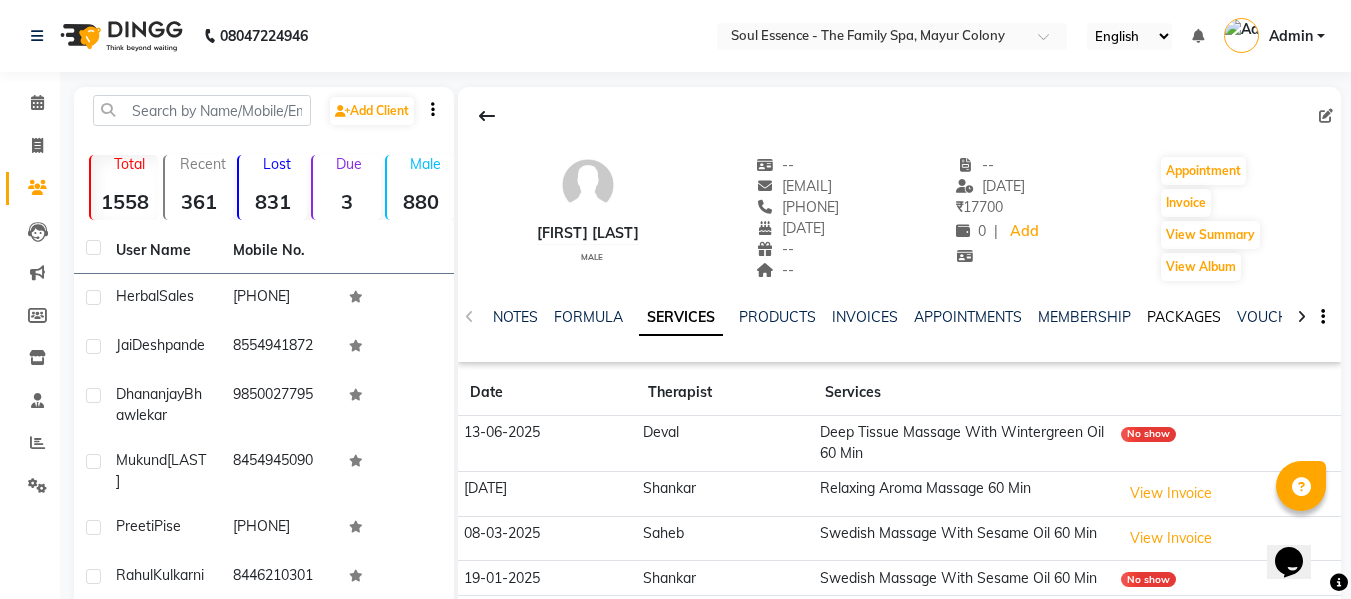 click on "PACKAGES" 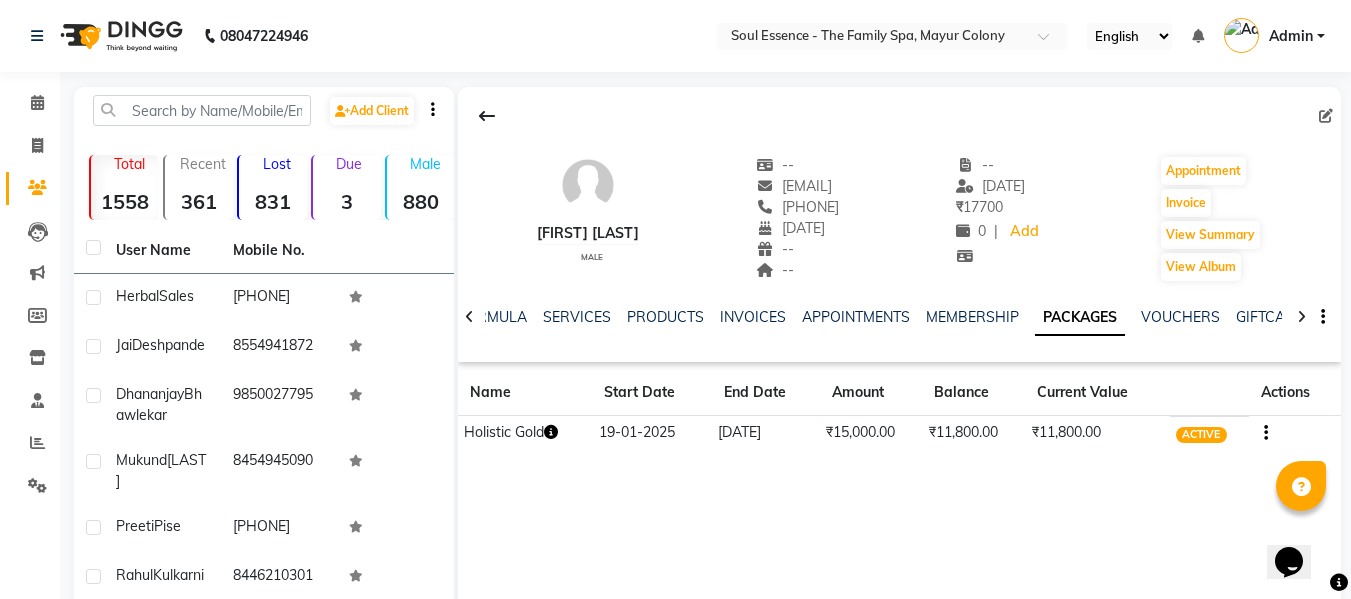 click on "NOTES FORMULA SERVICES PRODUCTS INVOICES APPOINTMENTS MEMBERSHIP PACKAGES VOUCHERS GIFTCARDS POINTS FORMS FAMILY CARDS WALLET" 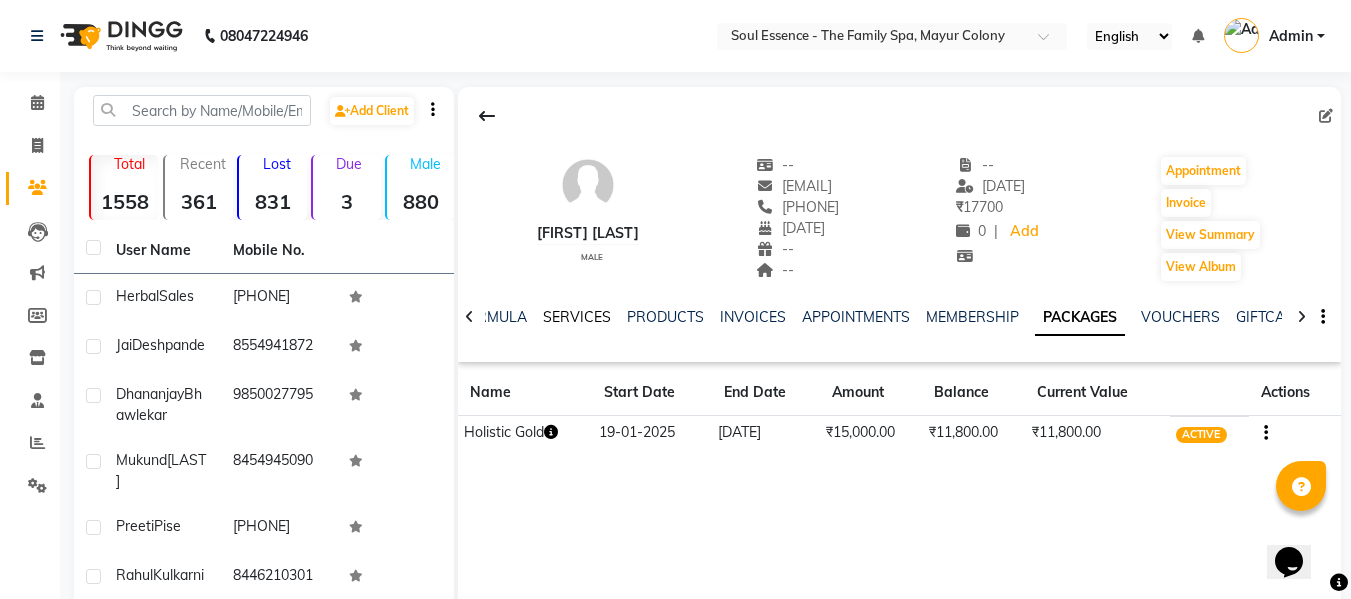 click on "SERVICES" 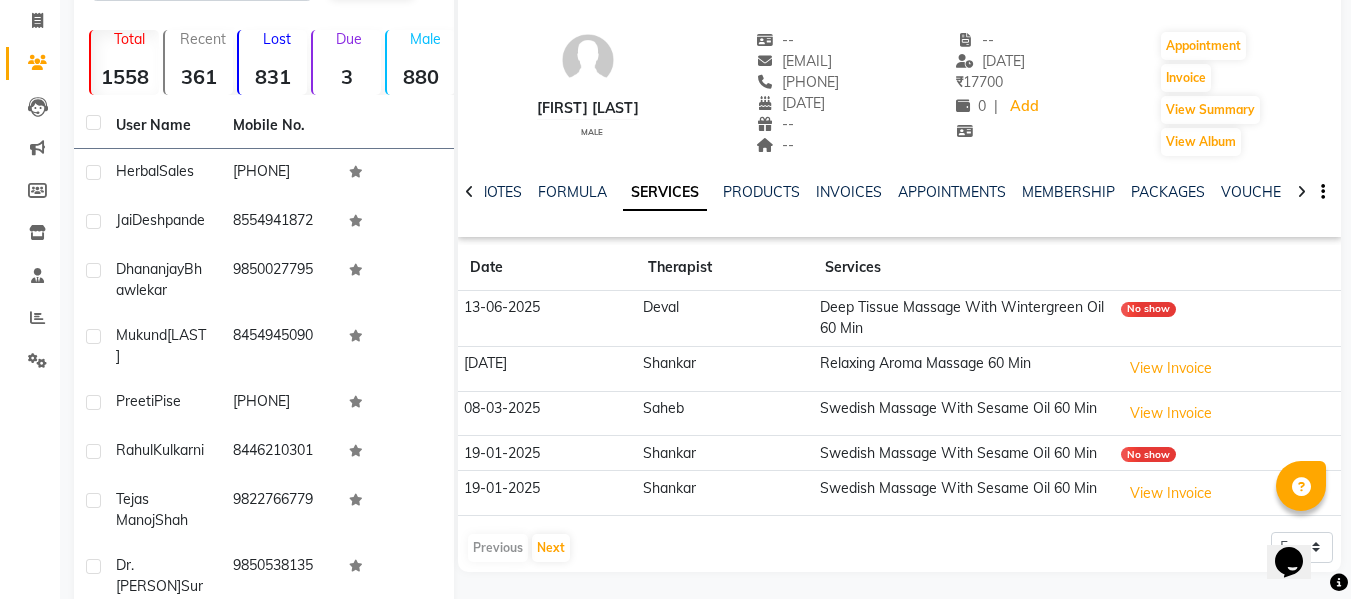 scroll, scrollTop: 300, scrollLeft: 0, axis: vertical 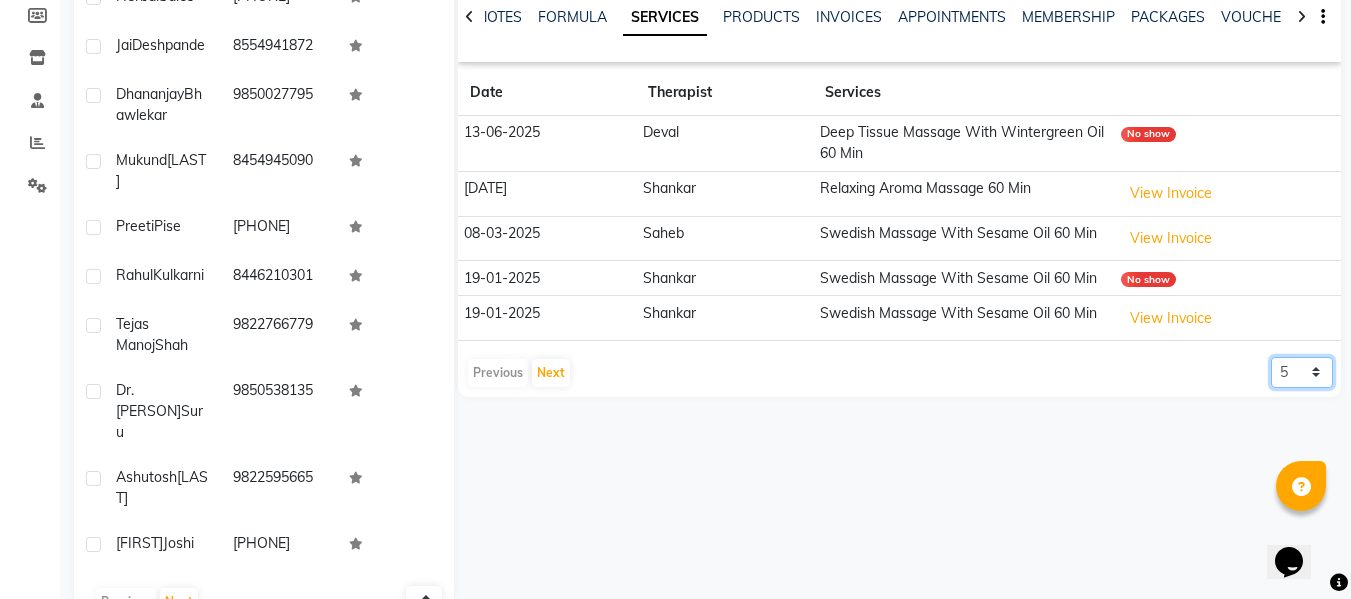 click on "5 10 50 100 500" 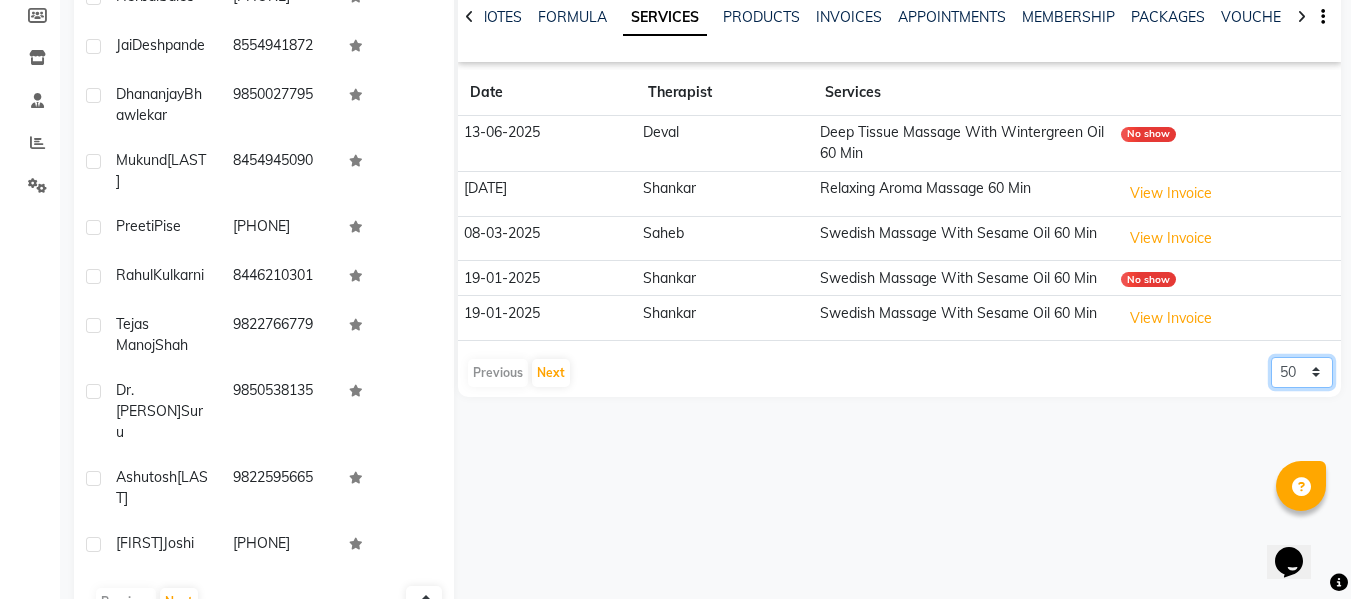 click on "5 10 50 100 500" 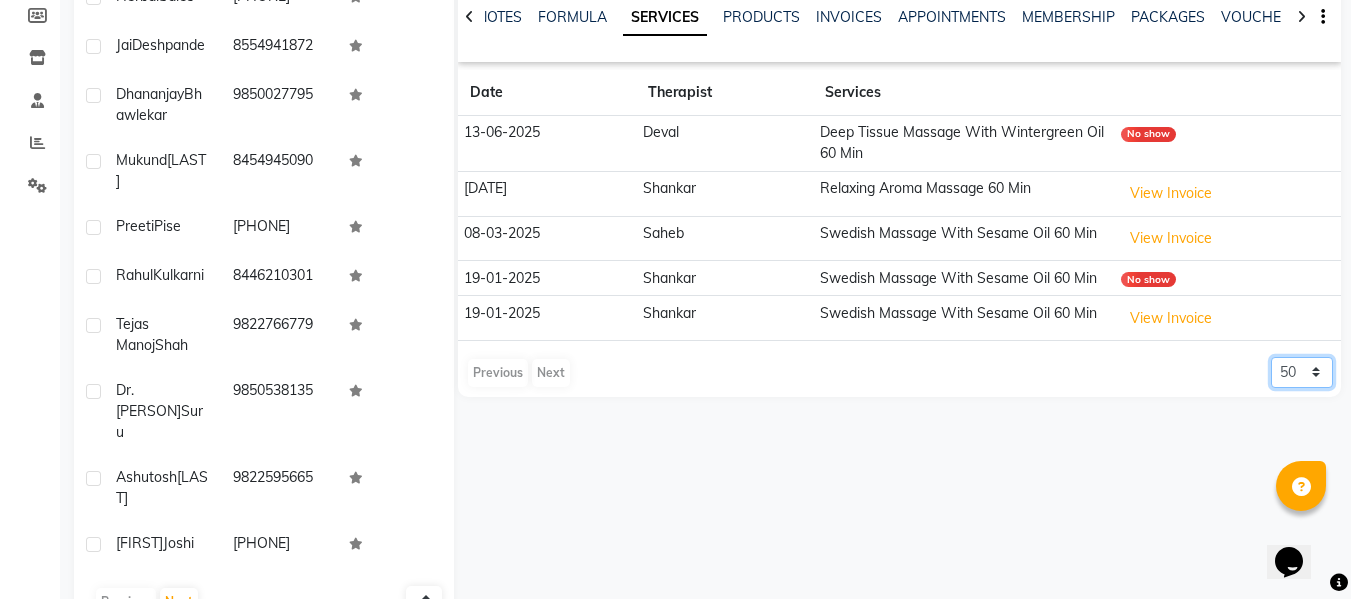 click on "5 10 50 100 500" 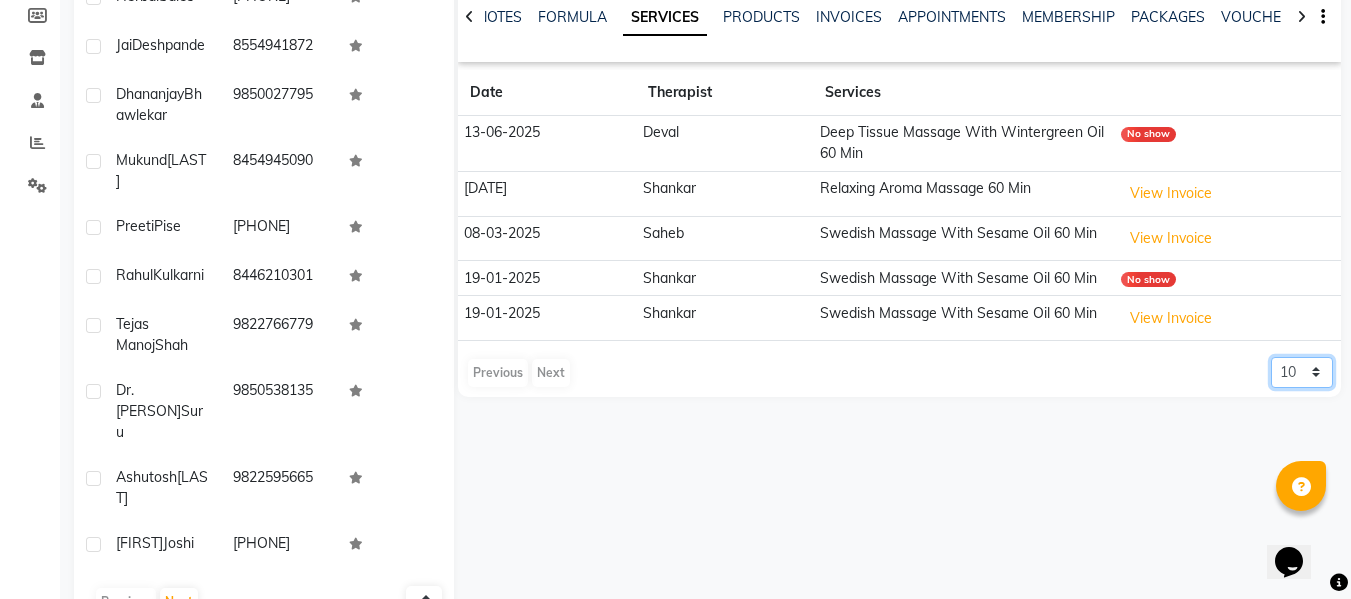 click on "5 10 50 100 500" 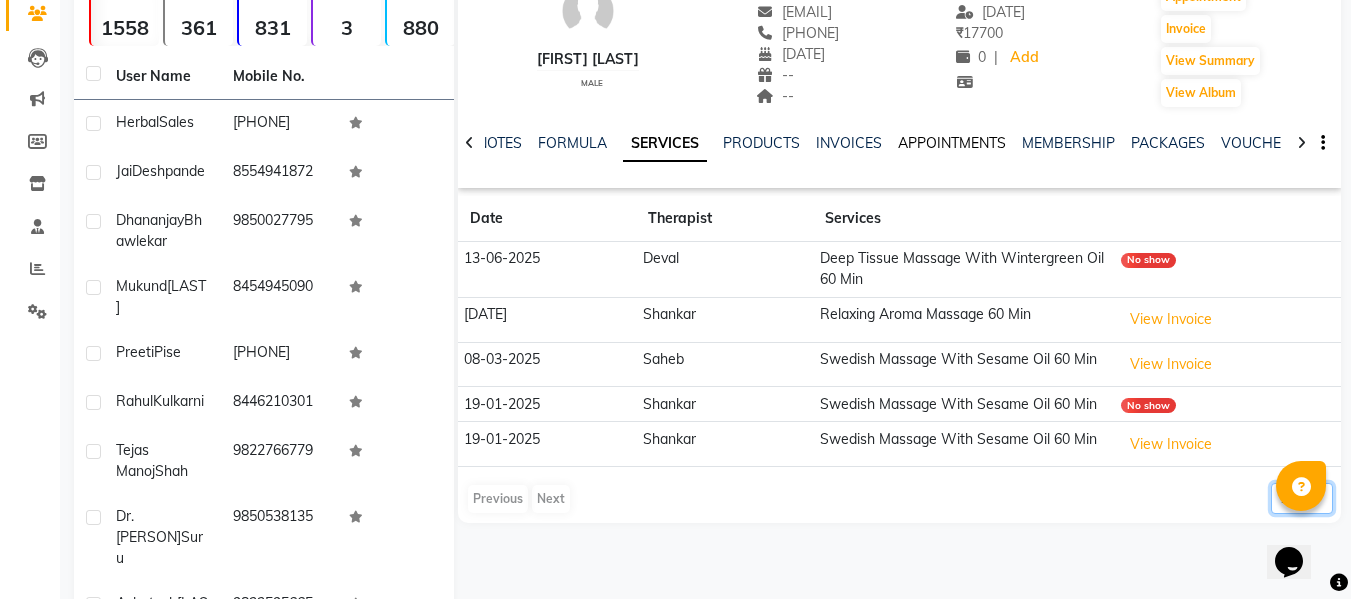 scroll, scrollTop: 200, scrollLeft: 0, axis: vertical 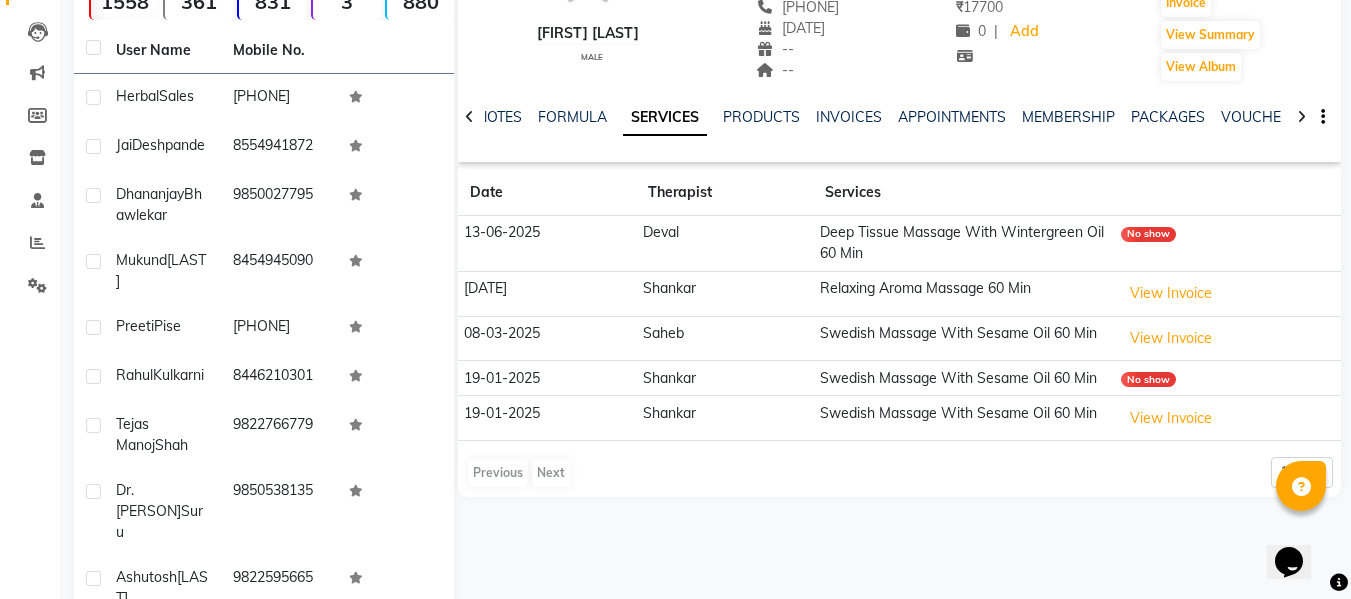 drag, startPoint x: 468, startPoint y: 300, endPoint x: 571, endPoint y: 303, distance: 103.04368 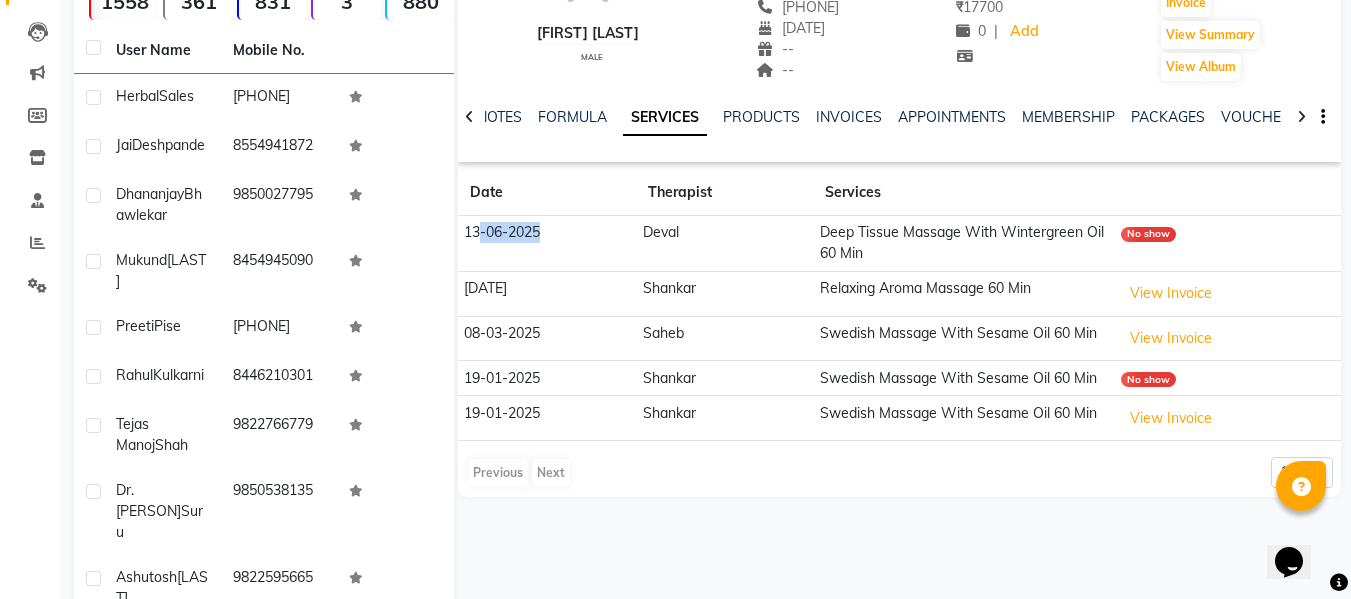 drag, startPoint x: 584, startPoint y: 268, endPoint x: 479, endPoint y: 267, distance: 105.00476 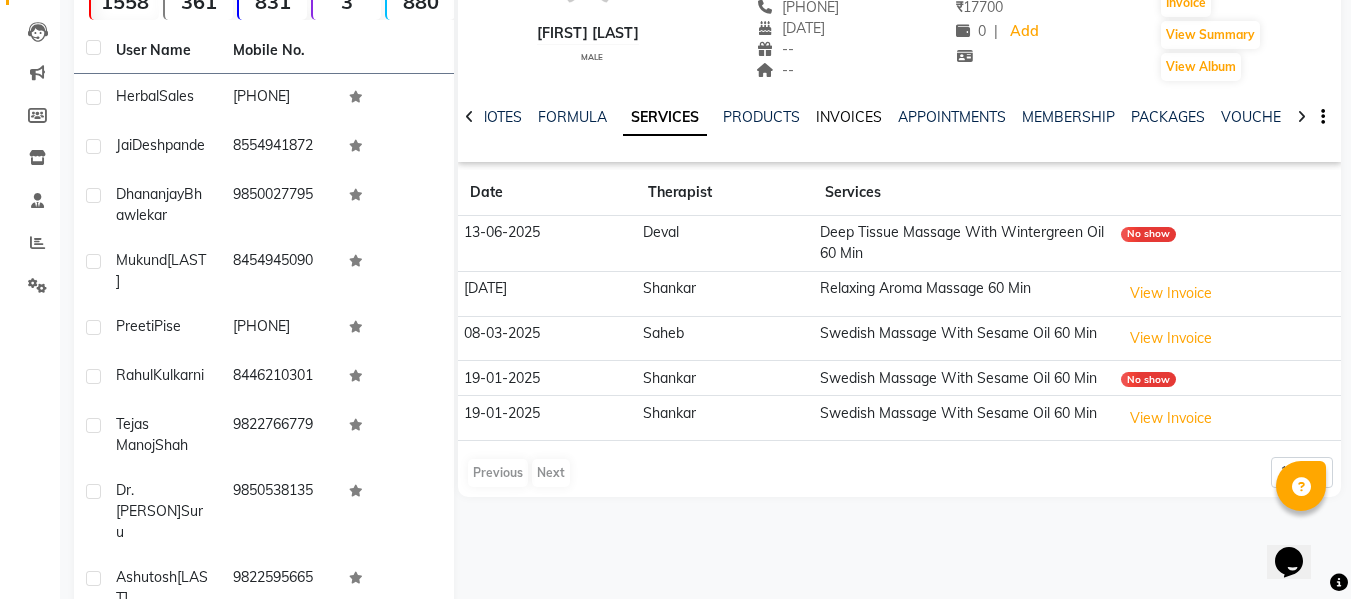 click on "INVOICES" 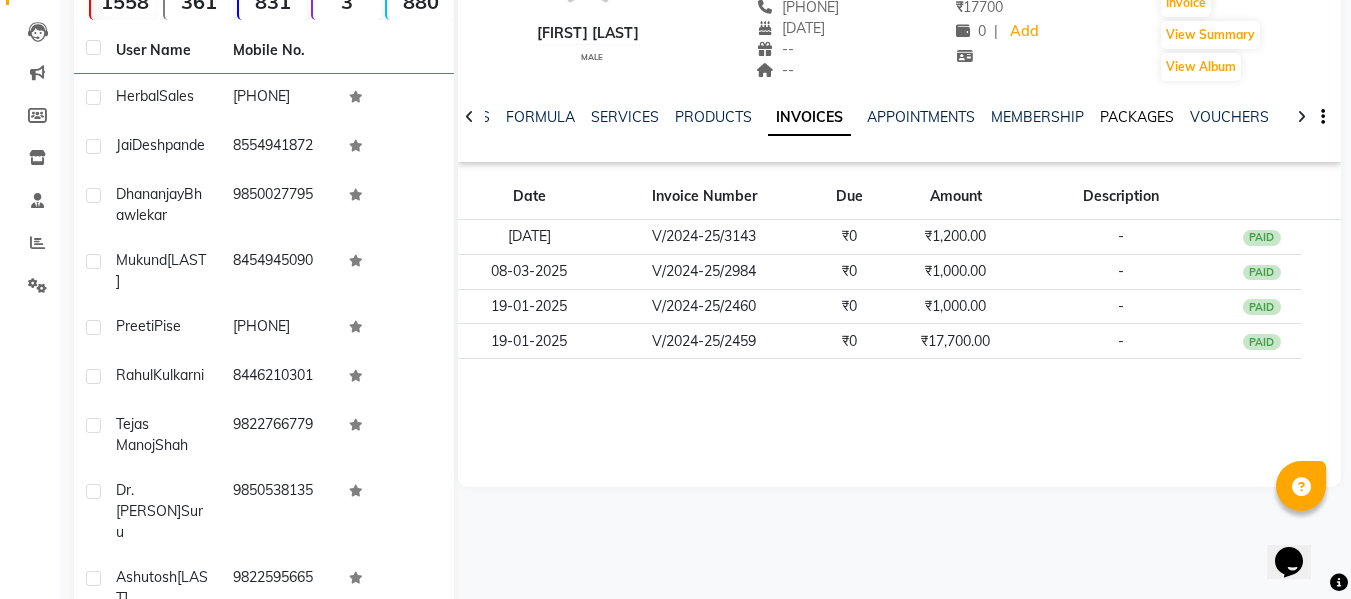 click on "PACKAGES" 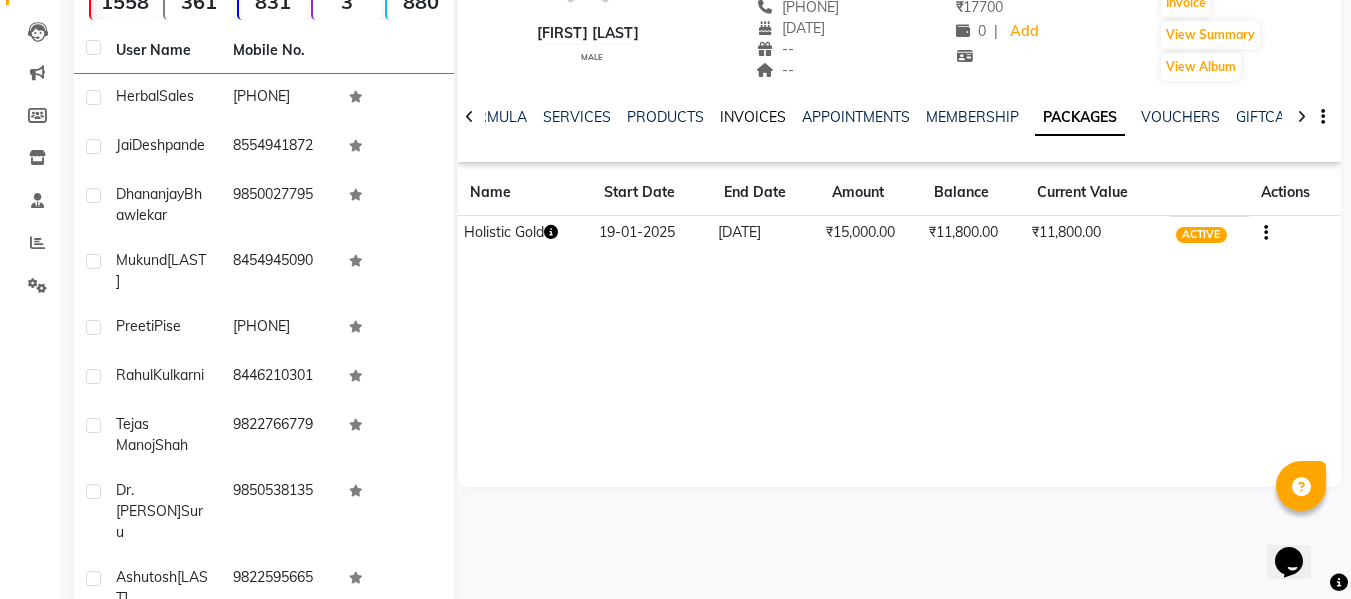 click on "INVOICES" 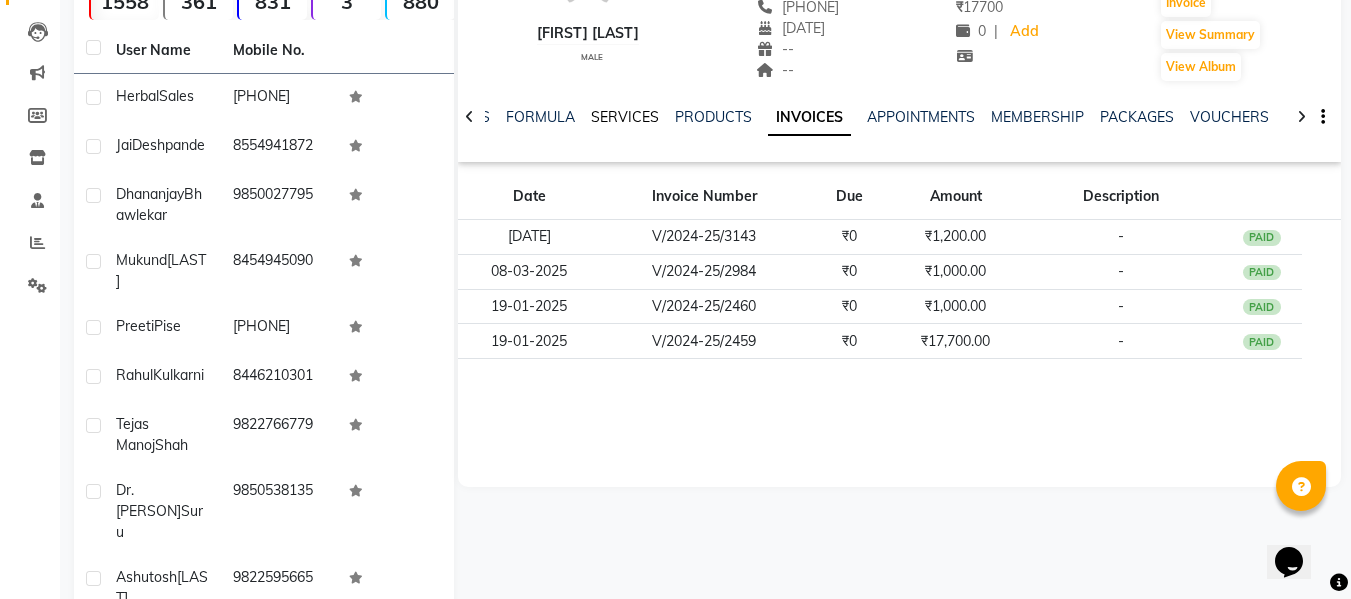 click on "SERVICES" 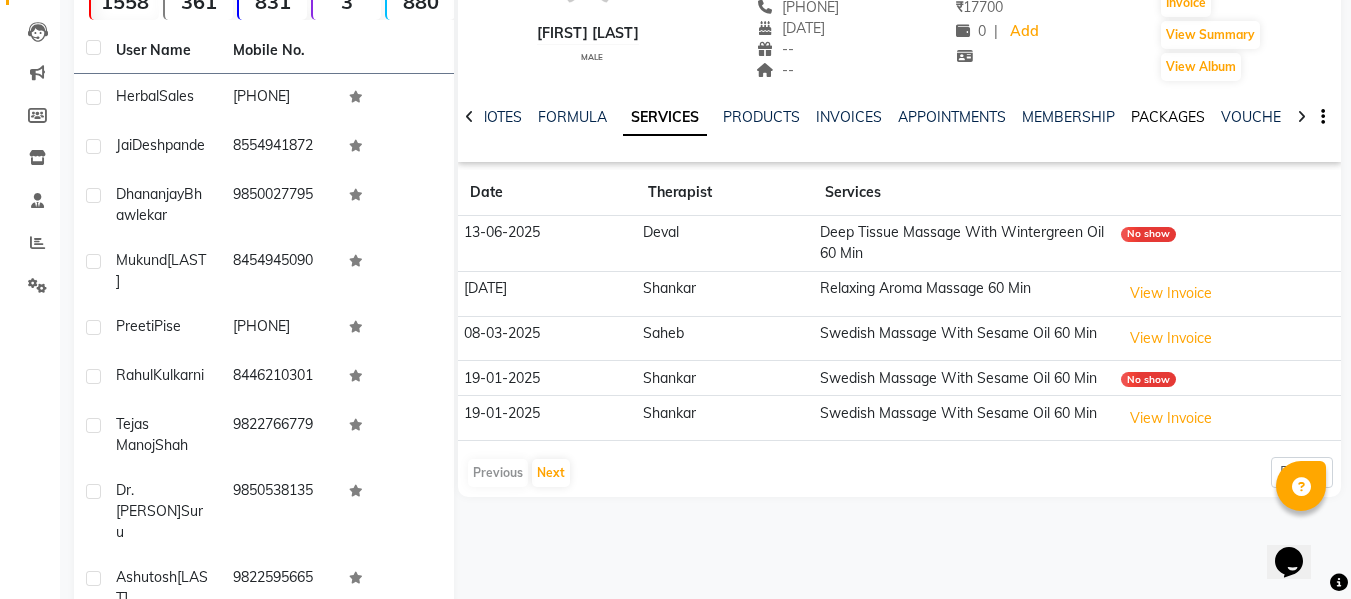 click on "PACKAGES" 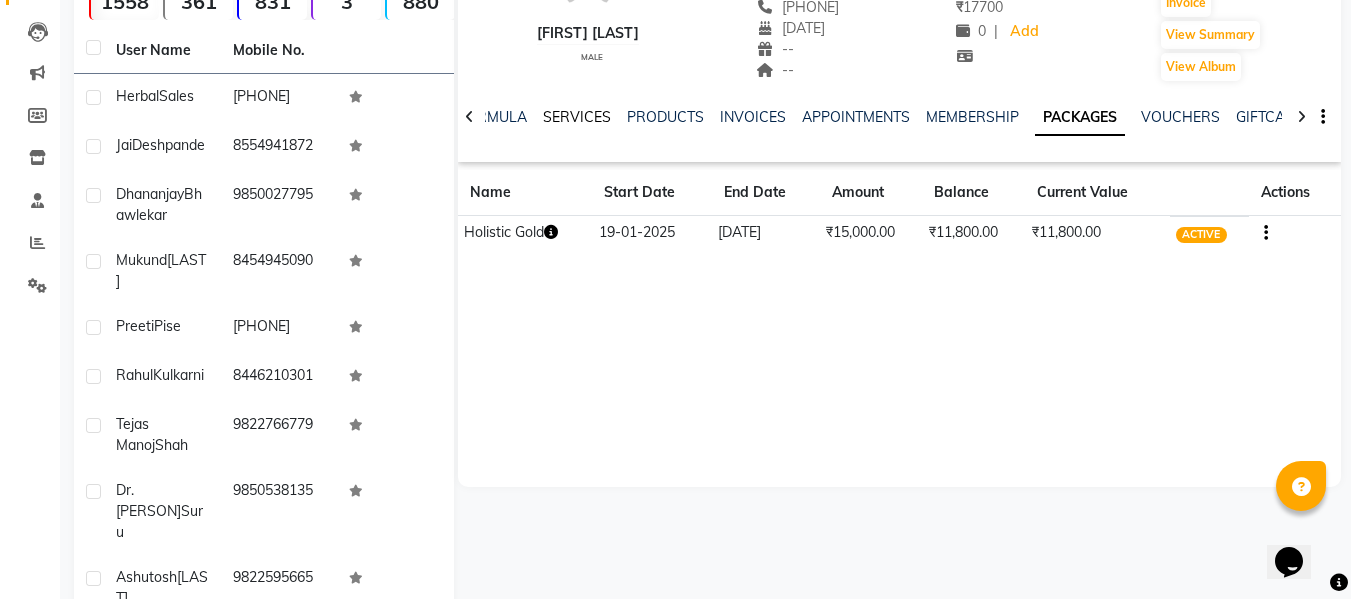 click on "SERVICES" 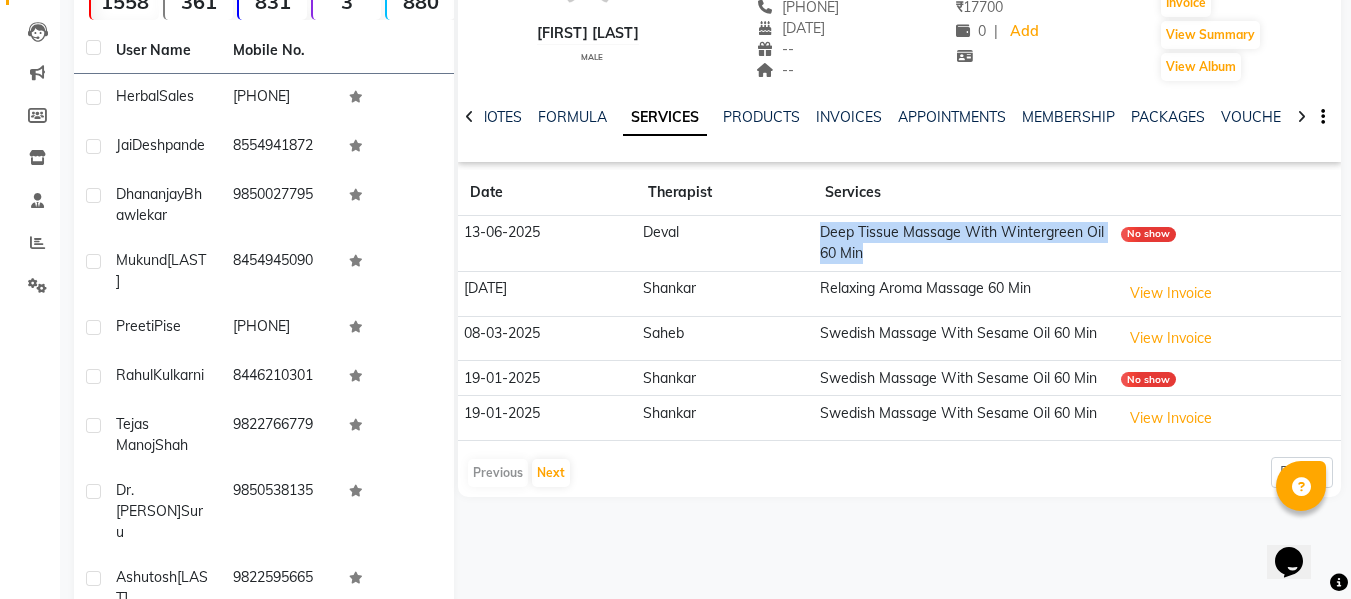 drag, startPoint x: 894, startPoint y: 255, endPoint x: 817, endPoint y: 231, distance: 80.65358 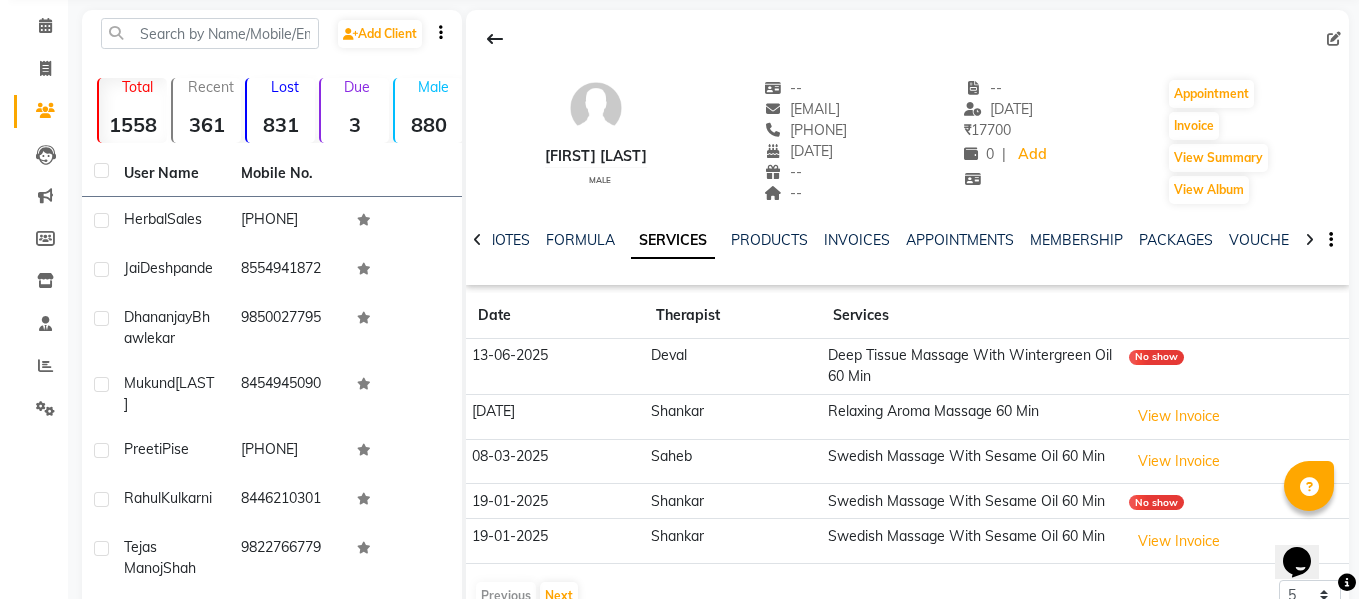 scroll, scrollTop: 0, scrollLeft: 0, axis: both 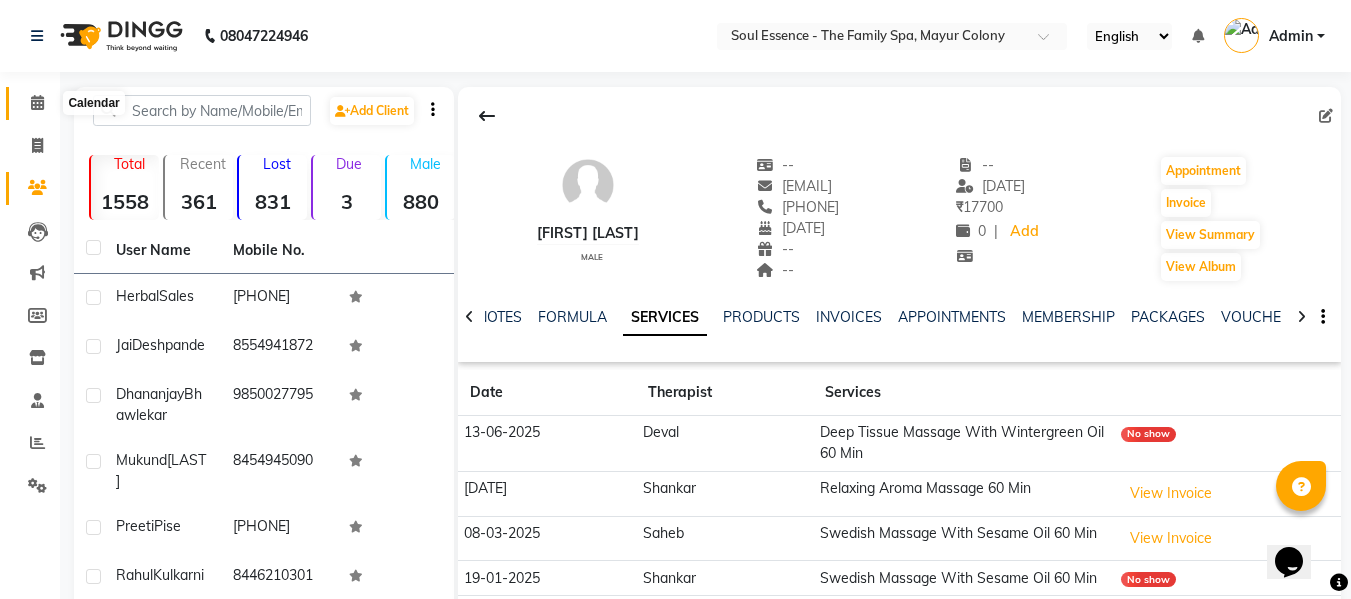 click 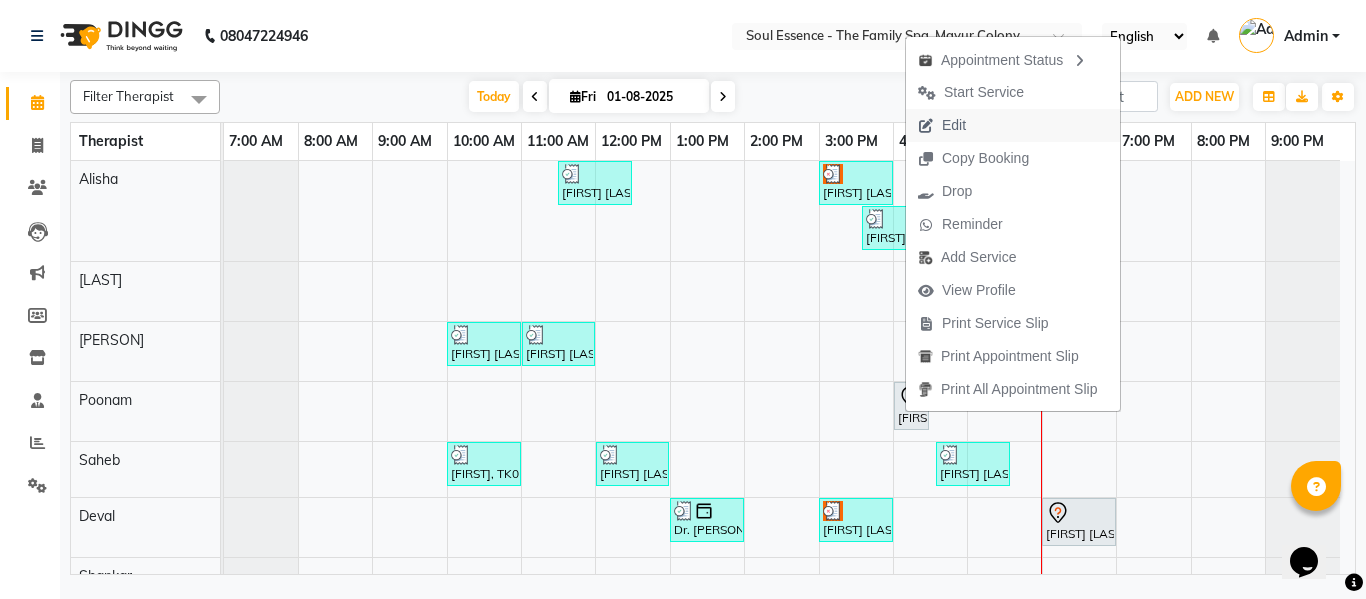 click on "Edit" at bounding box center (954, 125) 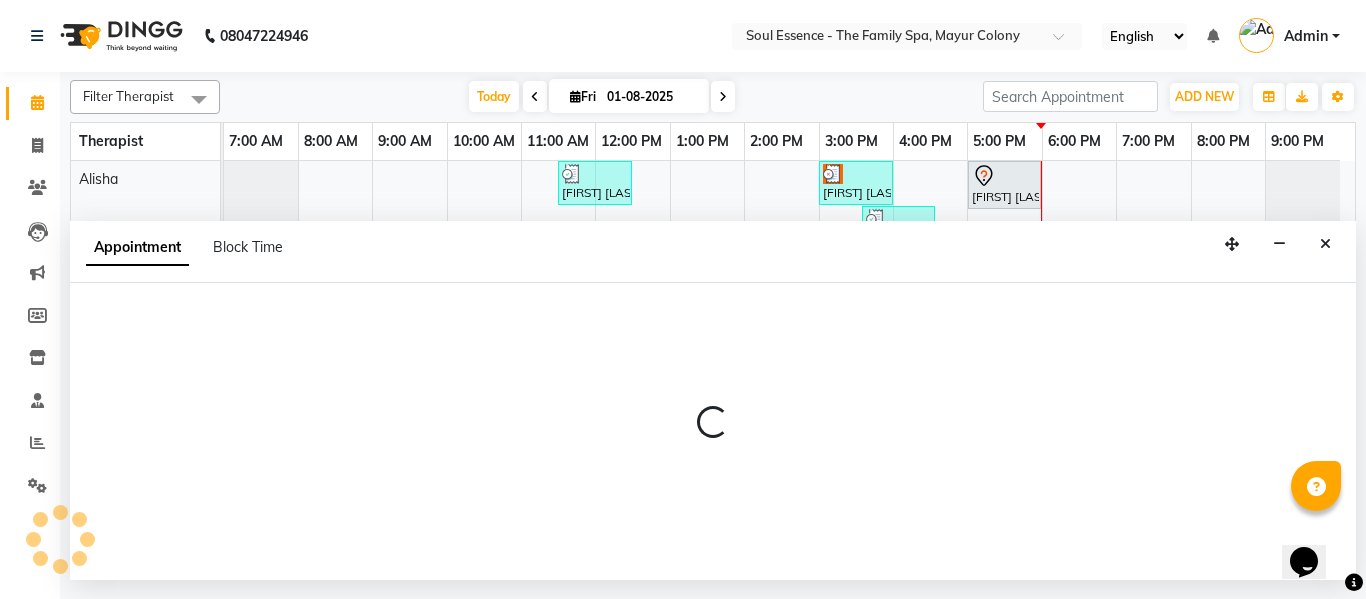 select on "tentative" 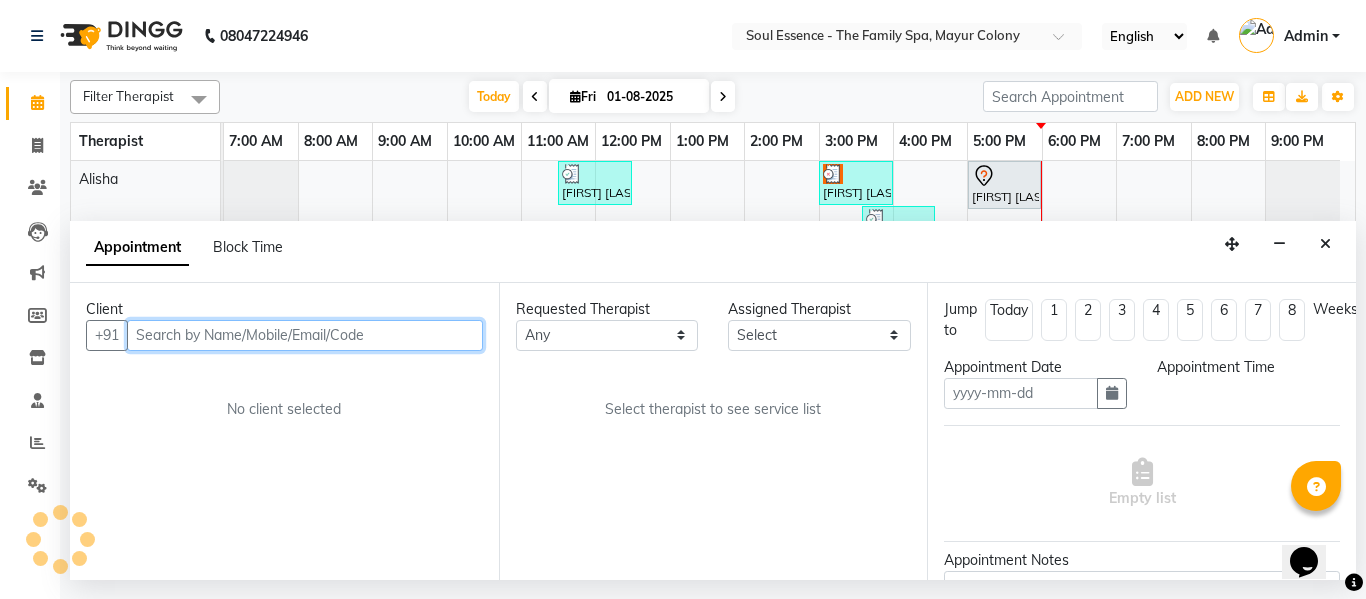 type on "01-08-2025" 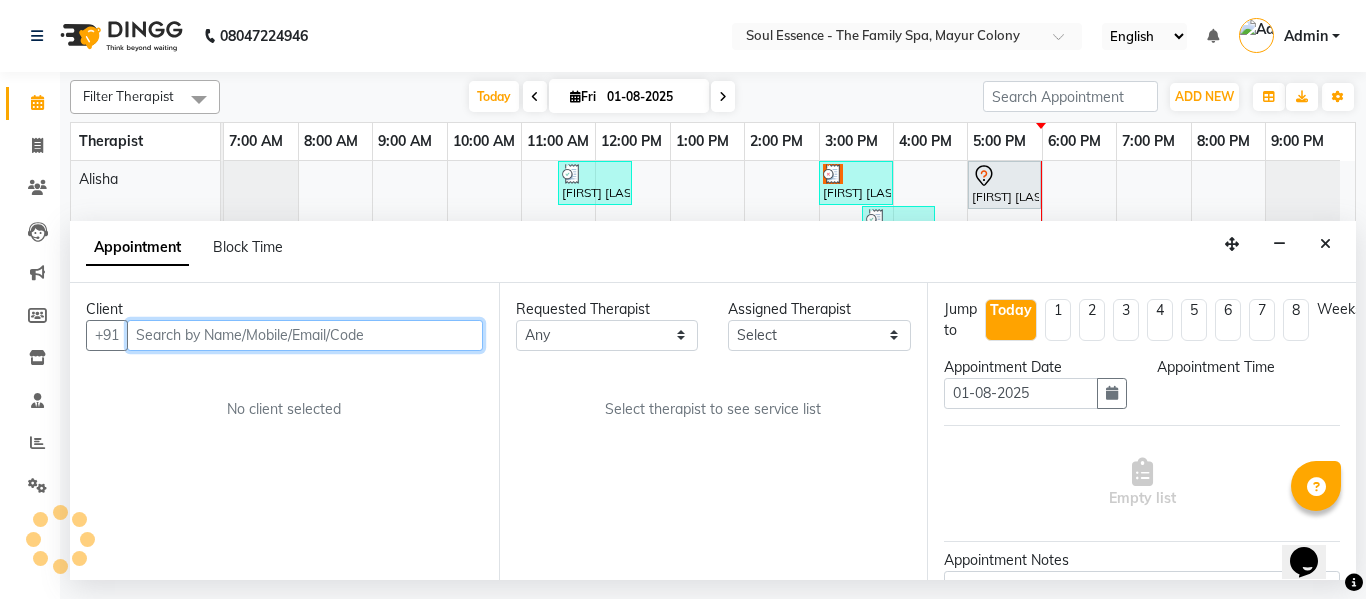 select on "960" 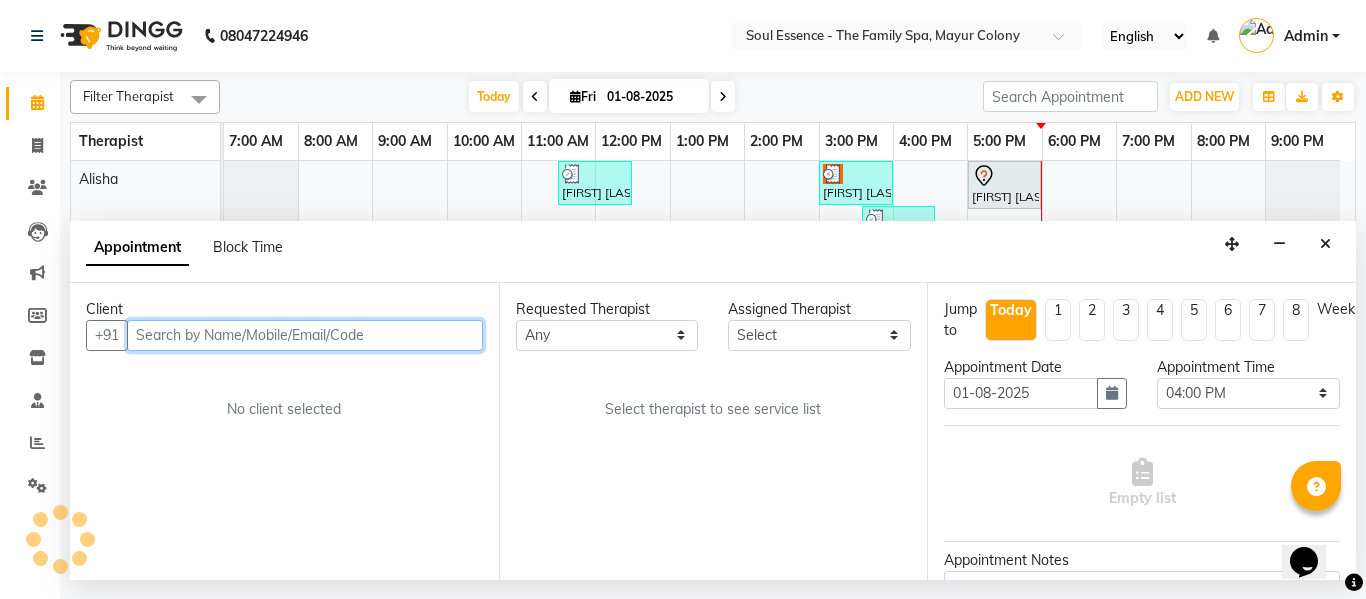 select on "45892" 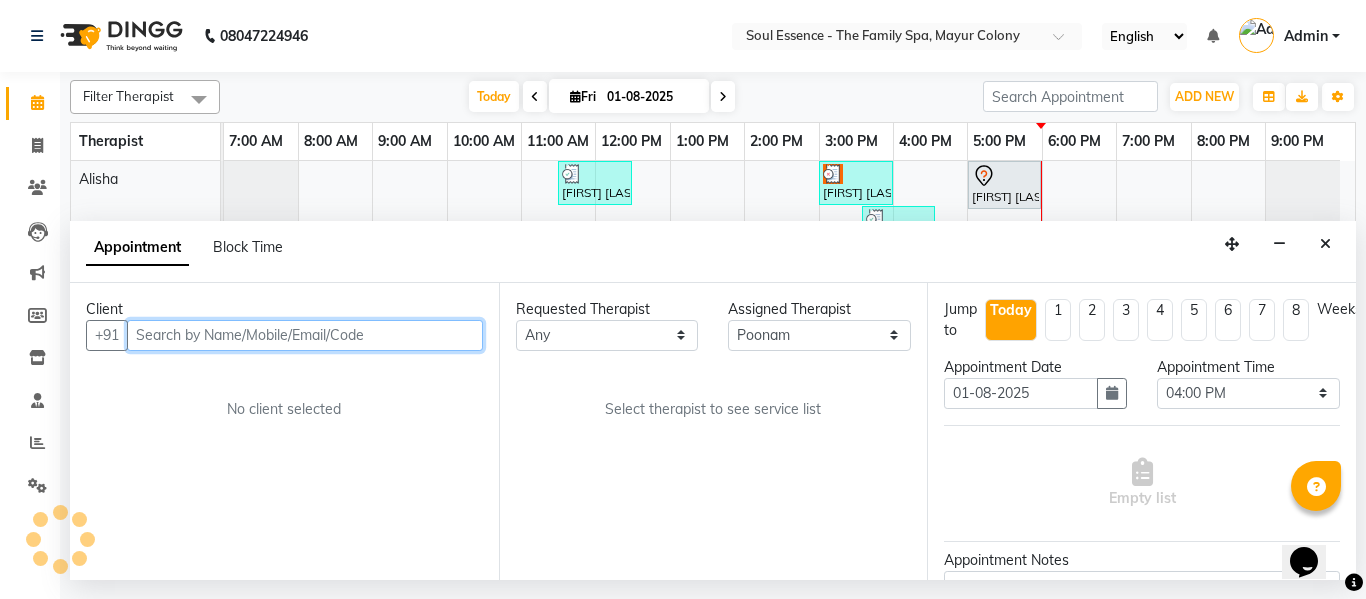 select on "1188" 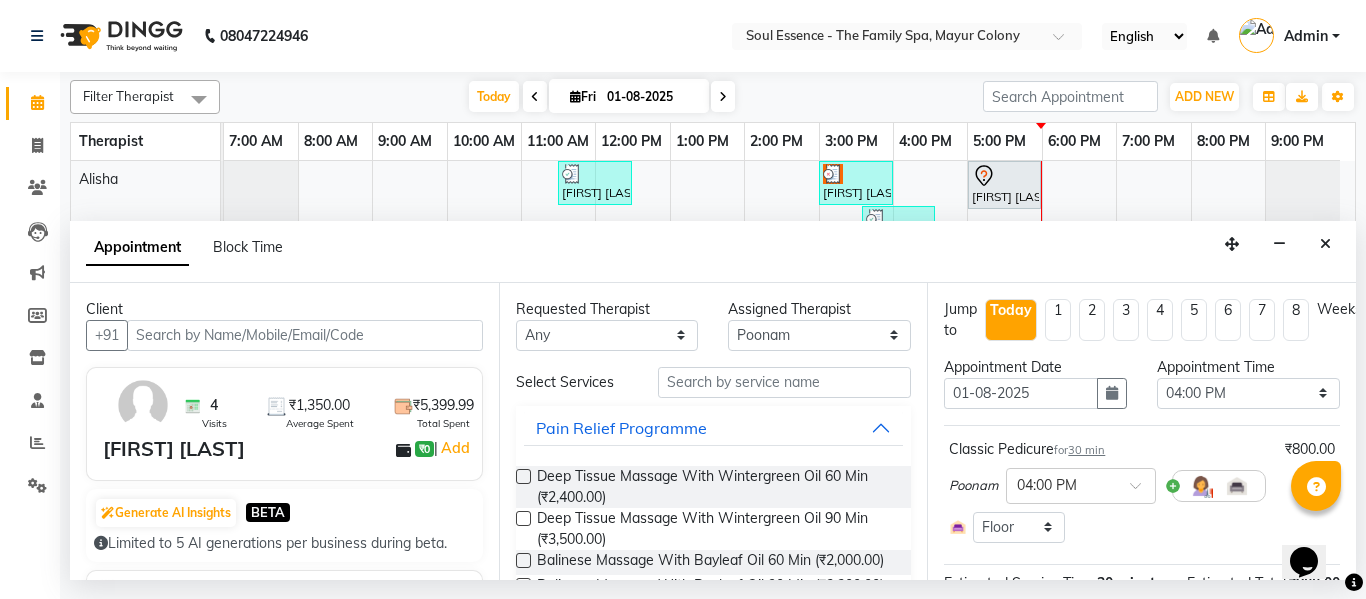 drag, startPoint x: 1333, startPoint y: 246, endPoint x: 1315, endPoint y: 252, distance: 18.973665 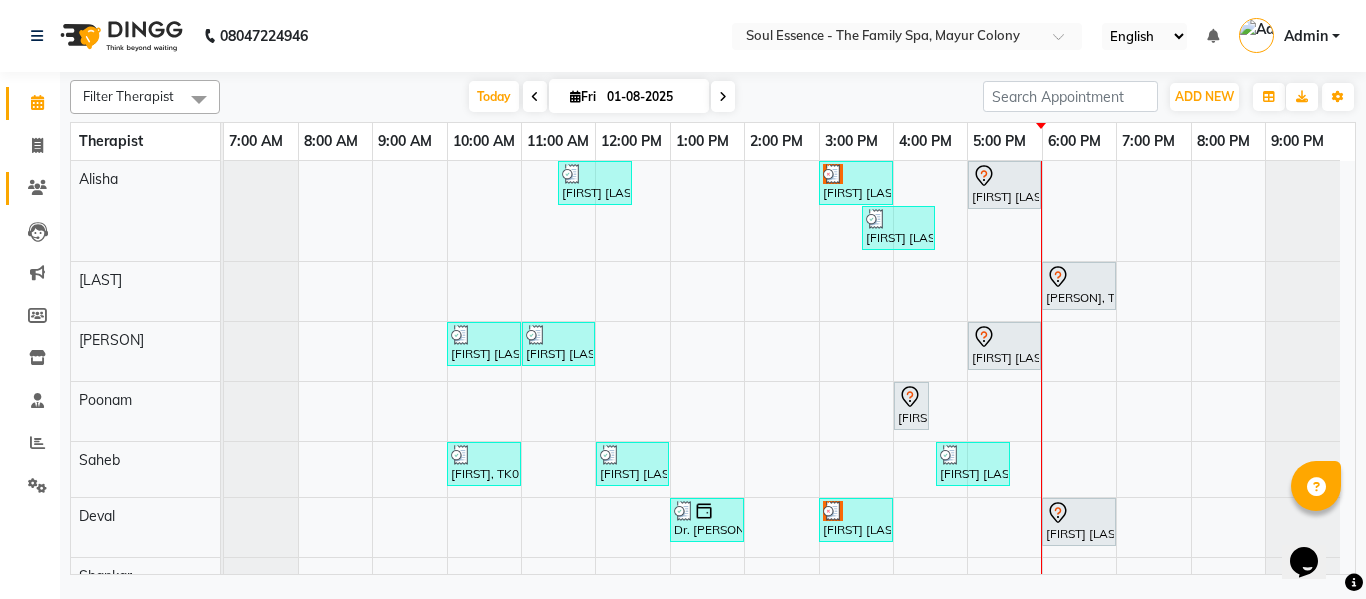 click 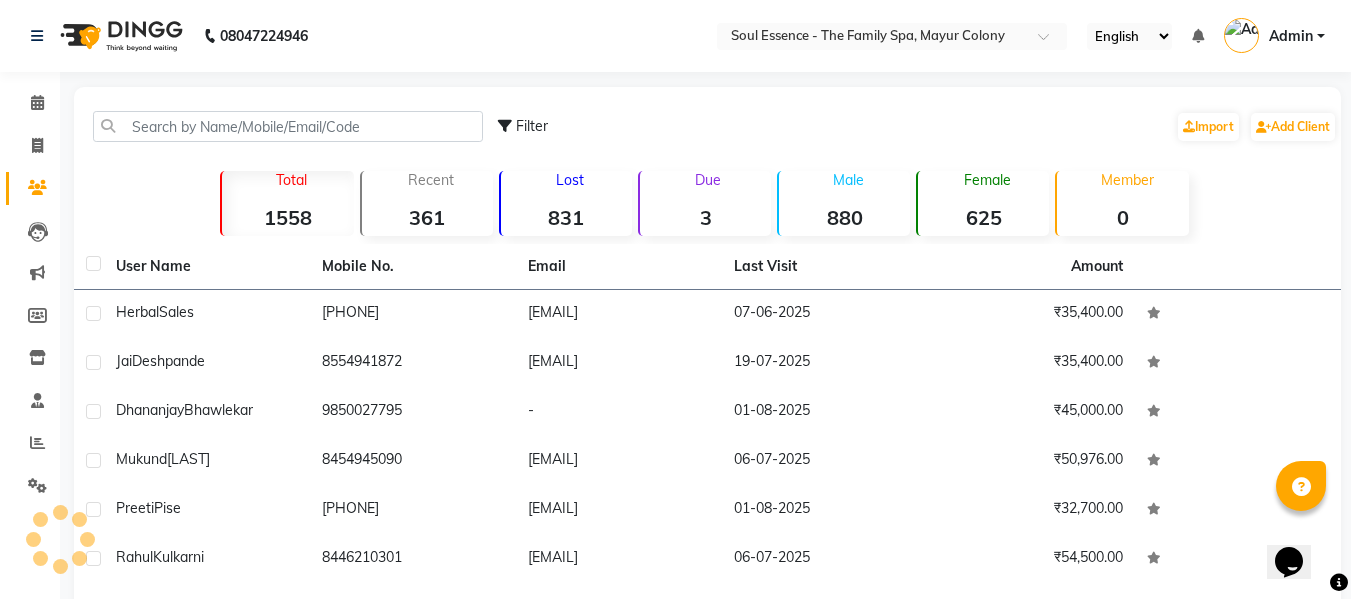 click on "Filter  Import   Add Client" 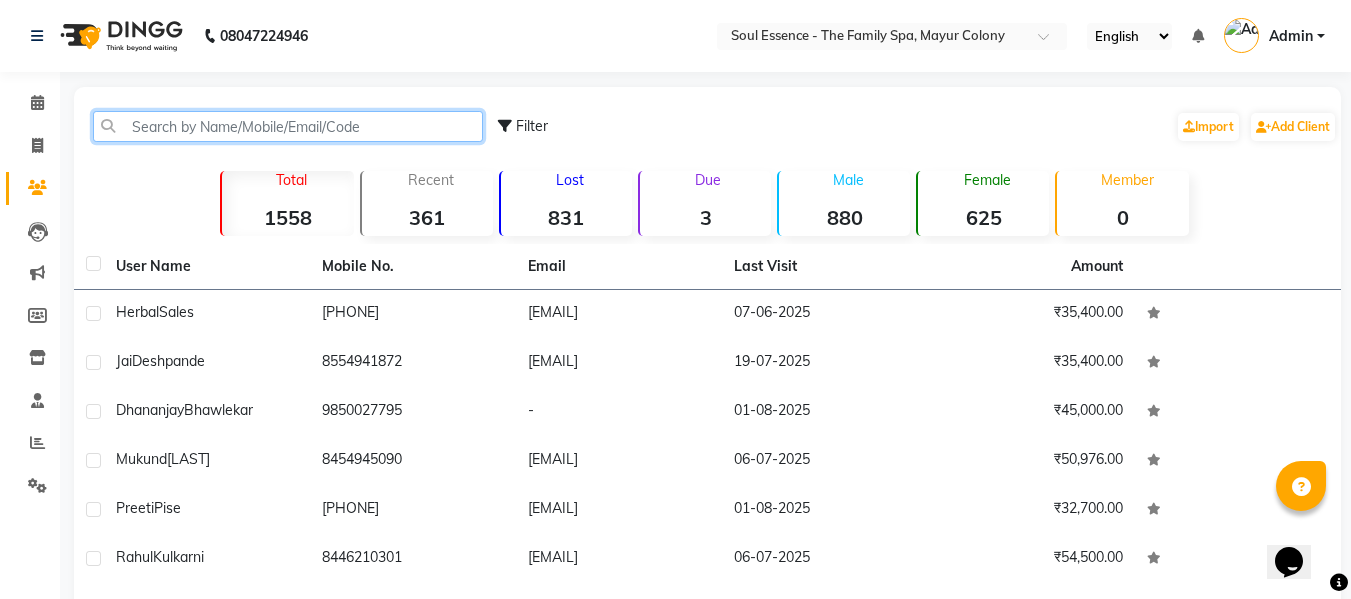 click 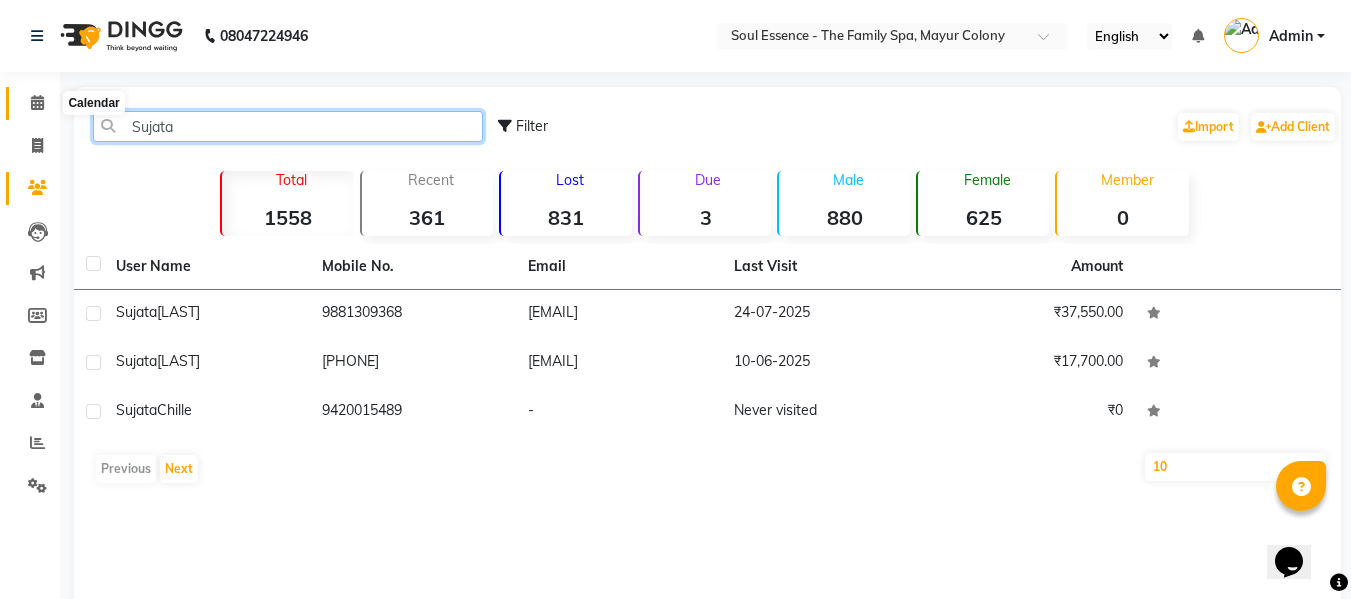 type on "Sujata" 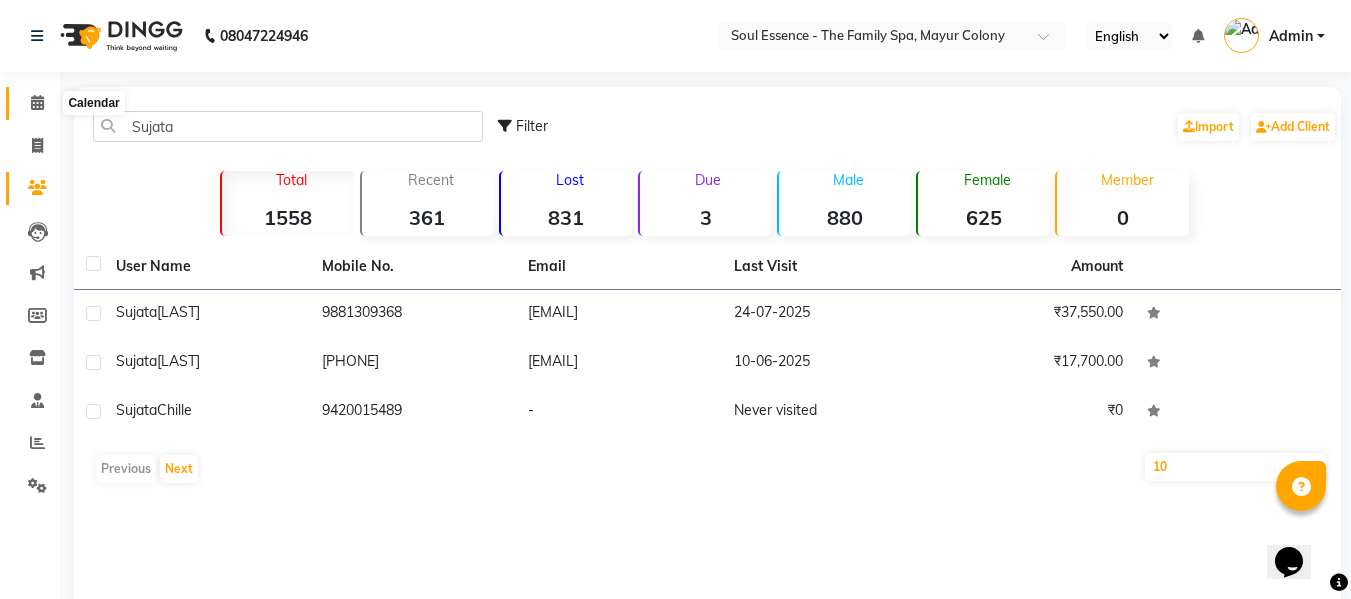 click 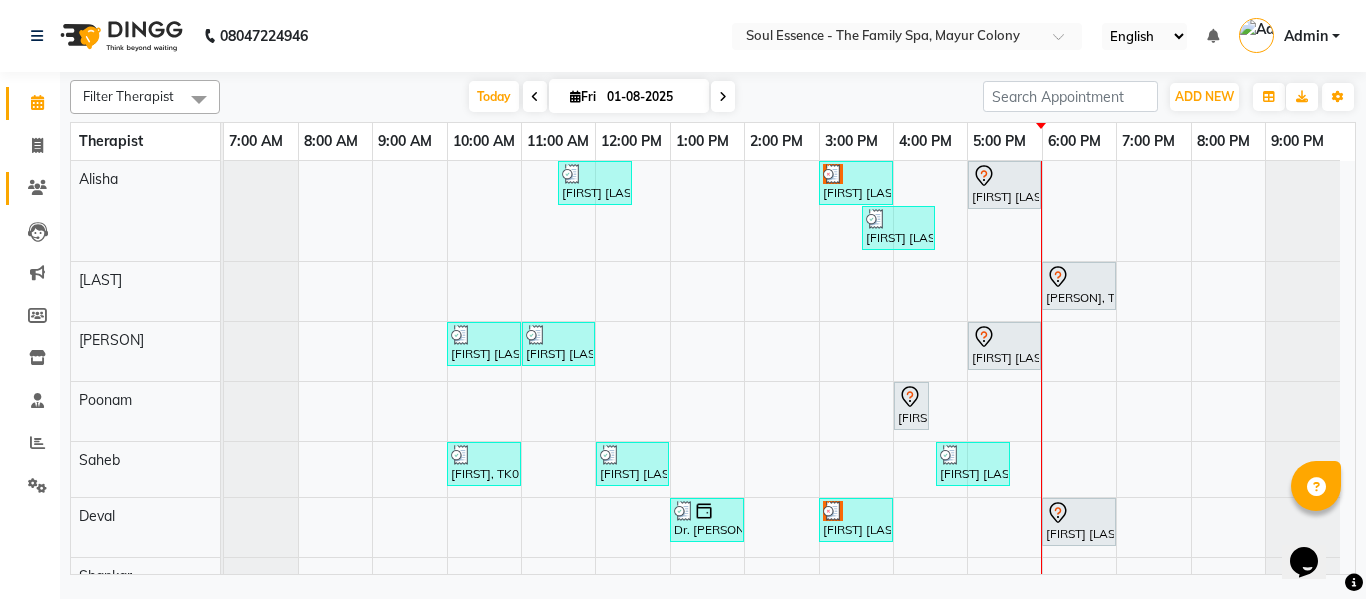 click 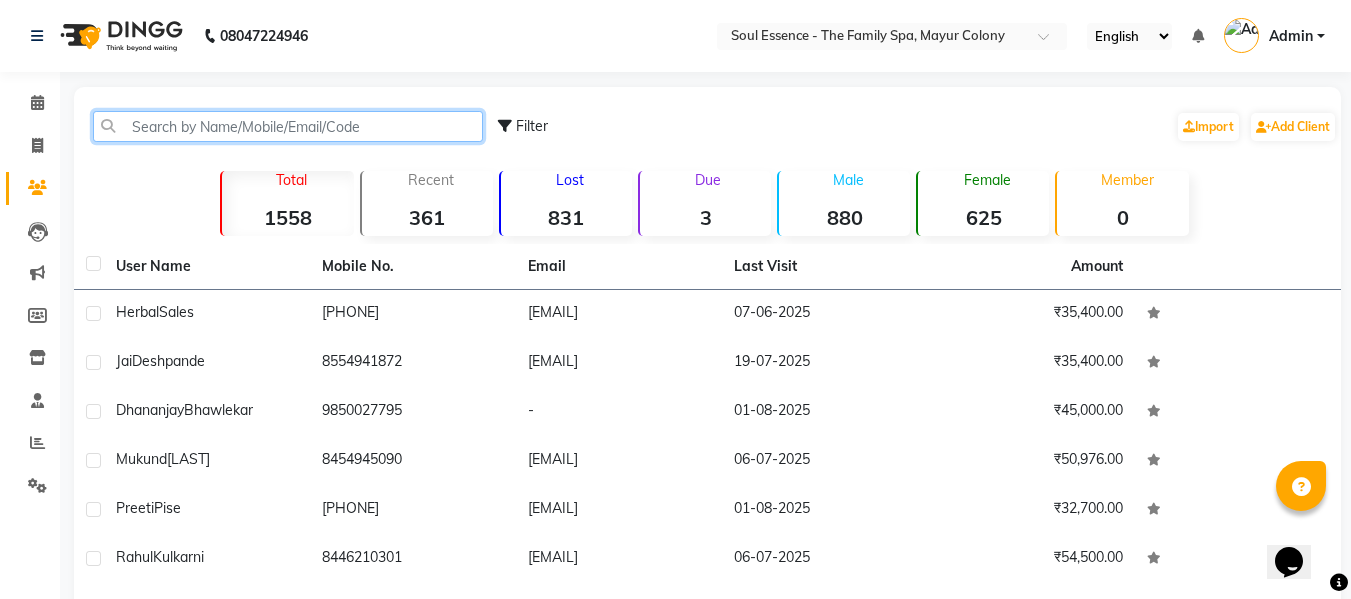 click 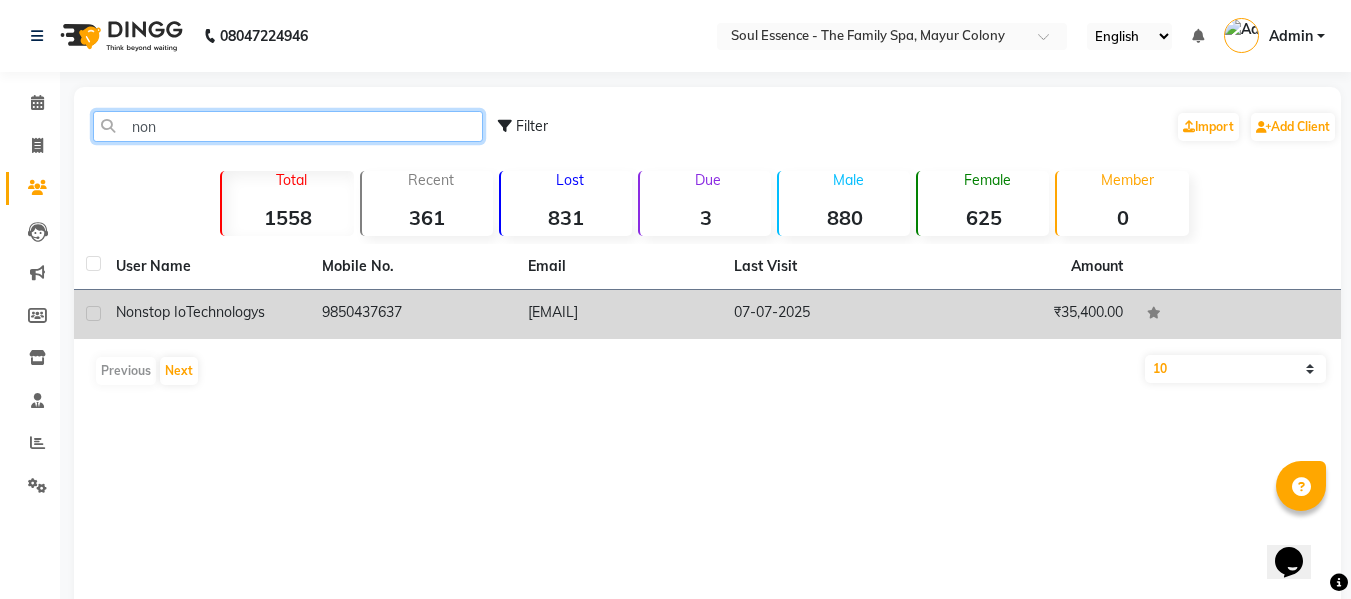 type on "non" 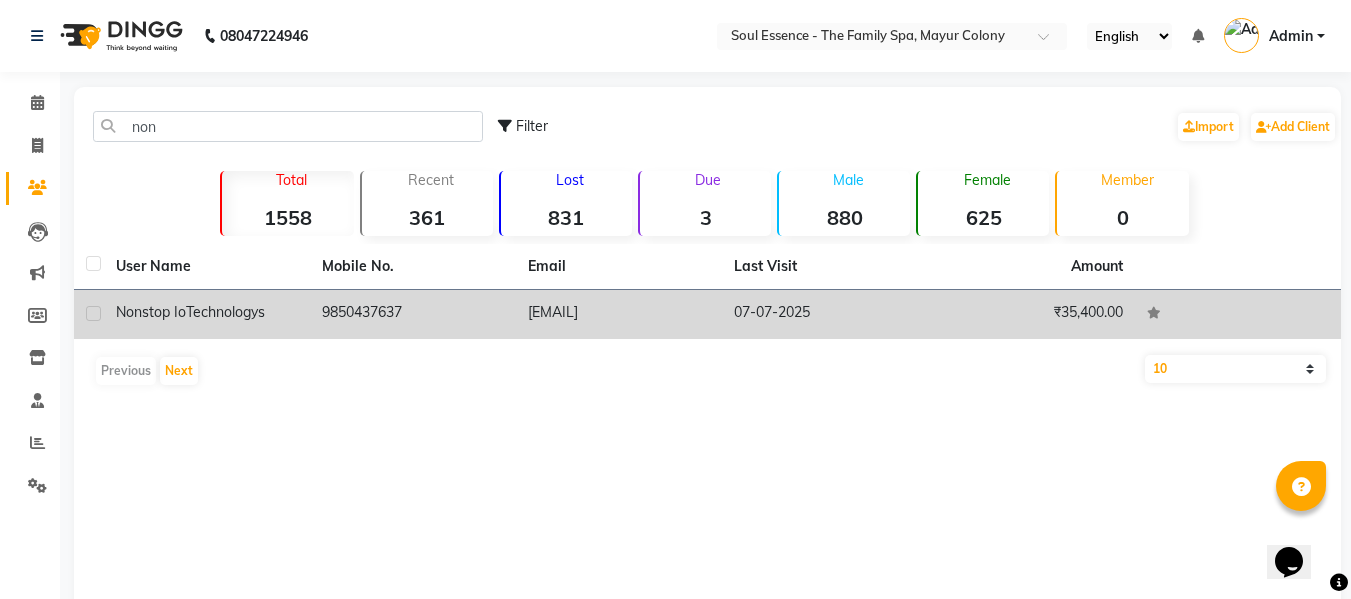 click on "07-07-2025" 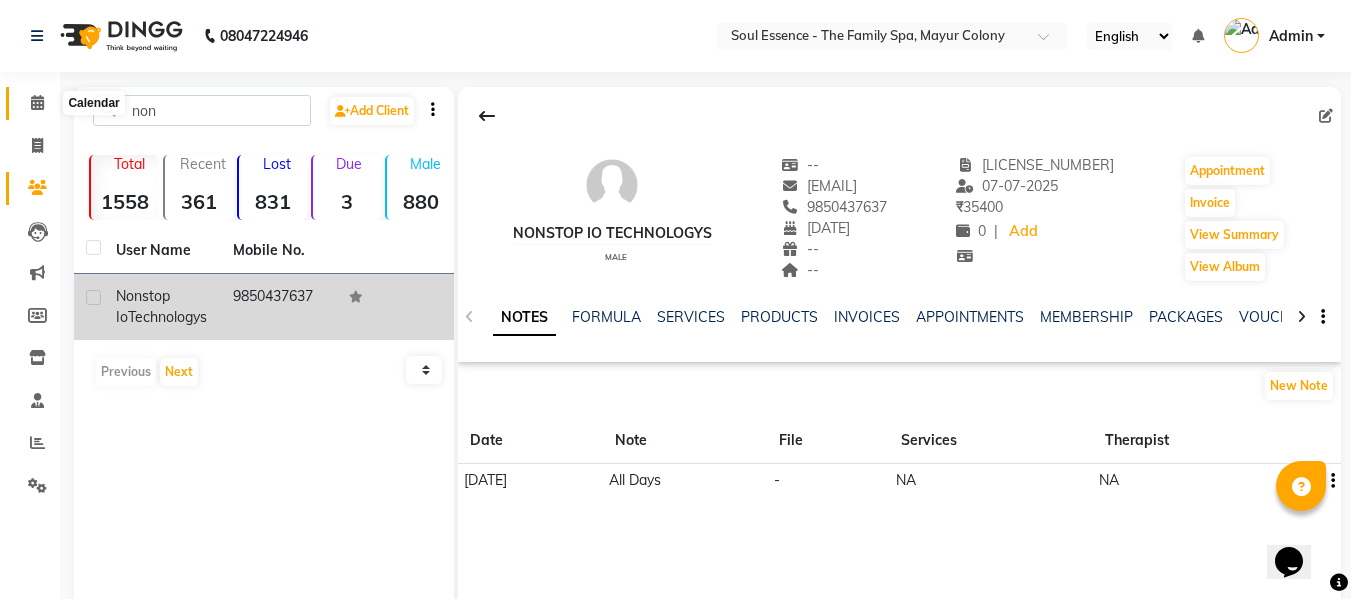 click 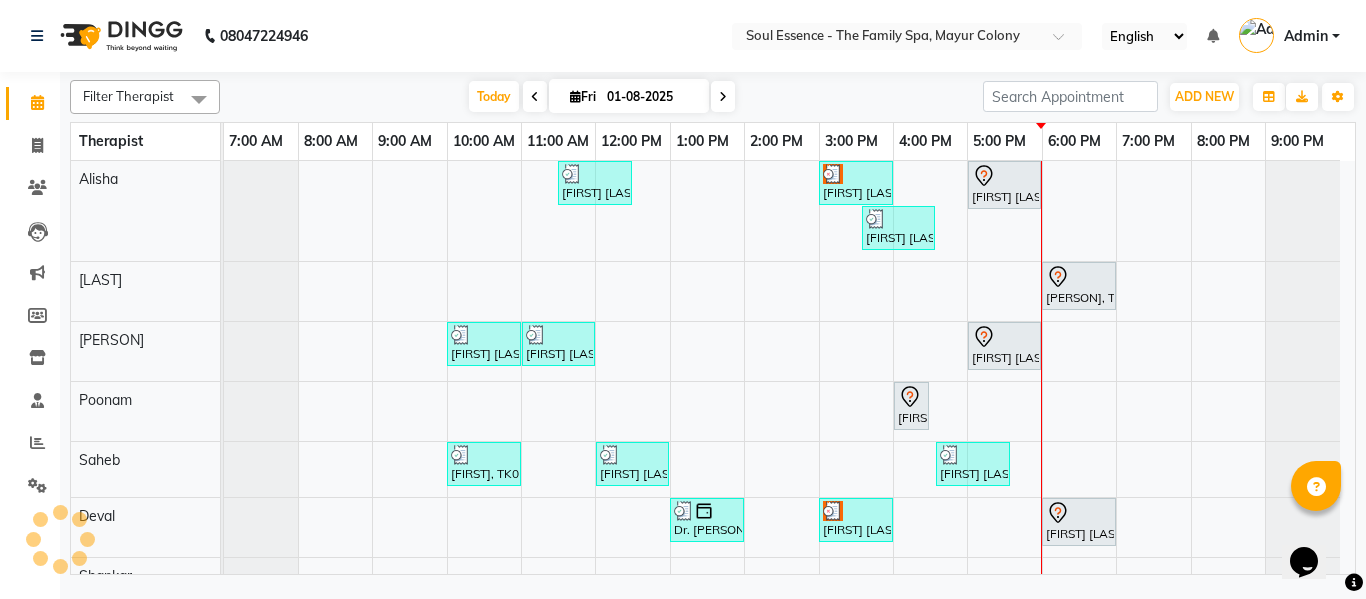 click at bounding box center (723, 97) 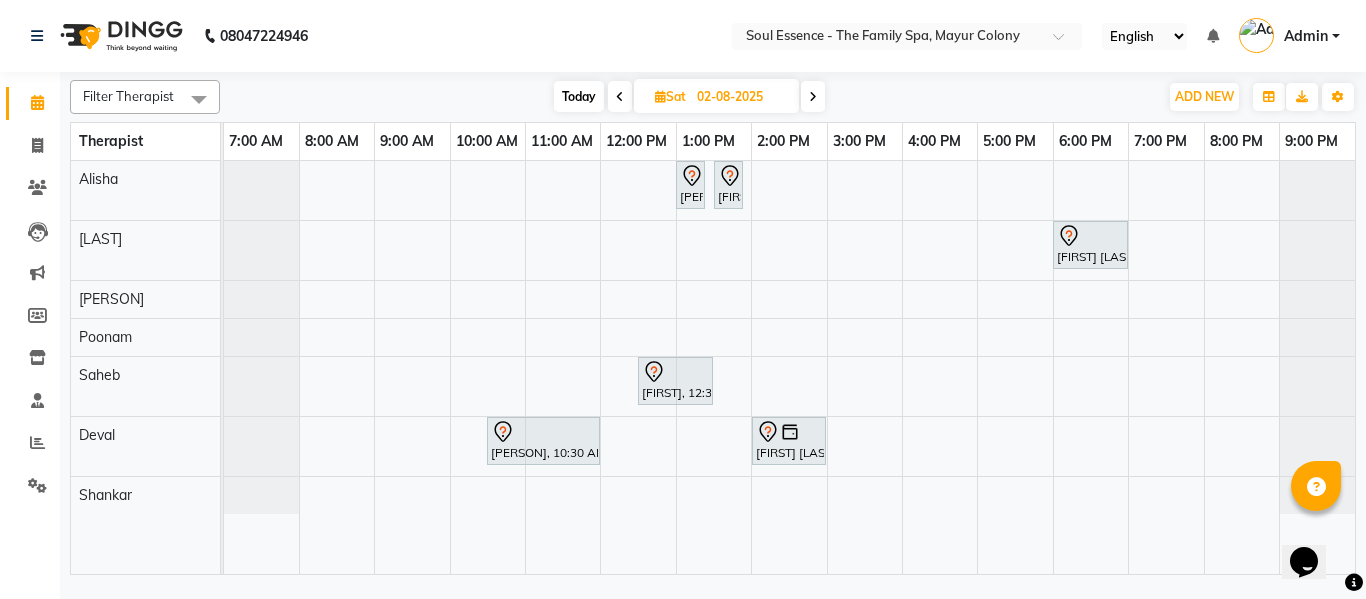 click on "[PERSON], 01:00 PM-01:15 PM, Full Arms Waxing [PERSON], 01:30 PM-01:50 PM, Full Legs Waxing [PERSON], 06:00 PM-07:00 PM, Deep Tissue Massage With Wintergreen Oil 60 Min [PERSON], 12:30 PM-01:30 PM, Deep Tissue Massage With Wintergreen Oil 60 Min [PERSON], 10:30 AM-12:00 PM, Deep Tissue Massage With Wintergreen Oil 90 Min [PERSON], 02:00 PM-03:00 PM, Deep Tissue Massage With Wintergreen Oil 60 Min" at bounding box center [789, 367] 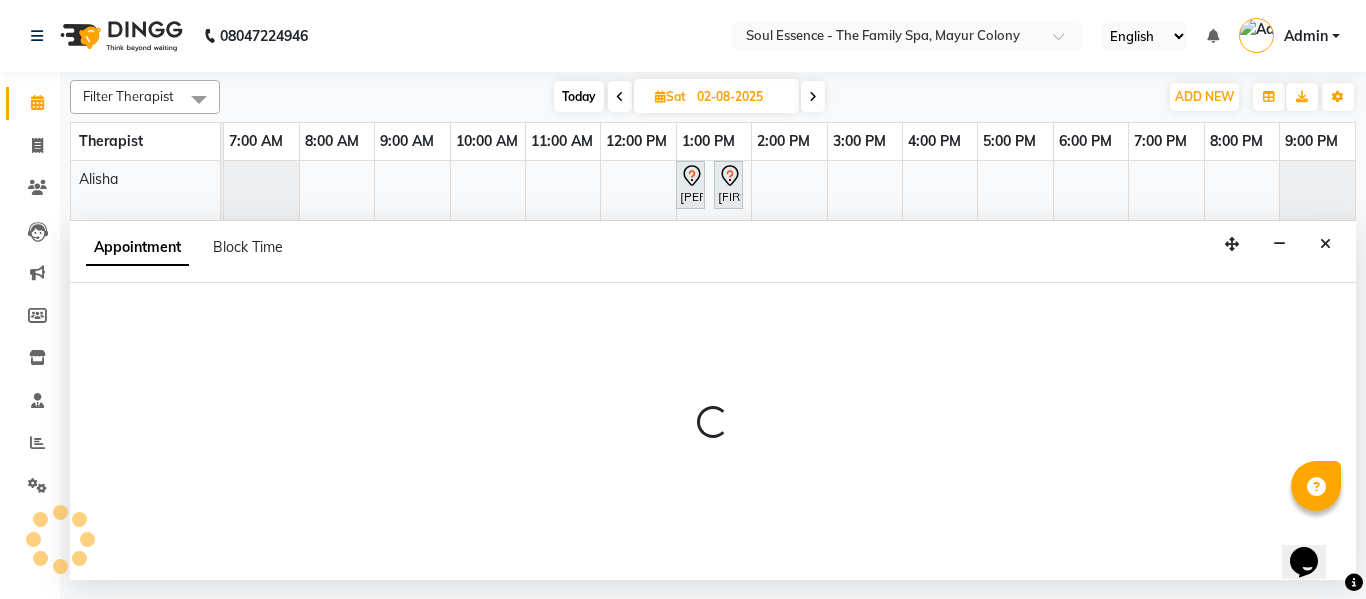 click at bounding box center (713, 431) 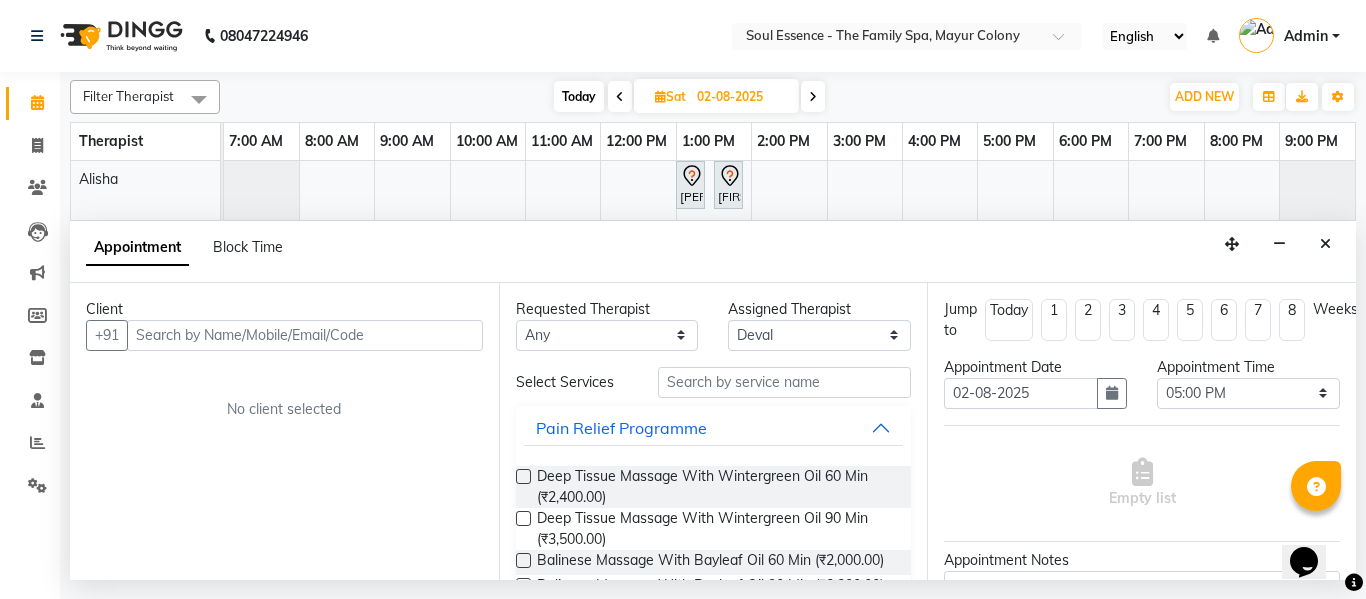 click at bounding box center (305, 335) 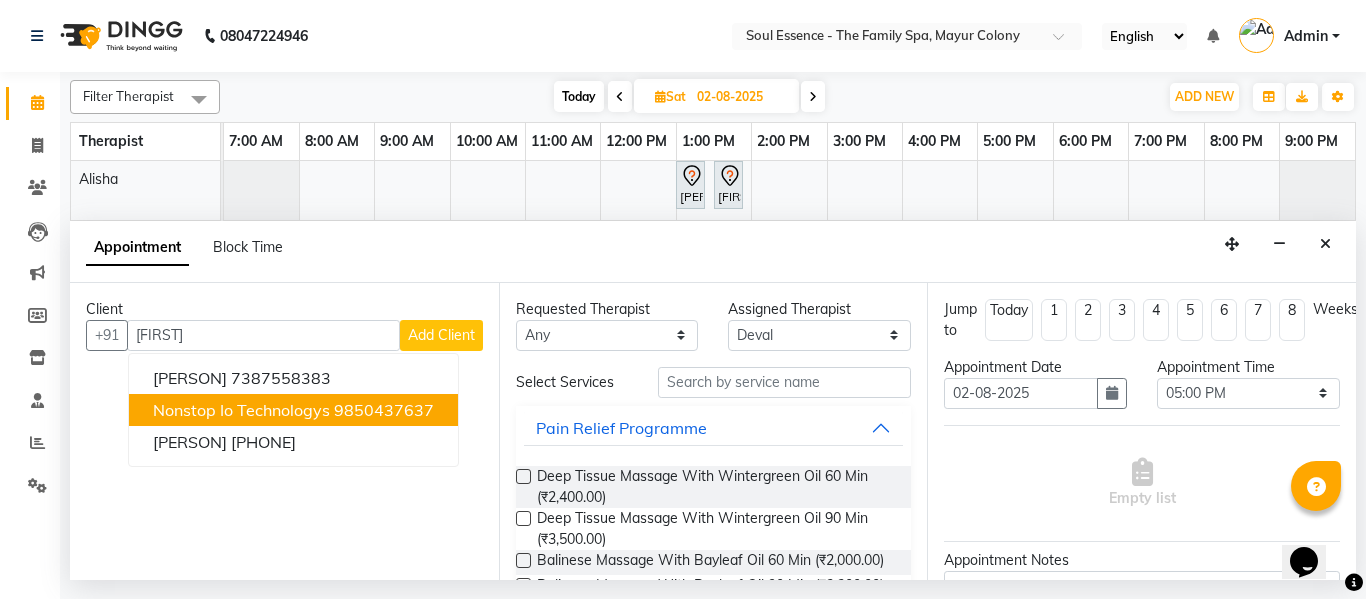 click on "Nonstop io Technologys" at bounding box center [241, 410] 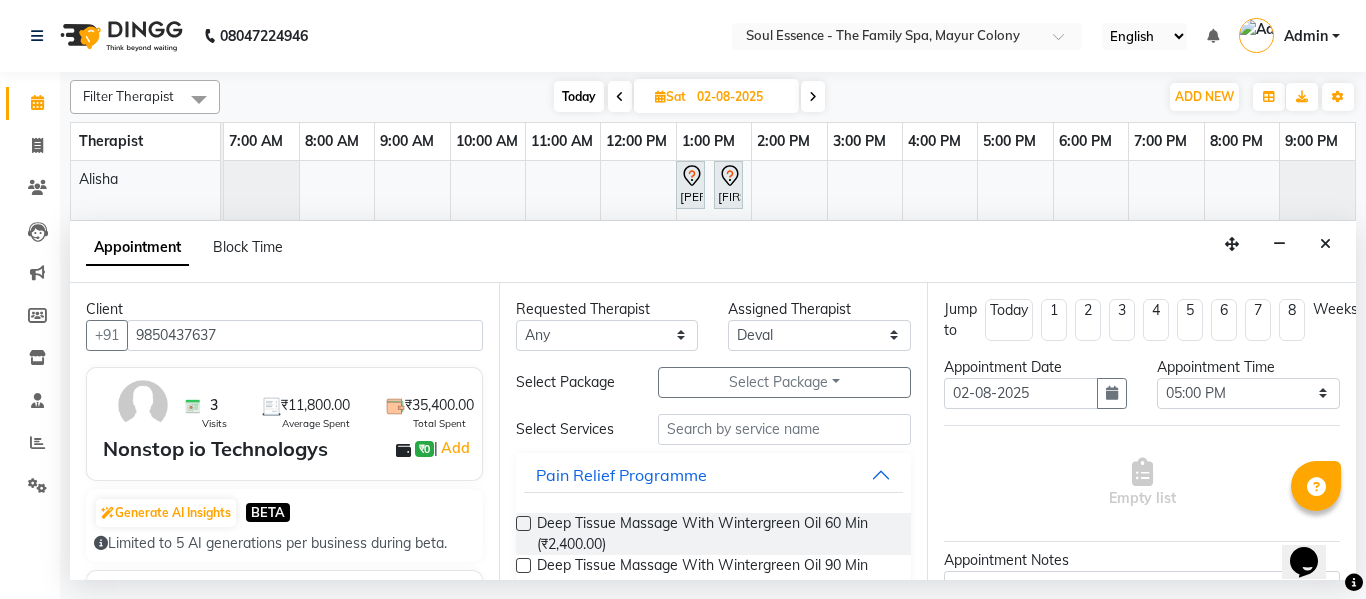 type on "9850437637" 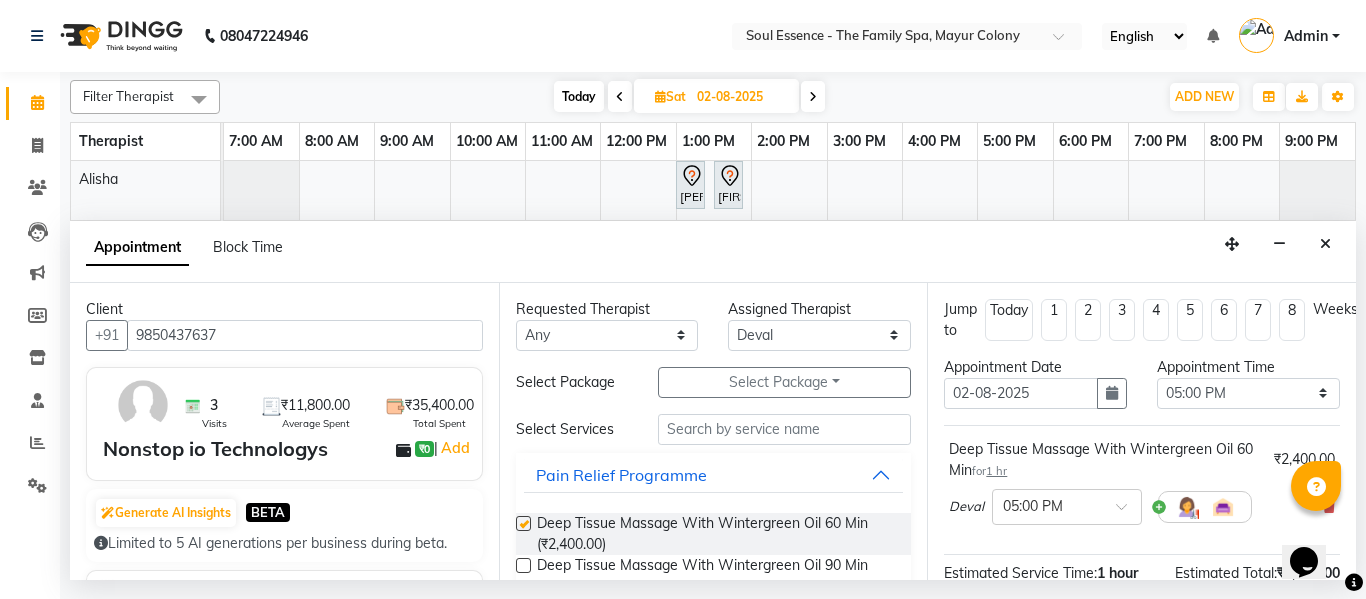 checkbox on "false" 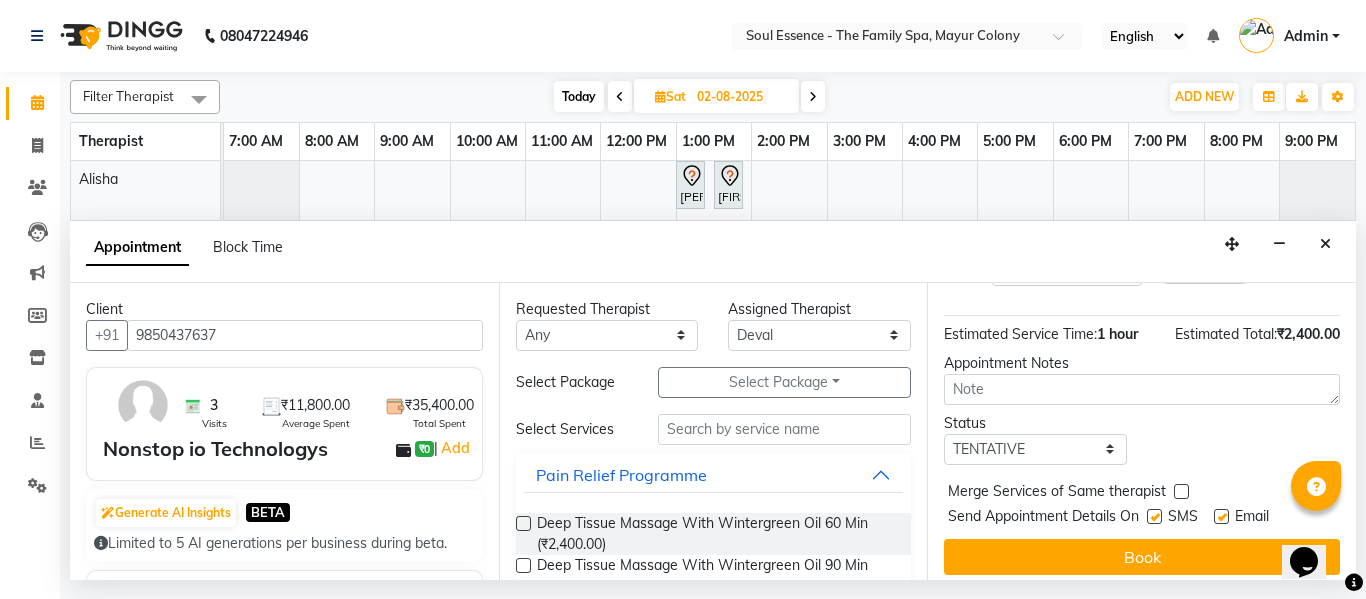 scroll, scrollTop: 265, scrollLeft: 0, axis: vertical 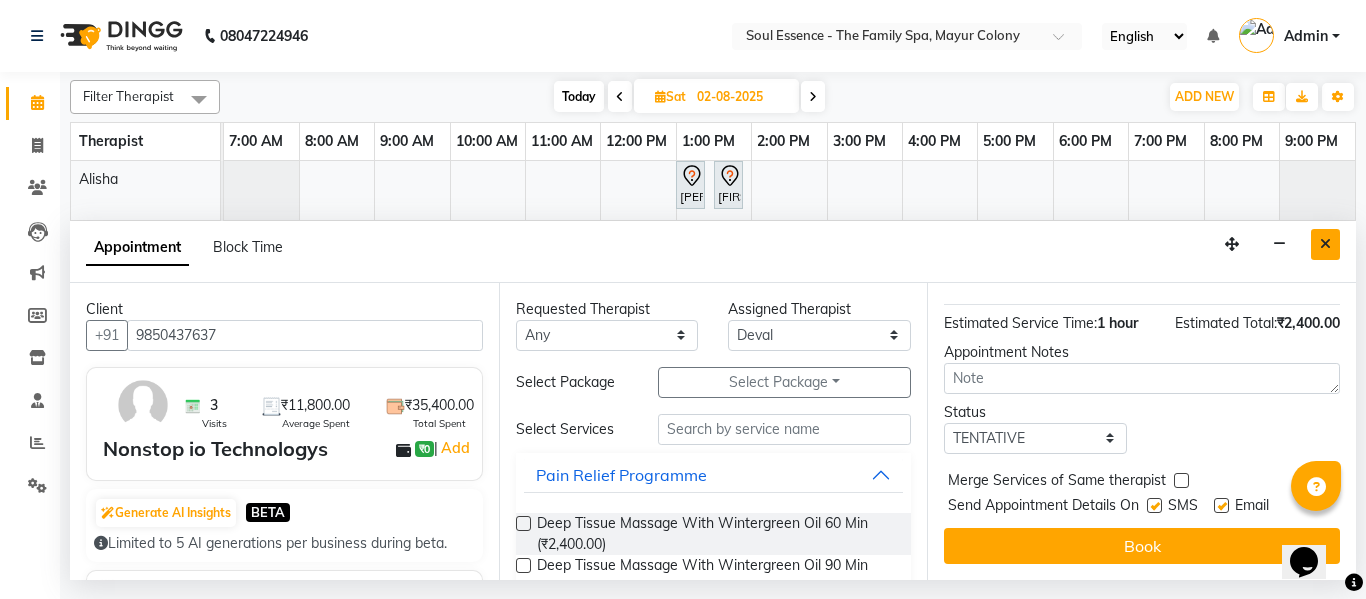 click at bounding box center [1325, 244] 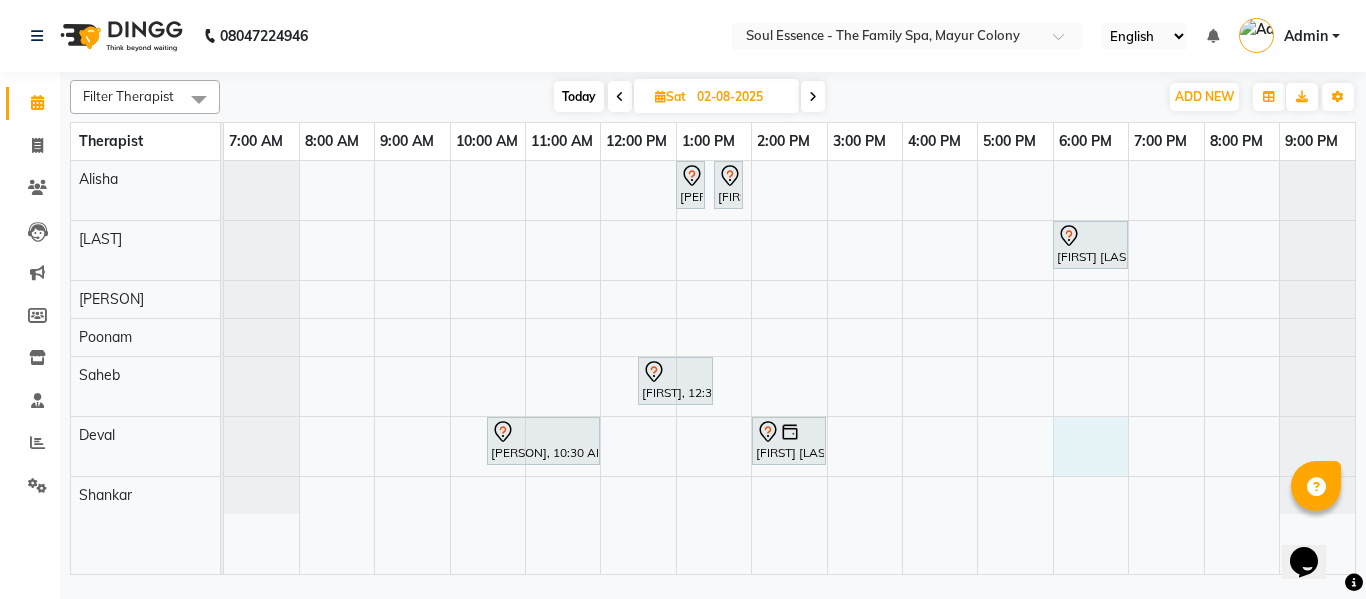click on "[PERSON], 01:00 PM-01:15 PM, Full Arms Waxing [PERSON], 01:30 PM-01:50 PM, Full Legs Waxing [PERSON], 06:00 PM-07:00 PM, Deep Tissue Massage With Wintergreen Oil 60 Min [PERSON], 12:30 PM-01:30 PM, Deep Tissue Massage With Wintergreen Oil 60 Min [PERSON], 10:30 AM-12:00 PM, Deep Tissue Massage With Wintergreen Oil 90 Min [PERSON], 02:00 PM-03:00 PM, Deep Tissue Massage With Wintergreen Oil 60 Min" at bounding box center [789, 367] 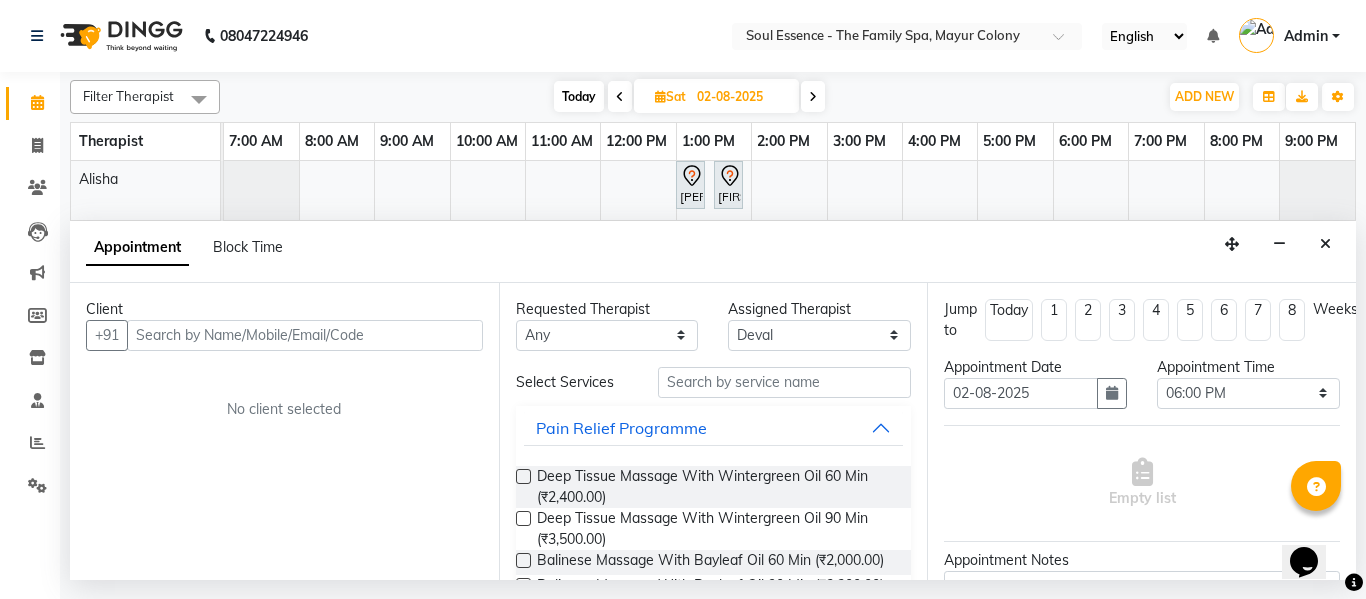 click at bounding box center [305, 335] 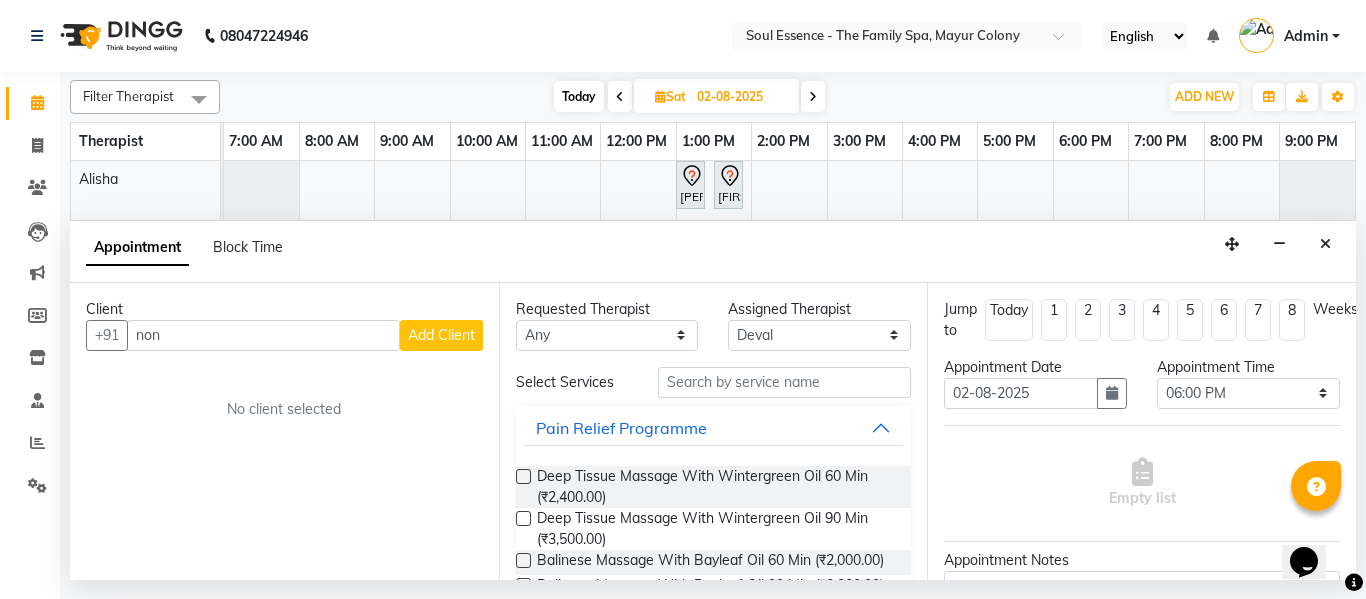 click on "Client +[COUNTRY_CODE] non Add Client No client selected" at bounding box center [284, 431] 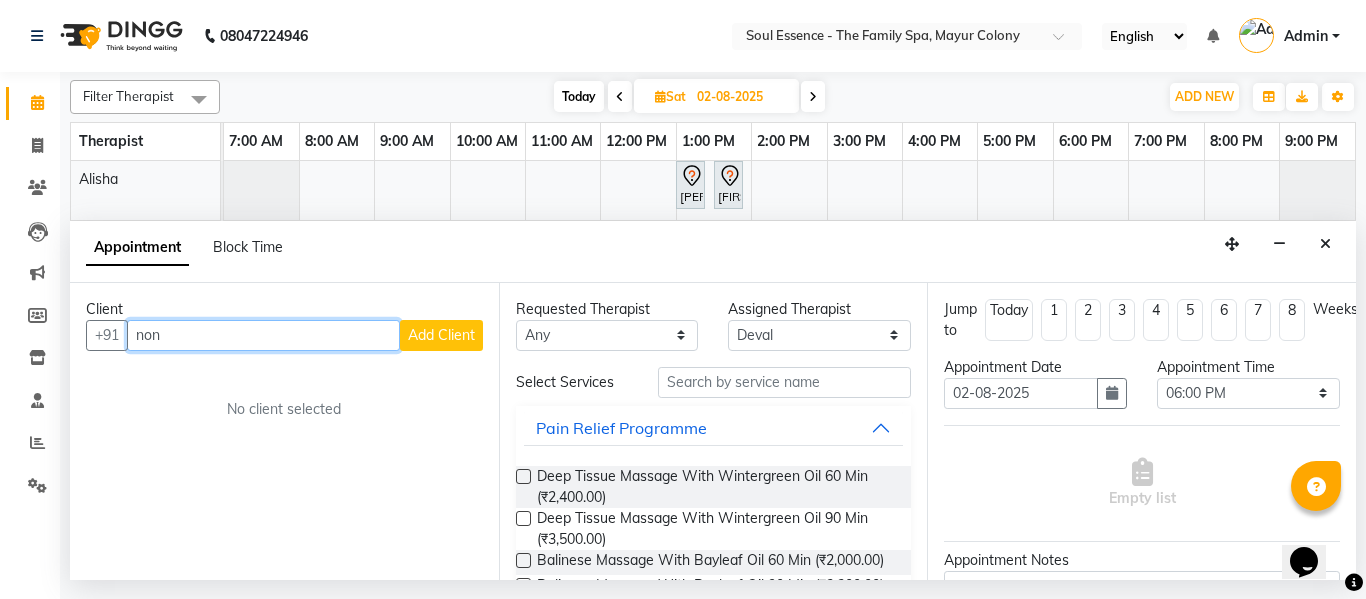 click on "non" at bounding box center [263, 335] 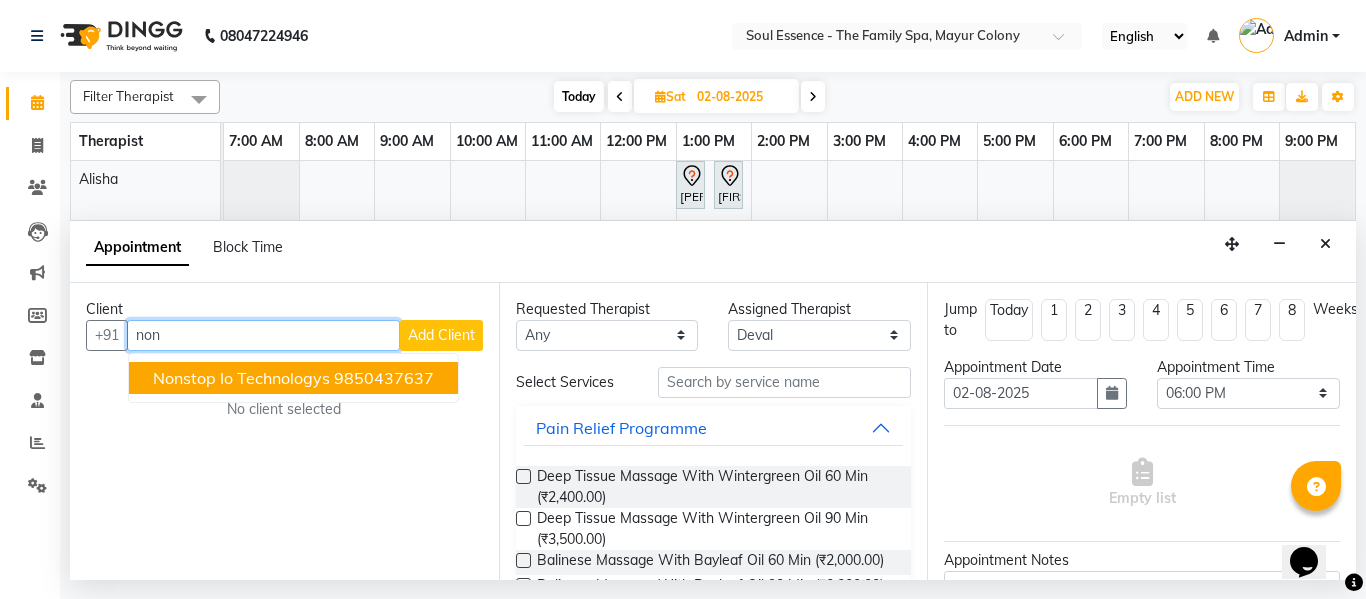click on "Nonstop io Technologys" at bounding box center (241, 378) 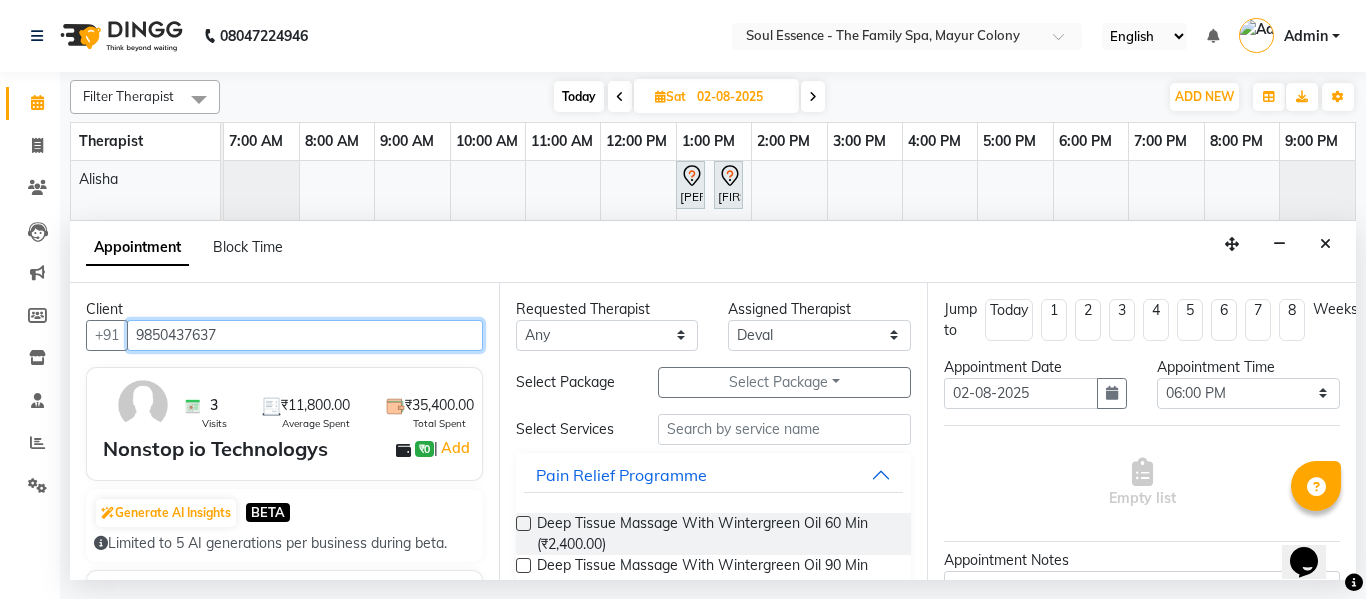 type on "9850437637" 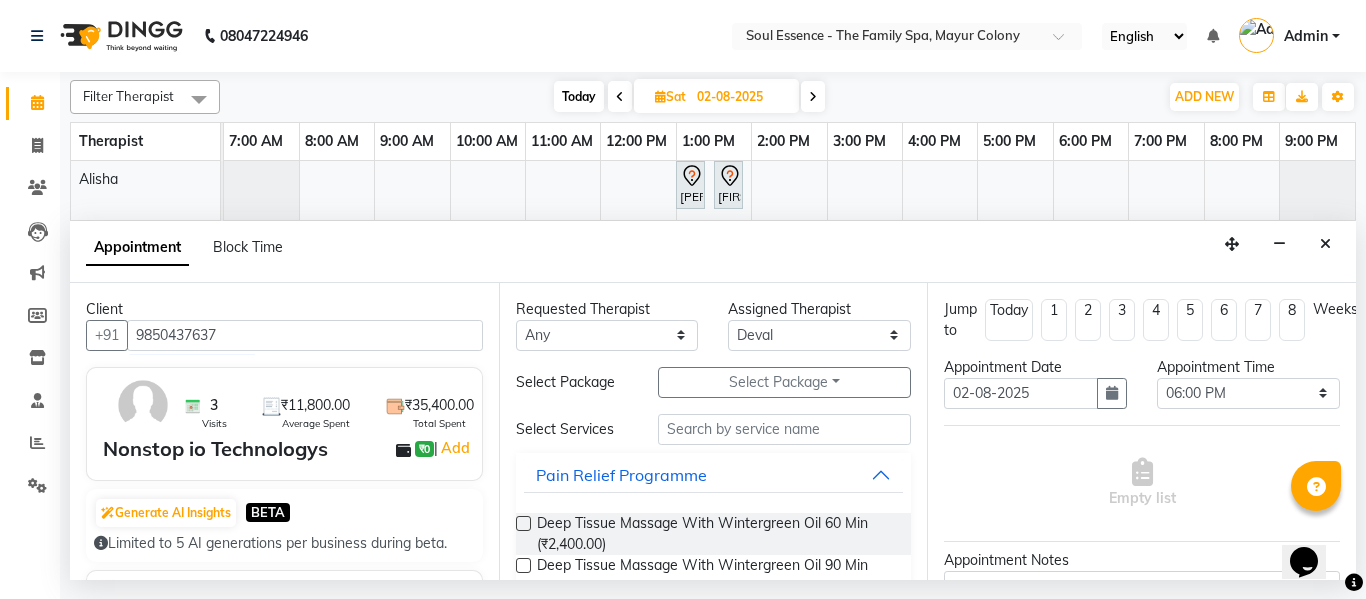 click at bounding box center (523, 523) 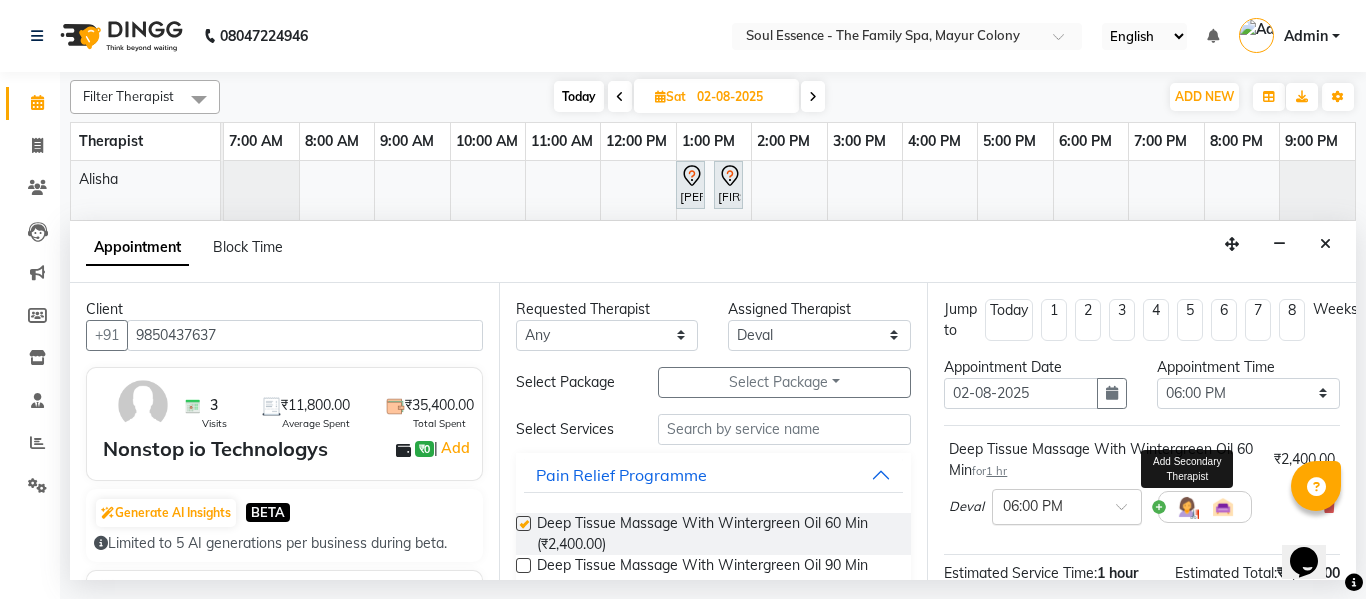 checkbox on "false" 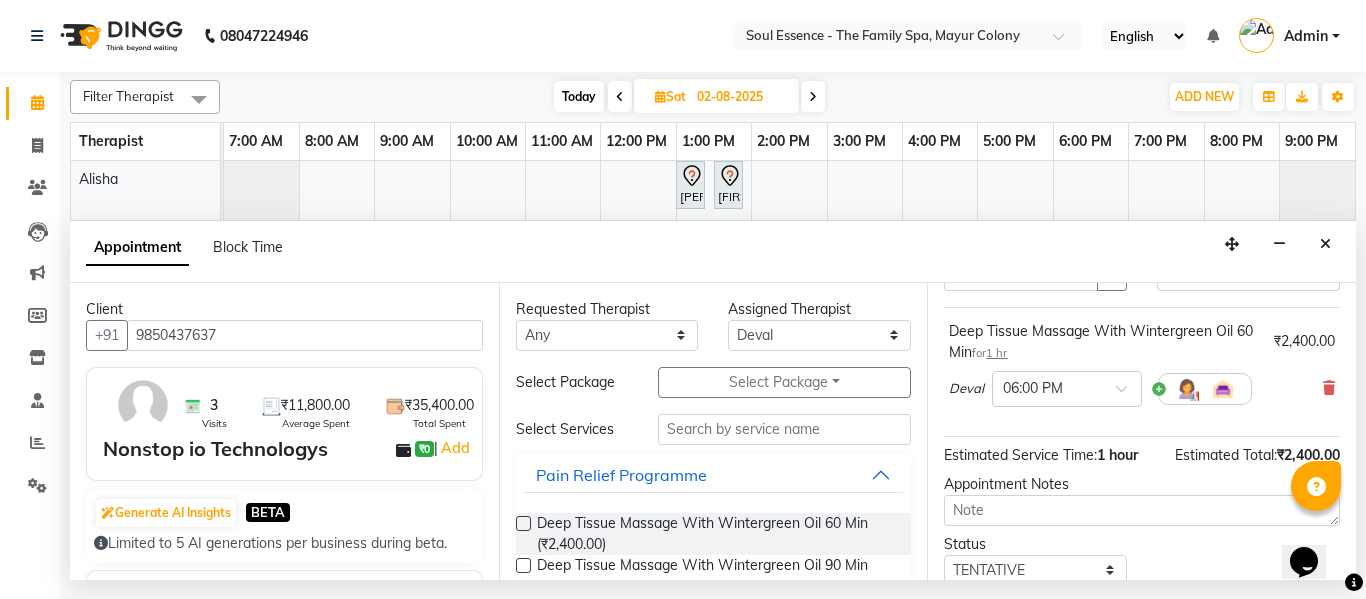 scroll, scrollTop: 265, scrollLeft: 0, axis: vertical 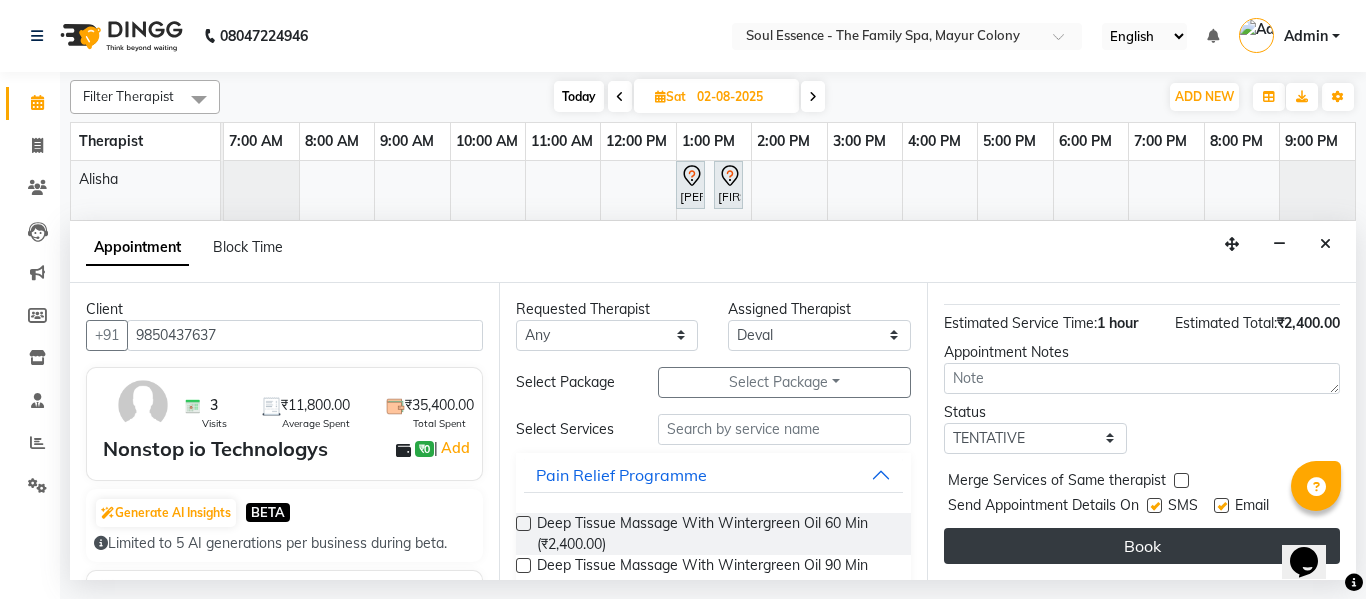 click on "Book" at bounding box center (1142, 546) 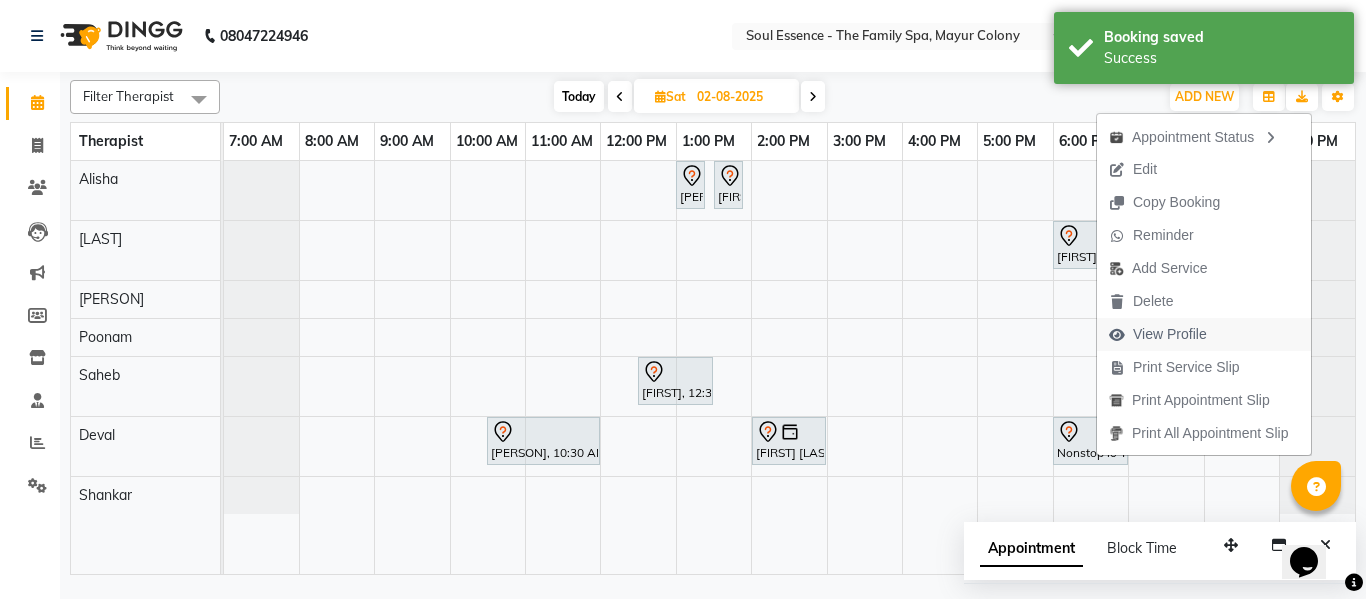 click on "View Profile" at bounding box center [1170, 334] 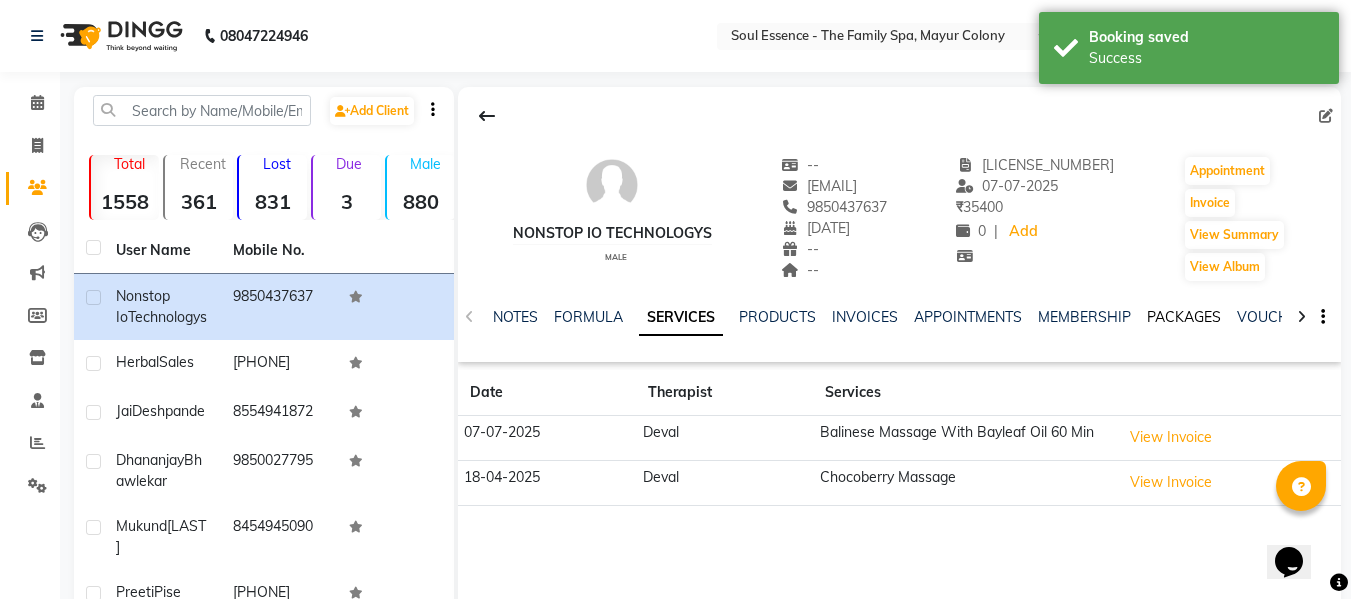 drag, startPoint x: 1189, startPoint y: 300, endPoint x: 1203, endPoint y: 314, distance: 19.79899 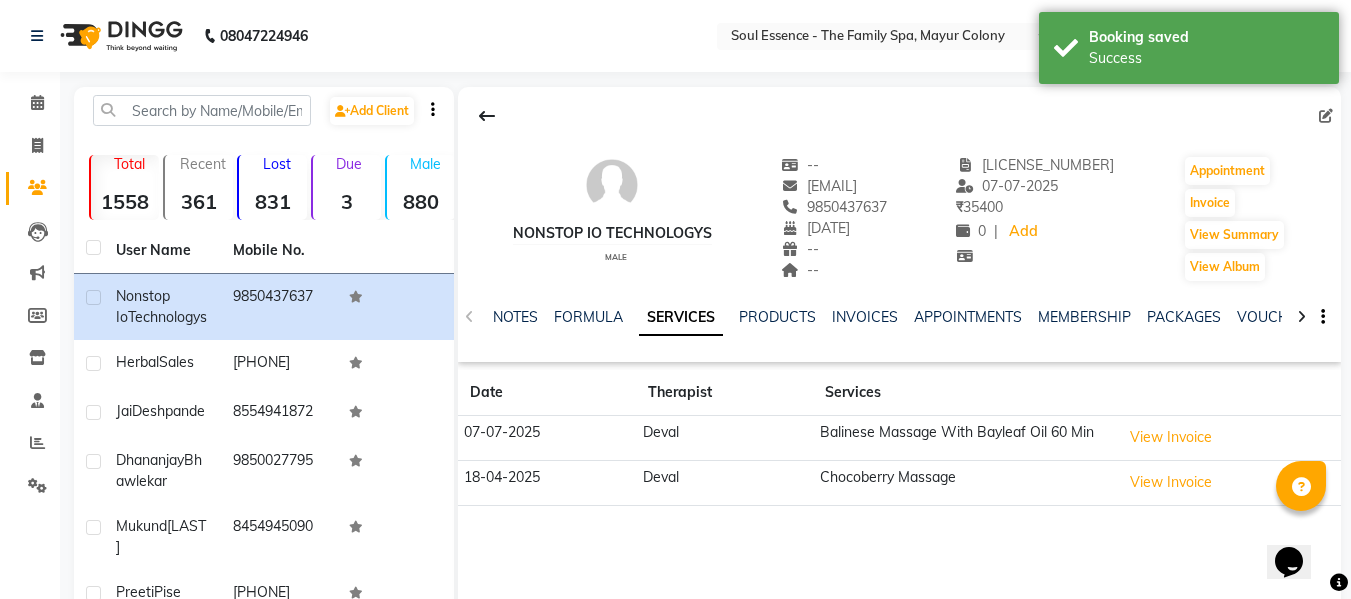 click on "PACKAGES" 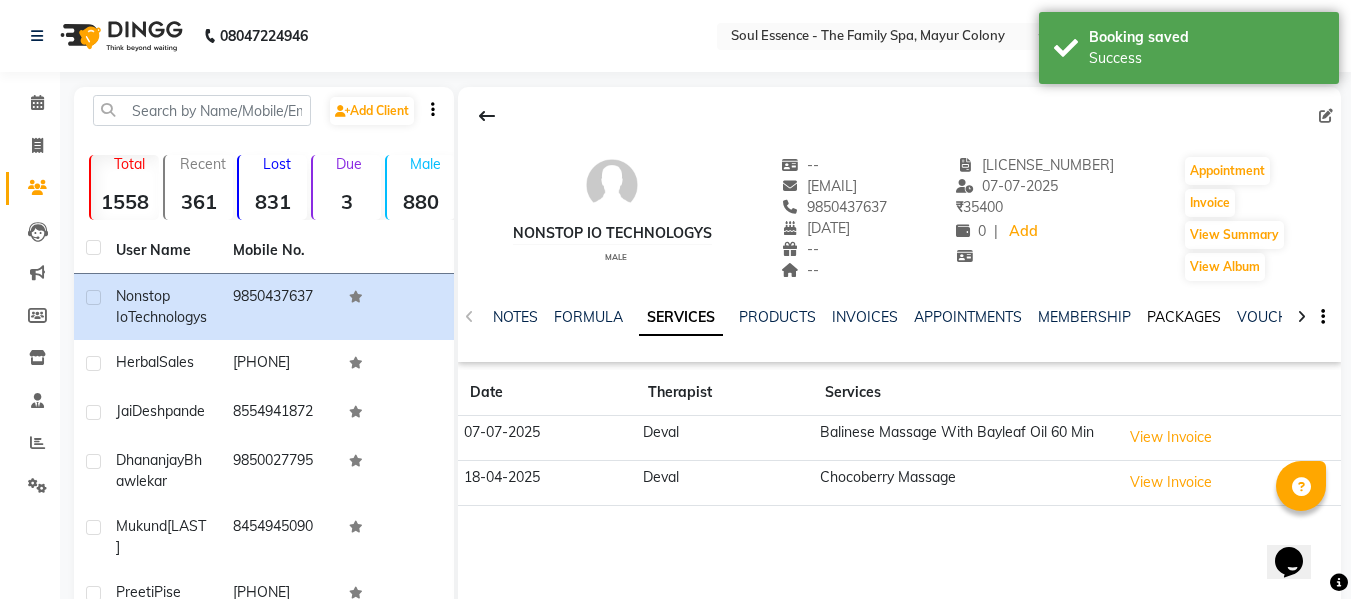 click on "PACKAGES" 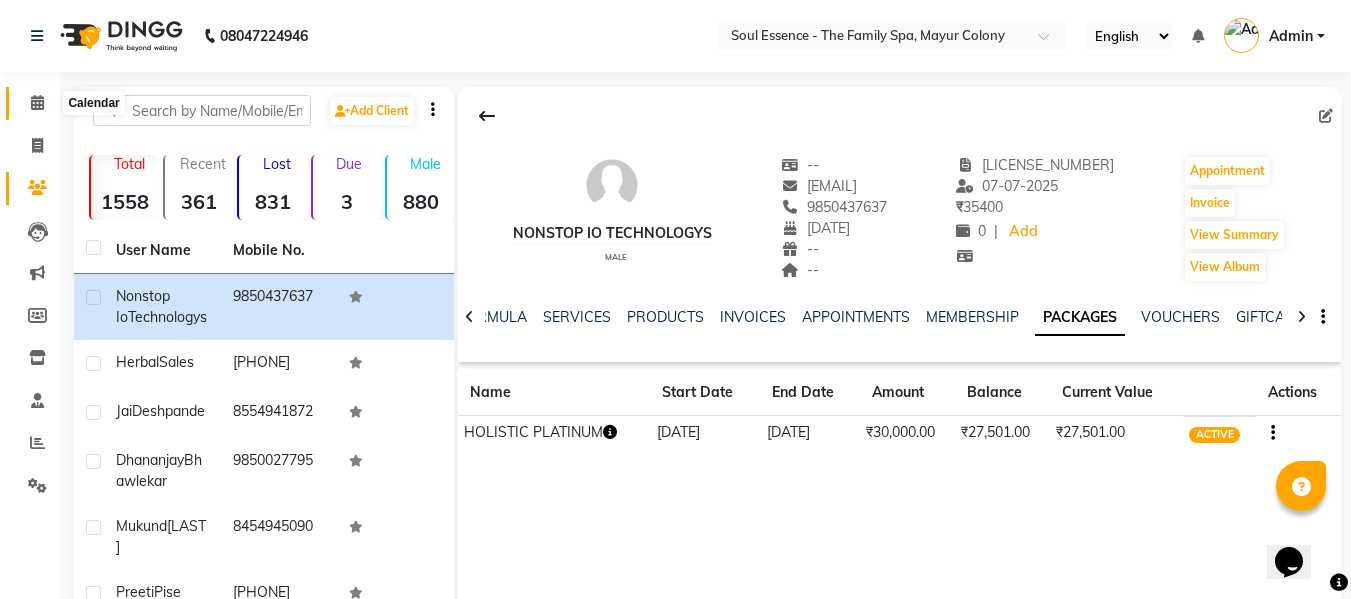 click 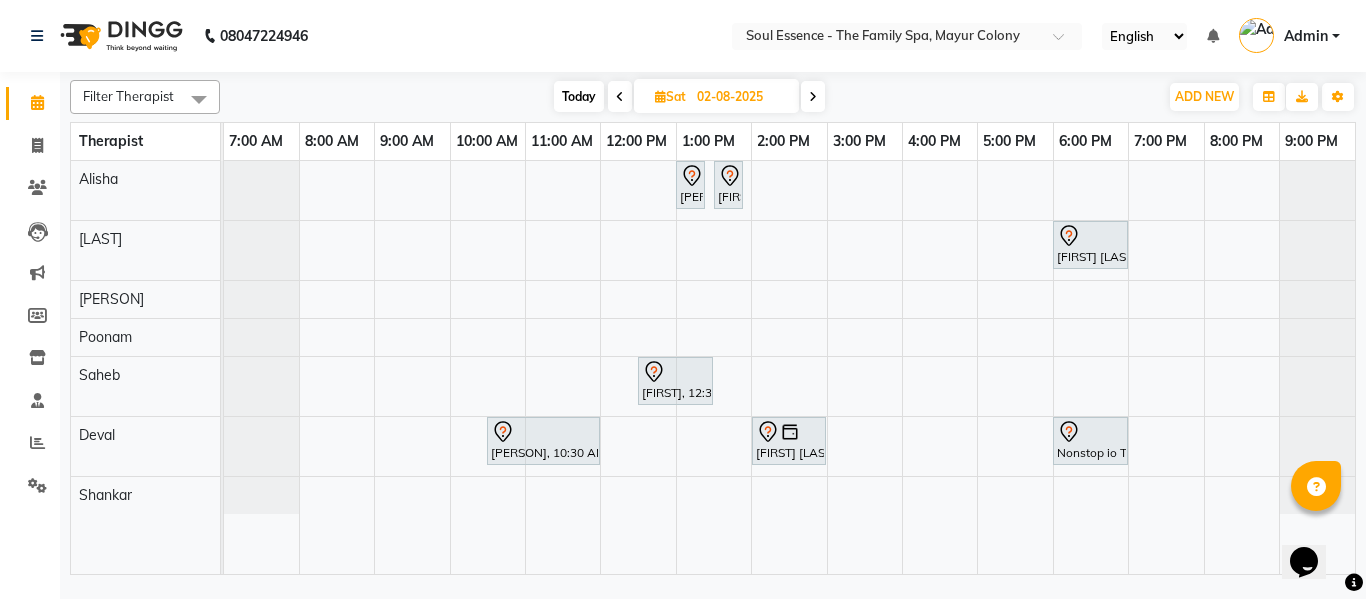 click on "Today" at bounding box center [579, 96] 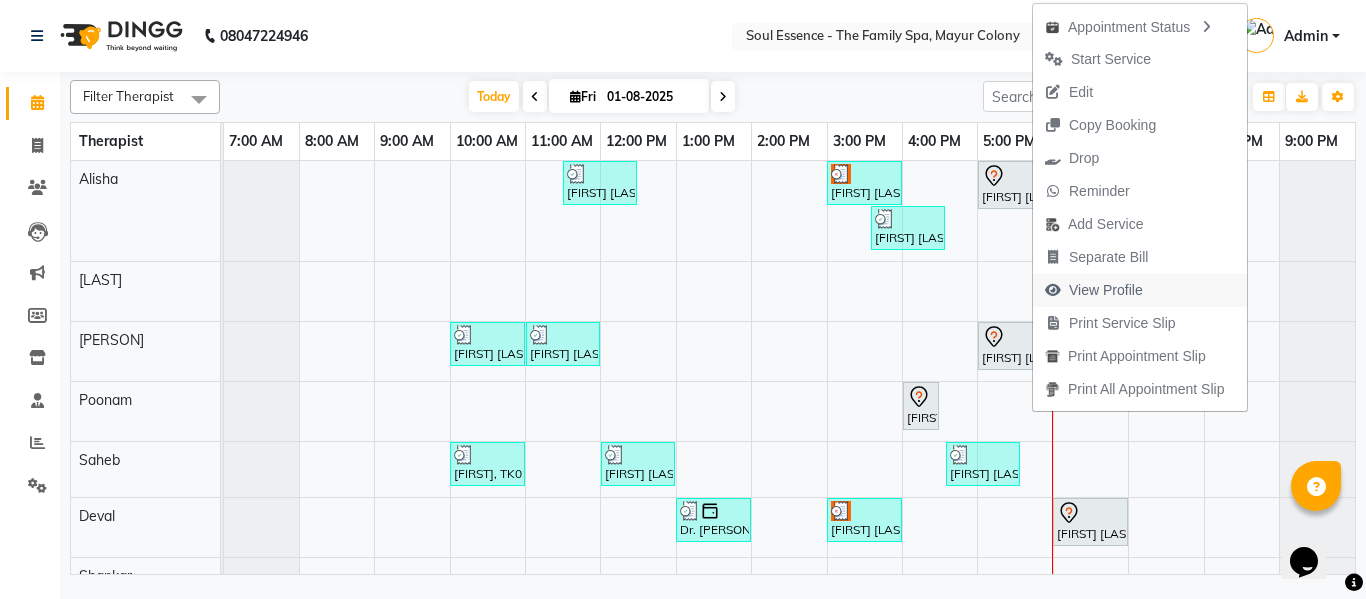 click on "View Profile" at bounding box center (1106, 290) 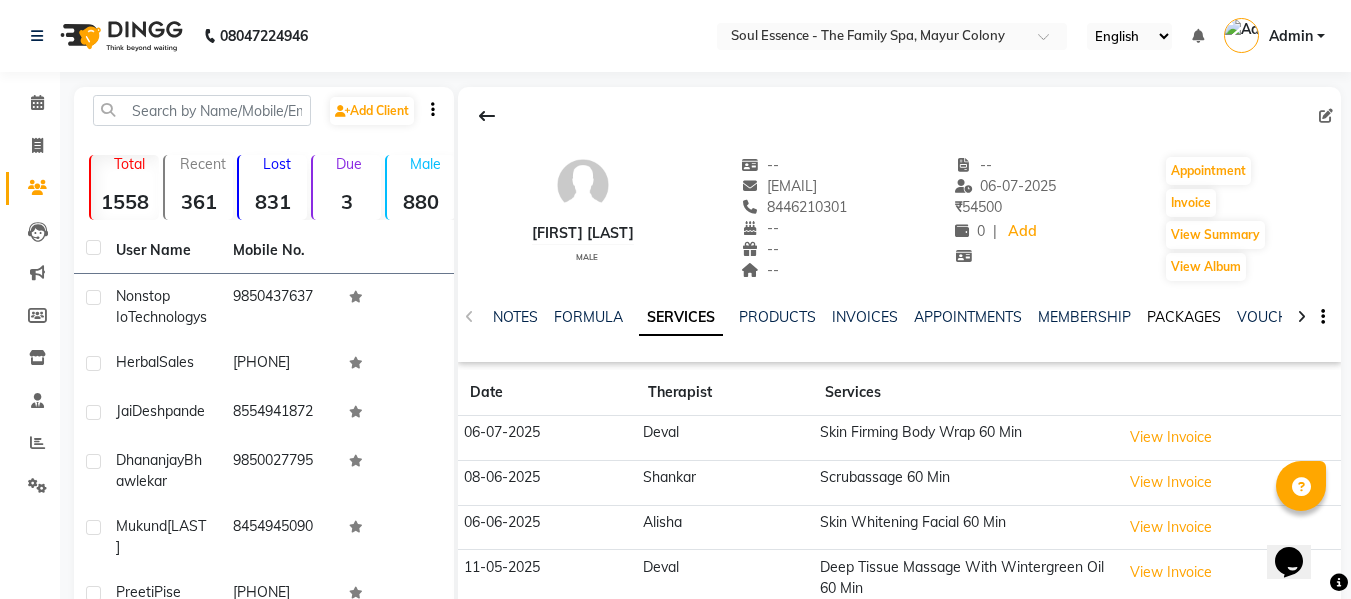 click on "PACKAGES" 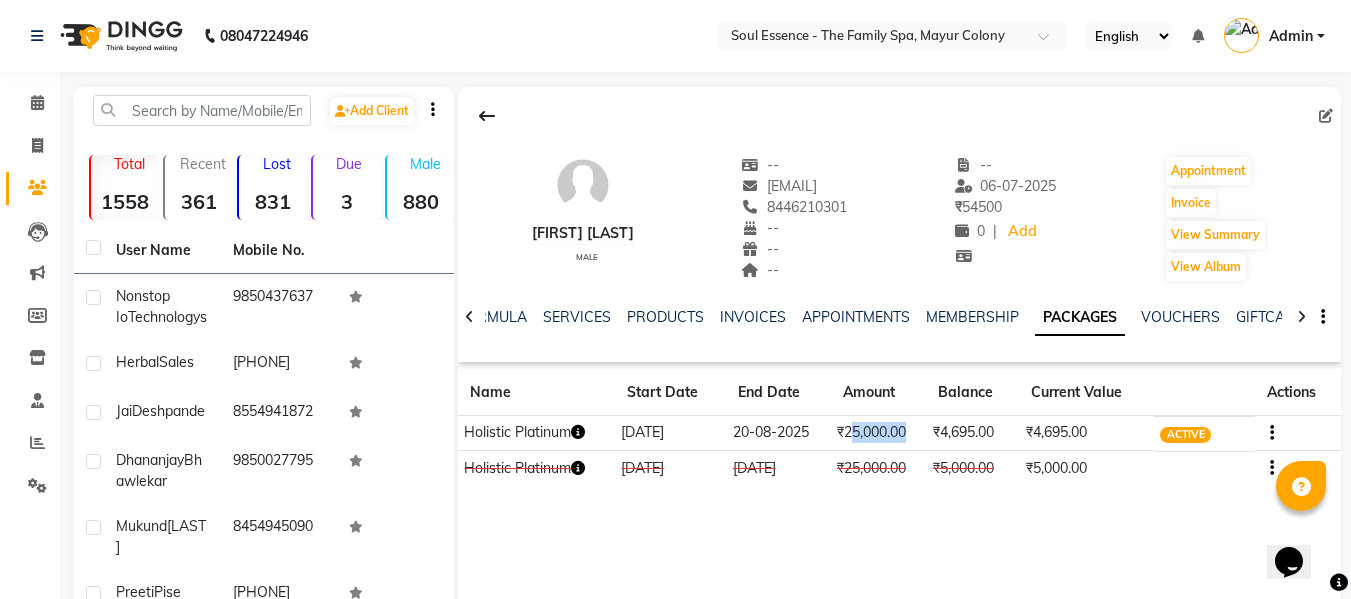 drag, startPoint x: 849, startPoint y: 435, endPoint x: 910, endPoint y: 422, distance: 62.369865 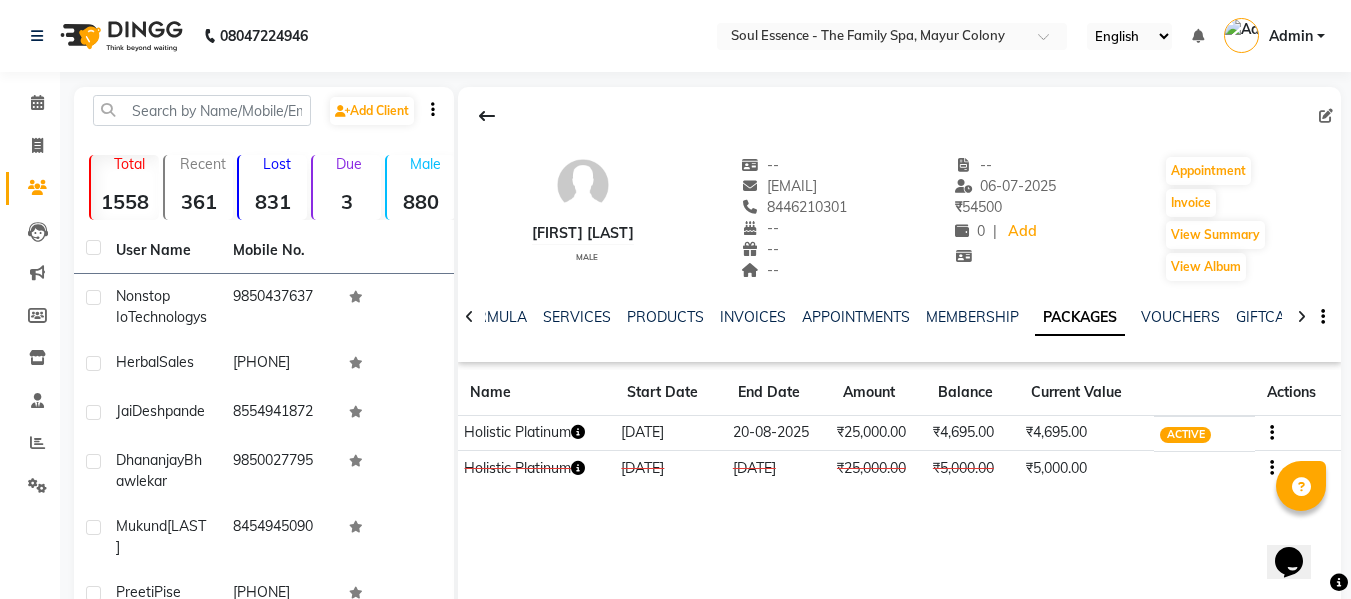 click on "₹25,000.00" 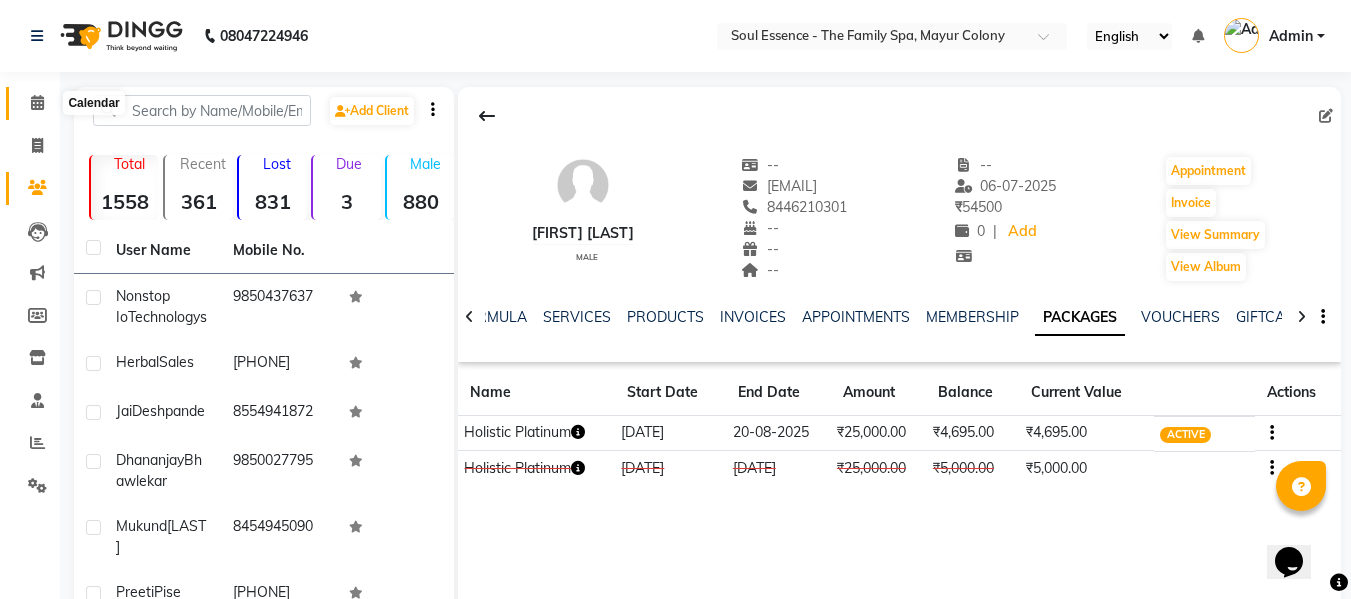 click 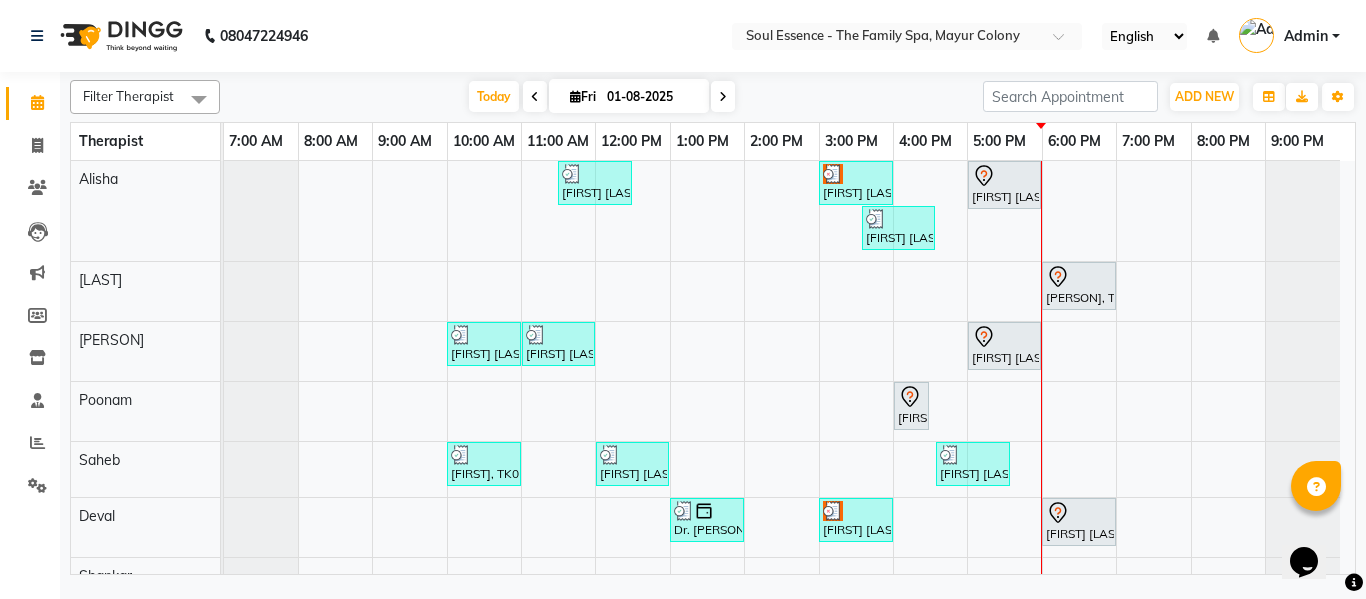click on "Fri [DATE]" at bounding box center (629, 96) 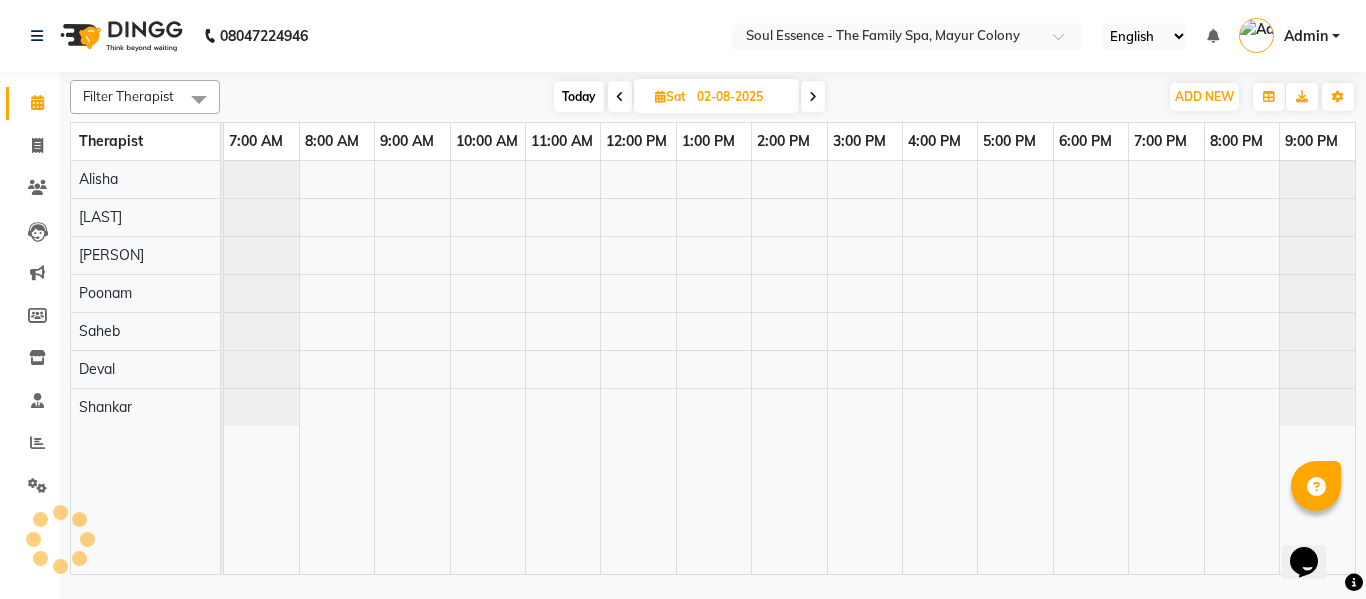 click on "Today" at bounding box center [579, 96] 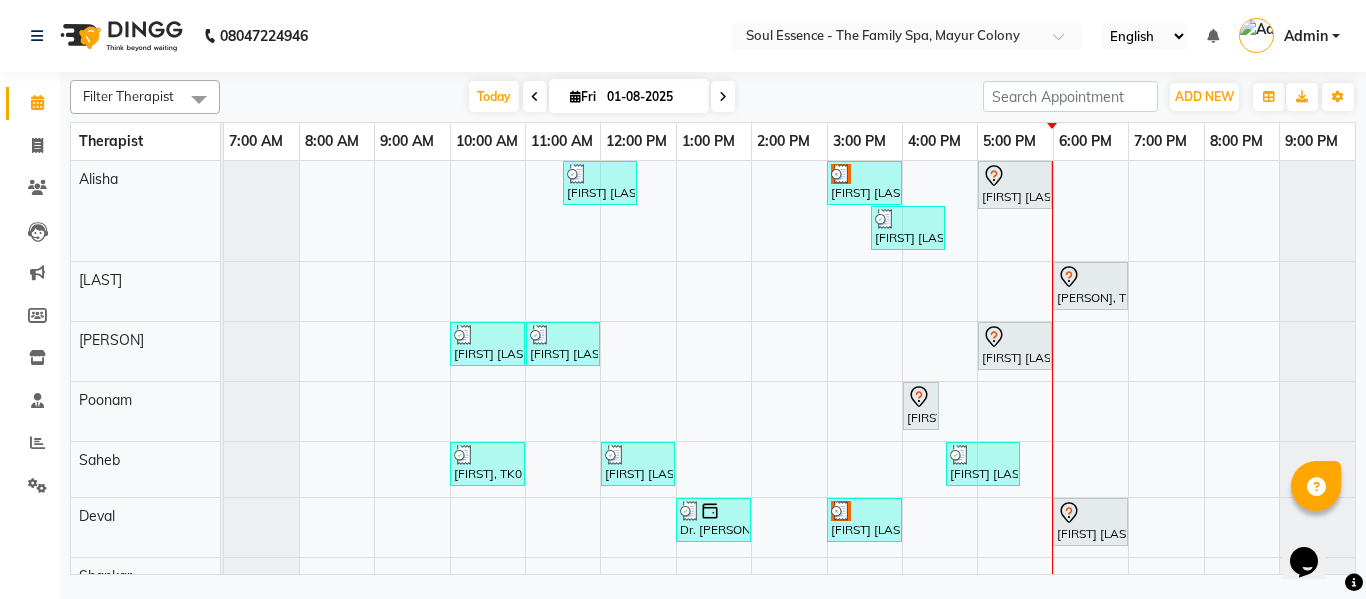 click at bounding box center (723, 97) 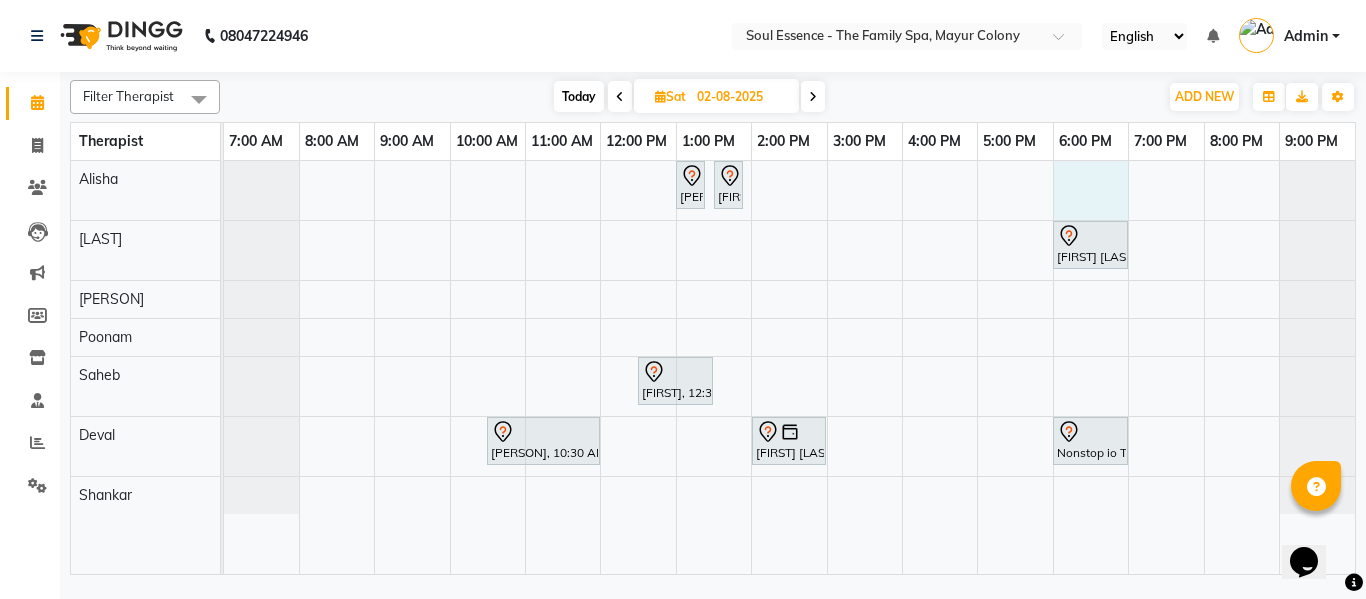 click on "[PERSON], 01:00 PM-01:15 PM, Full Arms Waxing [PERSON], 01:30 PM-01:50 PM, Full Legs Waxing [PERSON], 06:00 PM-07:00 PM, Deep Tissue Massage With Wintergreen Oil 60 Min [PERSON], 12:30 PM-01:30 PM, Deep Tissue Massage With Wintergreen Oil 60 Min [PERSON], 10:30 AM-12:00 PM, Deep Tissue Massage With Wintergreen Oil 90 Min [PERSON], 02:00 PM-03:00 PM, Deep Tissue Massage With Wintergreen Oil 60 Min Nonstop io Technologys, 06:00 PM-07:00 PM, Deep Tissue Massage With Wintergreen Oil 60 Min" at bounding box center (789, 367) 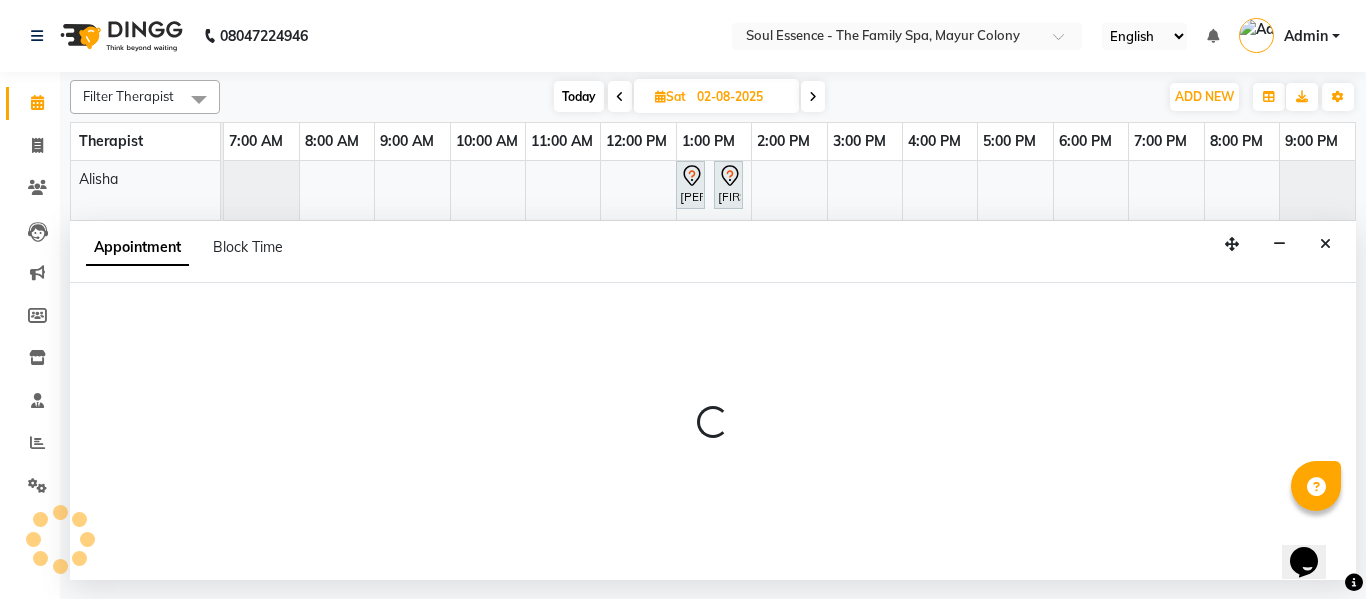 select on "45741" 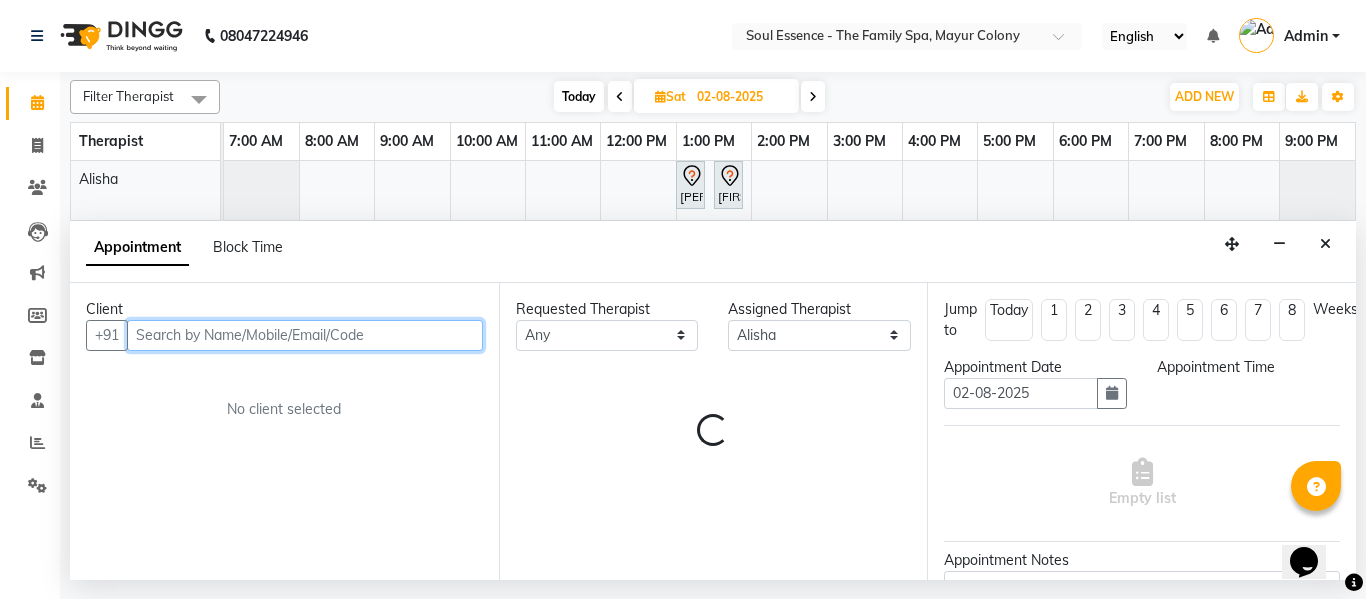 select on "1080" 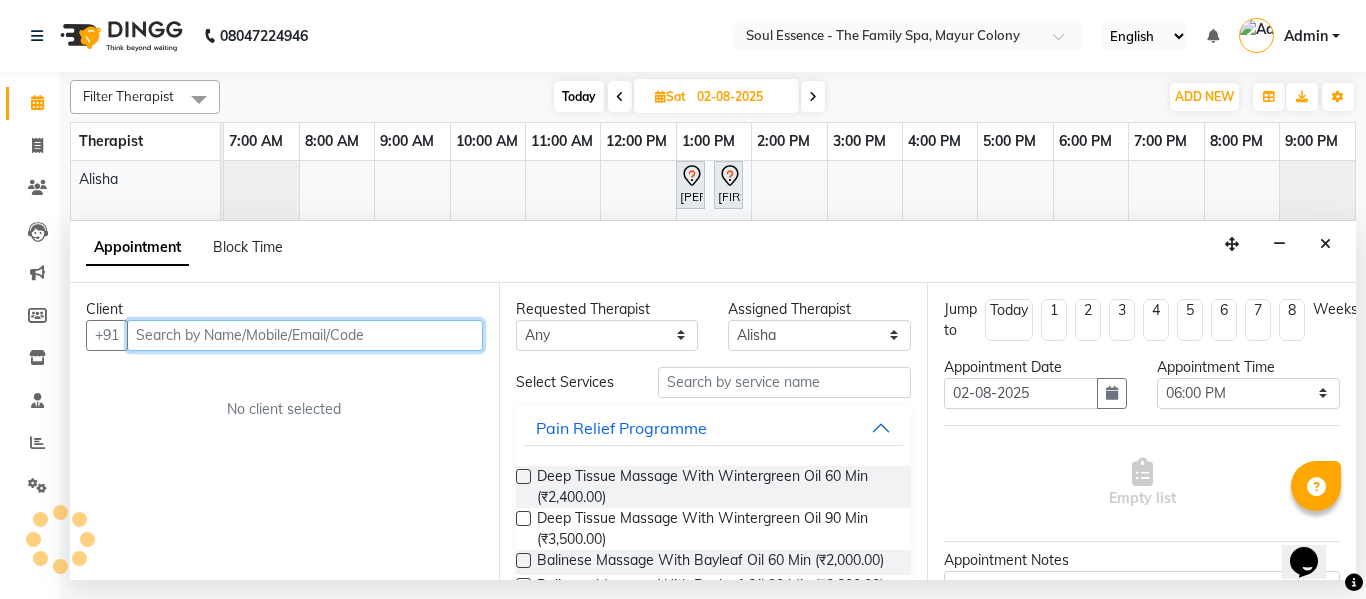 click at bounding box center (305, 335) 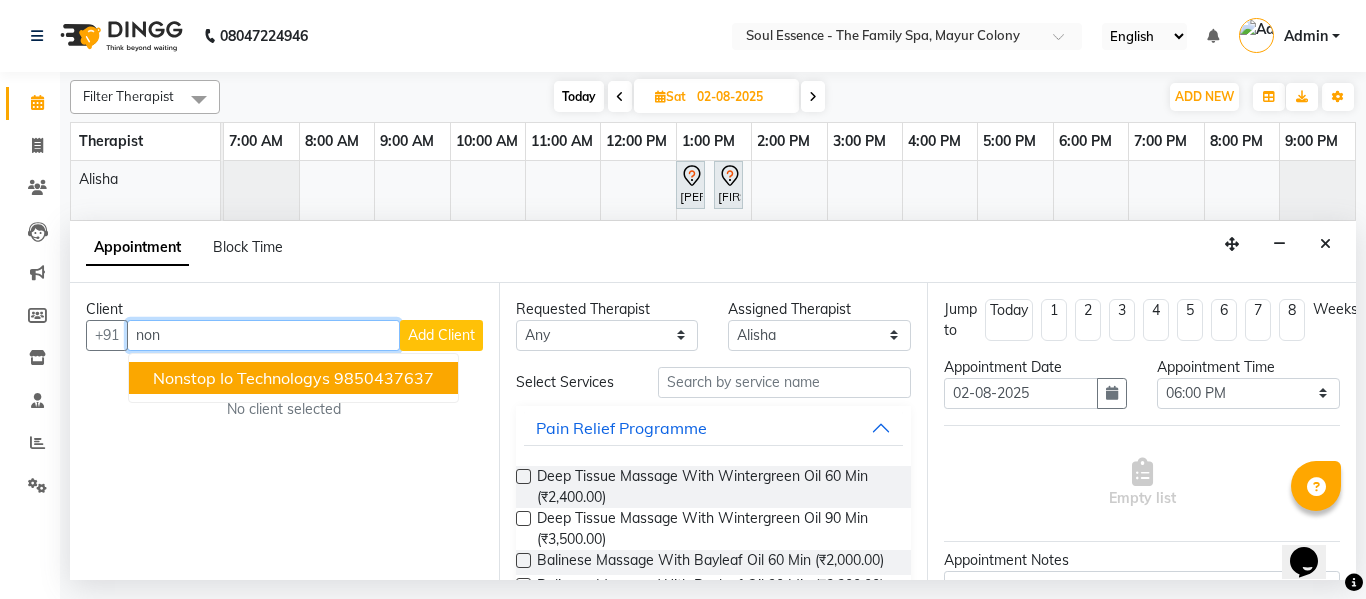 click on "Nonstop io Technologys [PHONE]" at bounding box center [293, 378] 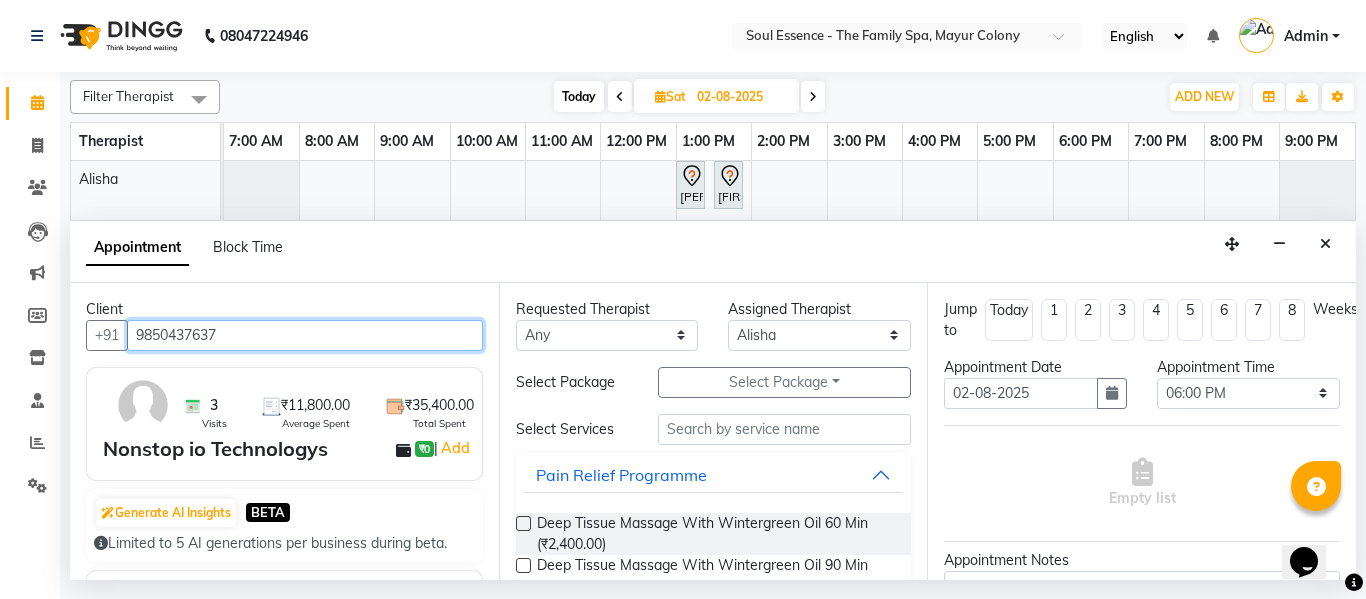 type on "9850437637" 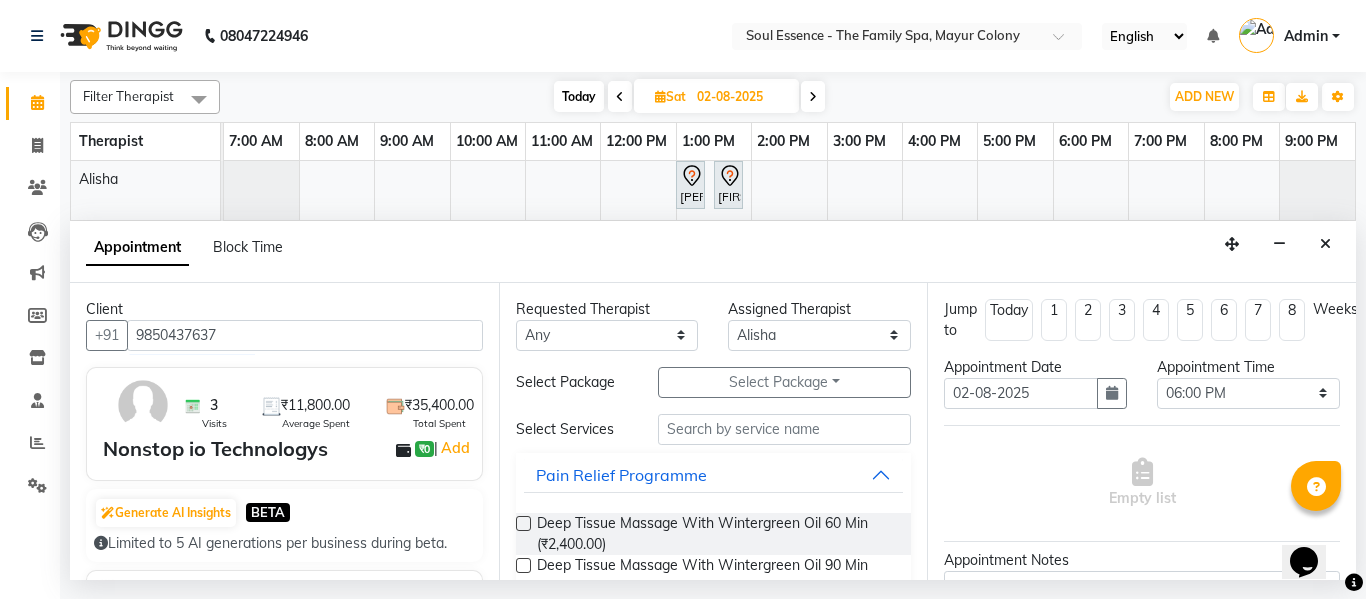 click at bounding box center (523, 523) 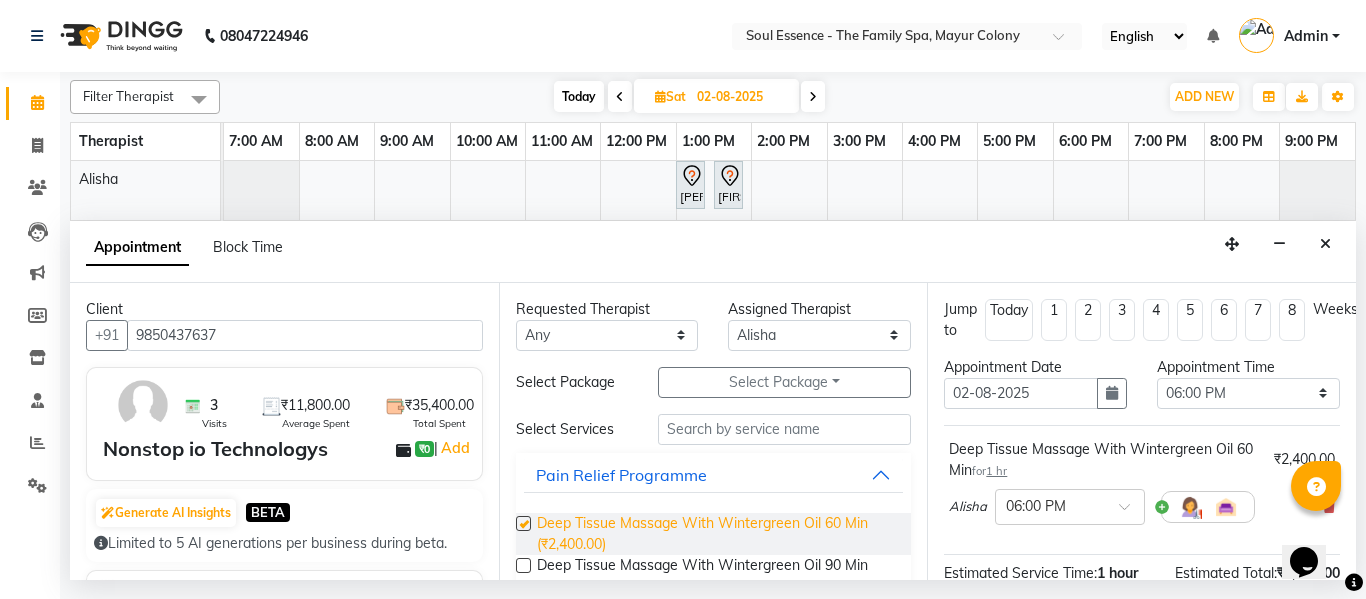 checkbox on "false" 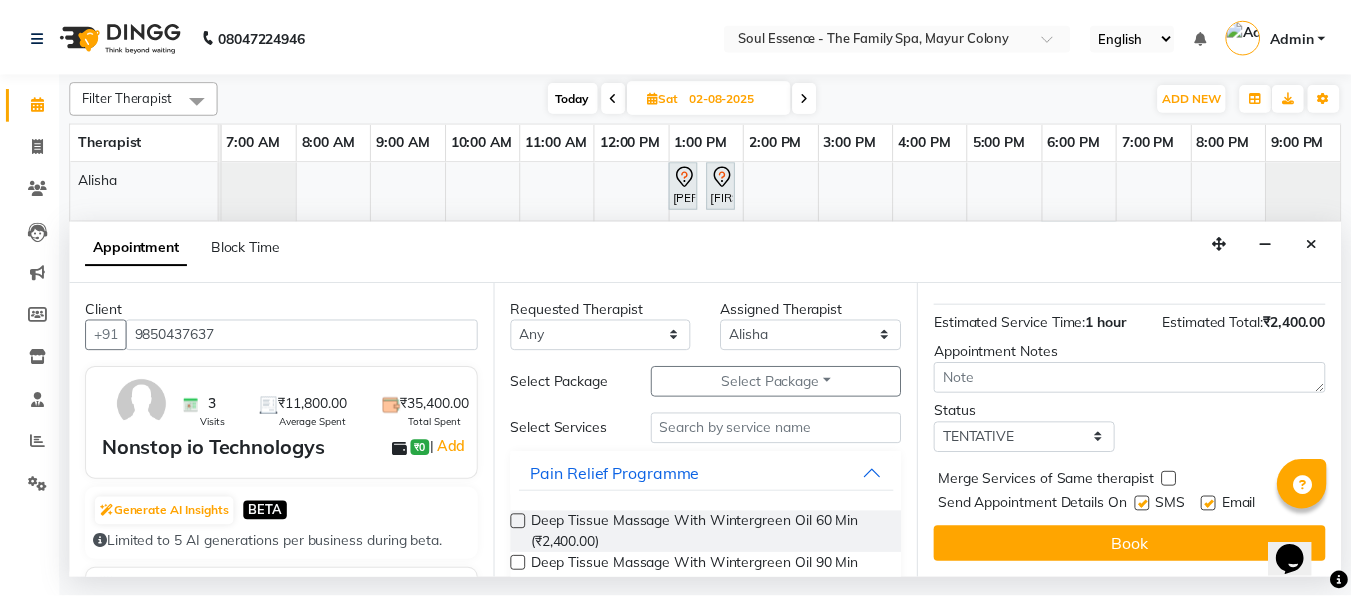 scroll, scrollTop: 265, scrollLeft: 0, axis: vertical 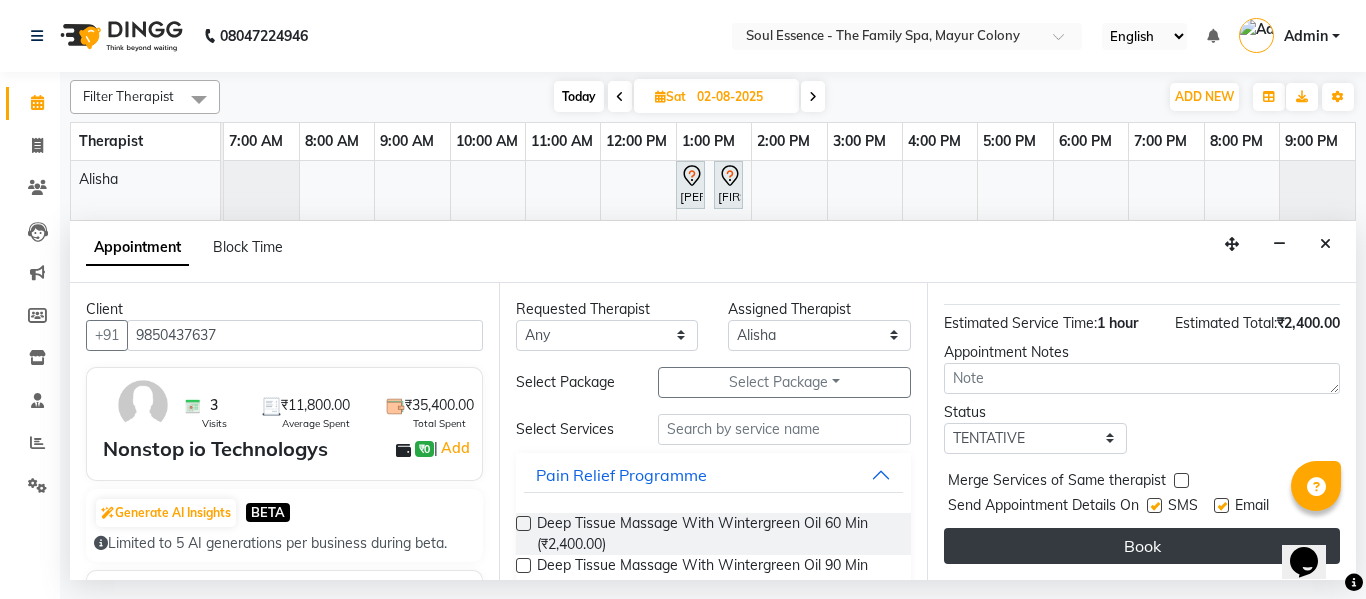click on "Book" at bounding box center (1142, 546) 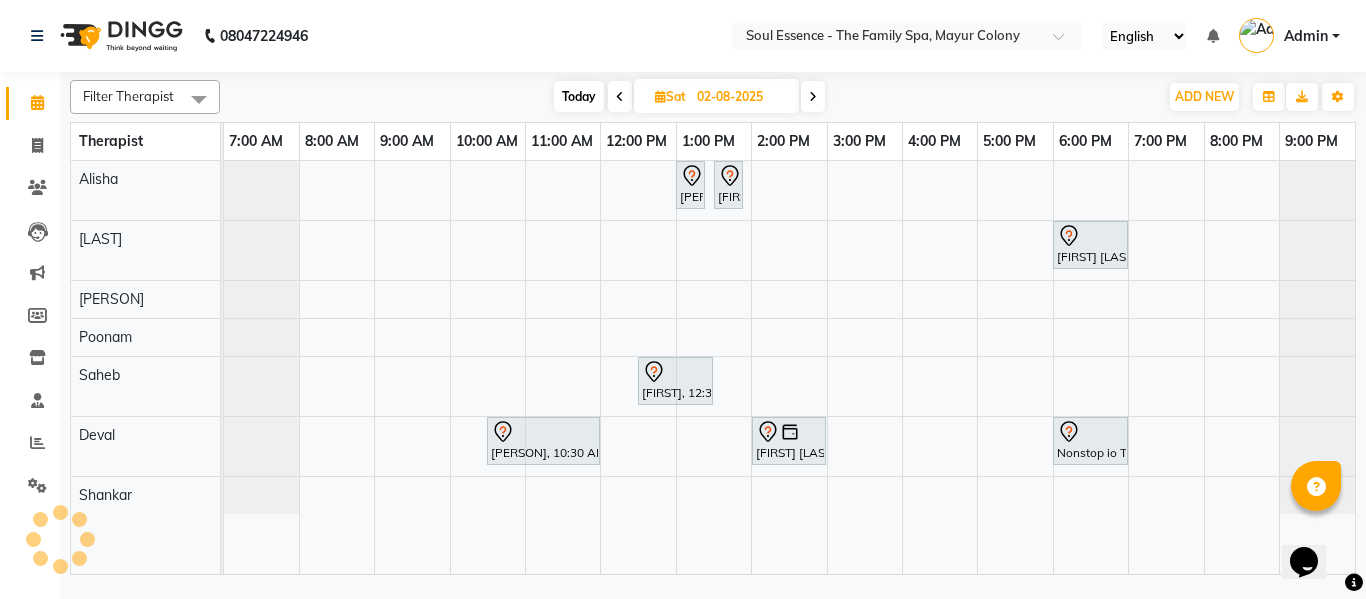 drag, startPoint x: 1229, startPoint y: 545, endPoint x: 1019, endPoint y: 18, distance: 567.29974 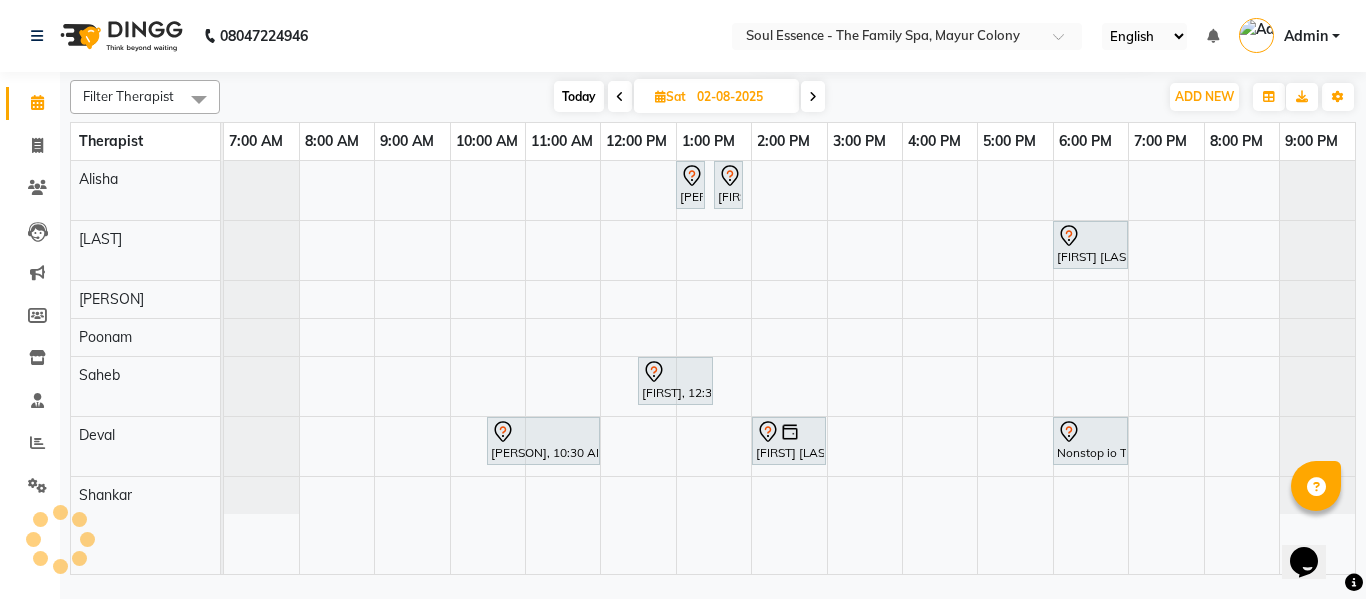 click on "[PERSON], 01:00 PM-01:15 PM, Full Arms Waxing [PERSON], 01:30 PM-01:50 PM, Full Legs Waxing [PERSON], 06:00 PM-07:00 PM, Deep Tissue Massage With Wintergreen Oil 60 Min [PERSON], 12:30 PM-01:30 PM, Deep Tissue Massage With Wintergreen Oil 60 Min [PERSON], 10:30 AM-12:00 PM, Deep Tissue Massage With Wintergreen Oil 90 Min [PERSON], 02:00 PM-03:00 PM, Deep Tissue Massage With Wintergreen Oil 60 Min Nonstop io Technologys, 06:00 PM-07:00 PM, Deep Tissue Massage With Wintergreen Oil 60 Min" at bounding box center (789, 367) 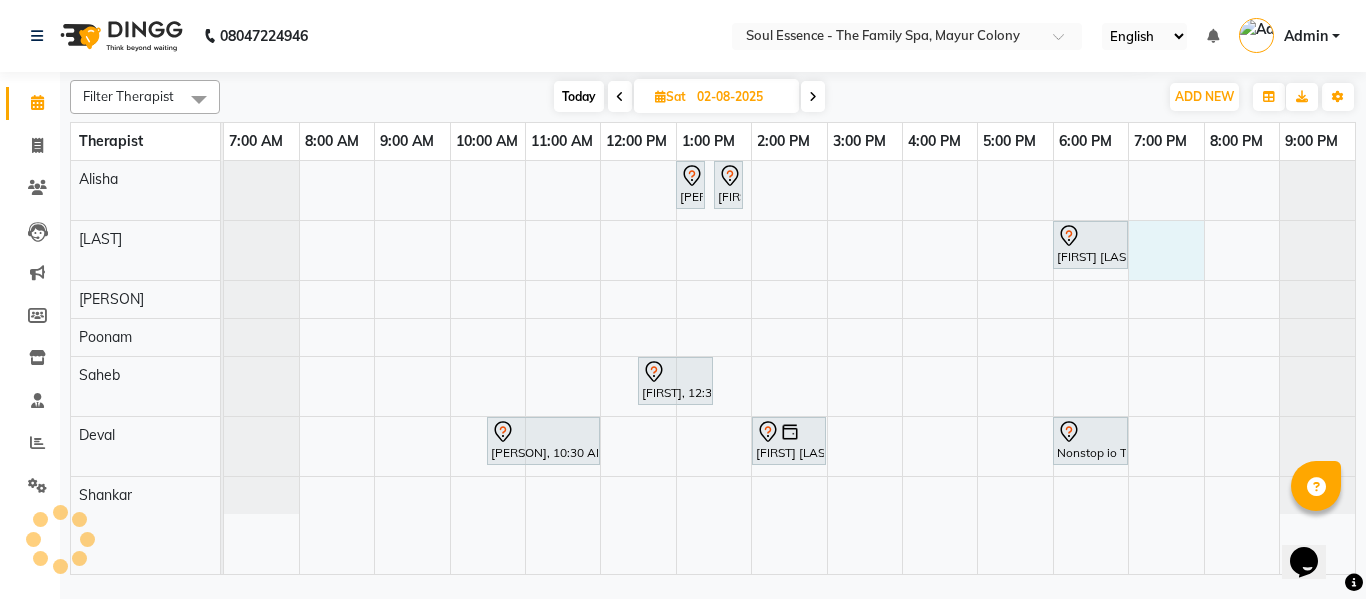 click on "Today" at bounding box center [579, 96] 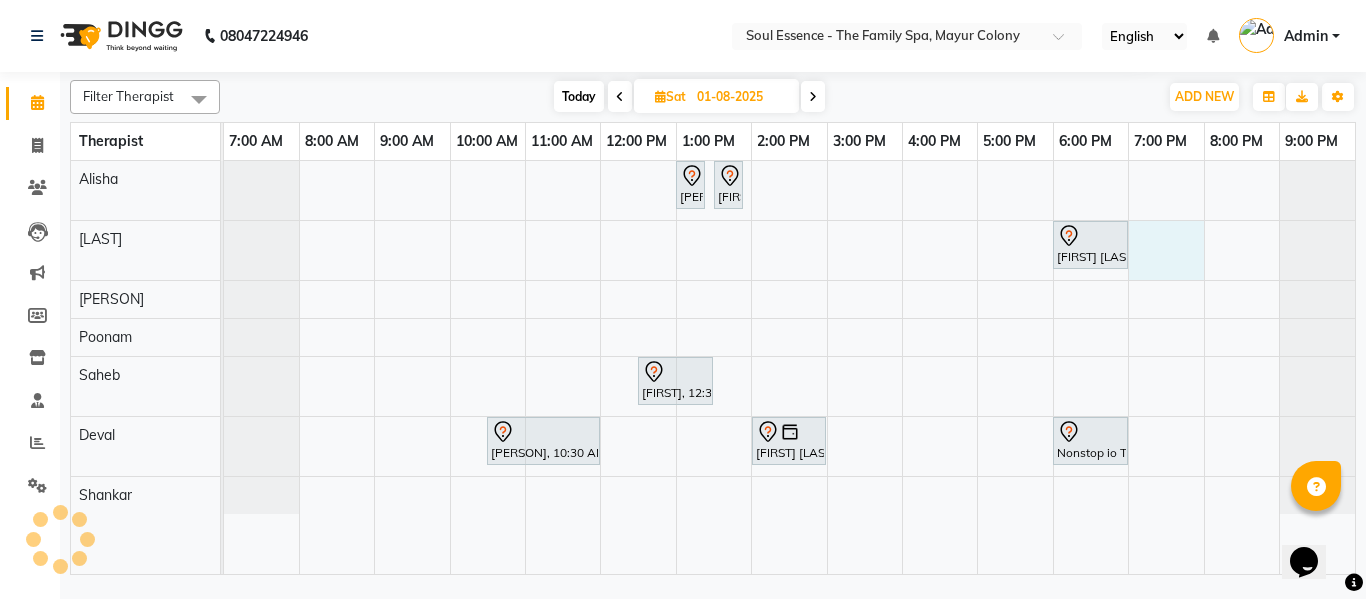 select on "1140" 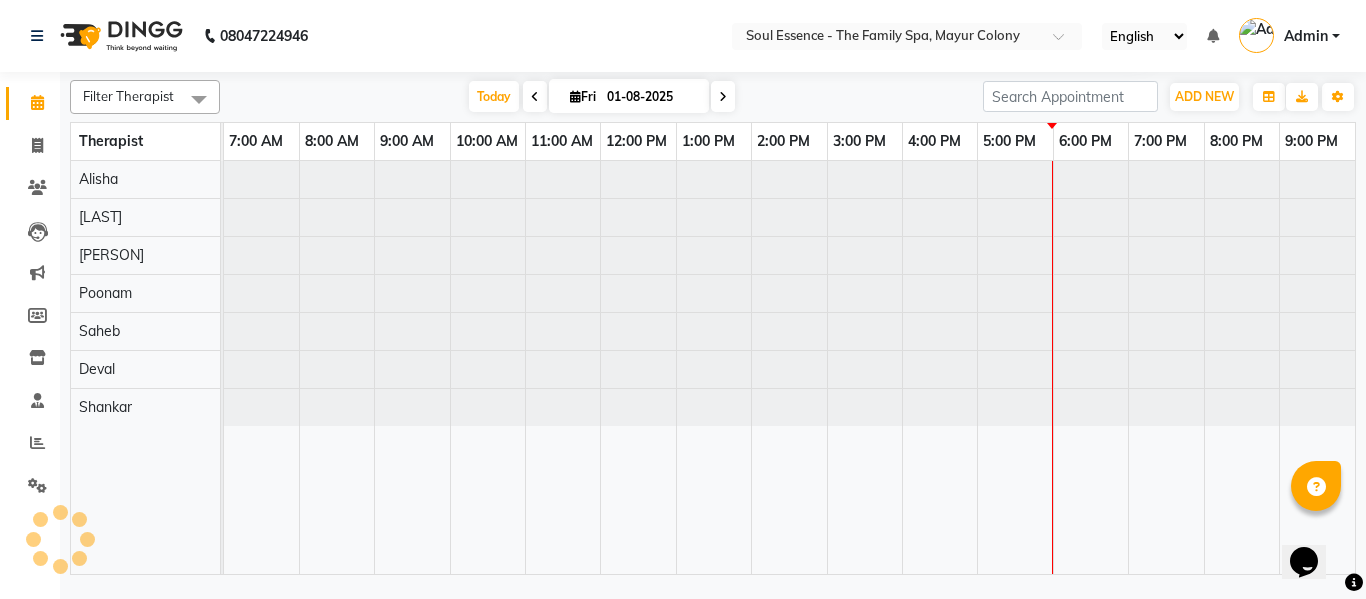 click on "Today  Fri 01-08-2025" at bounding box center (602, 97) 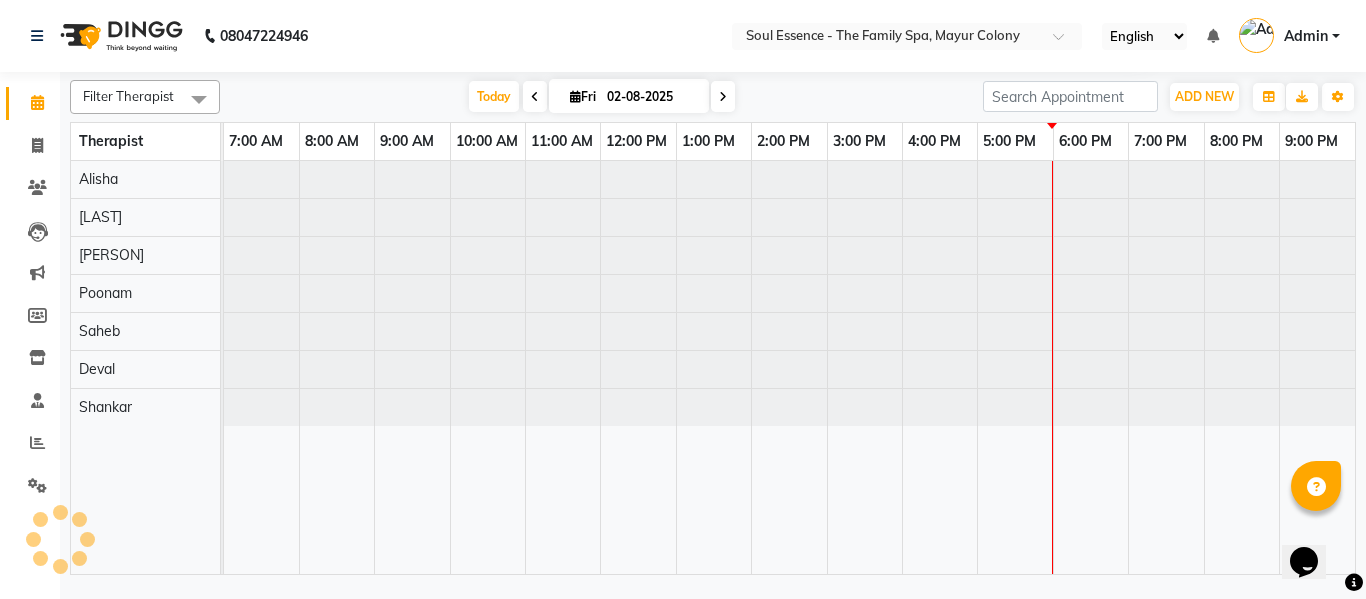 select on "1140" 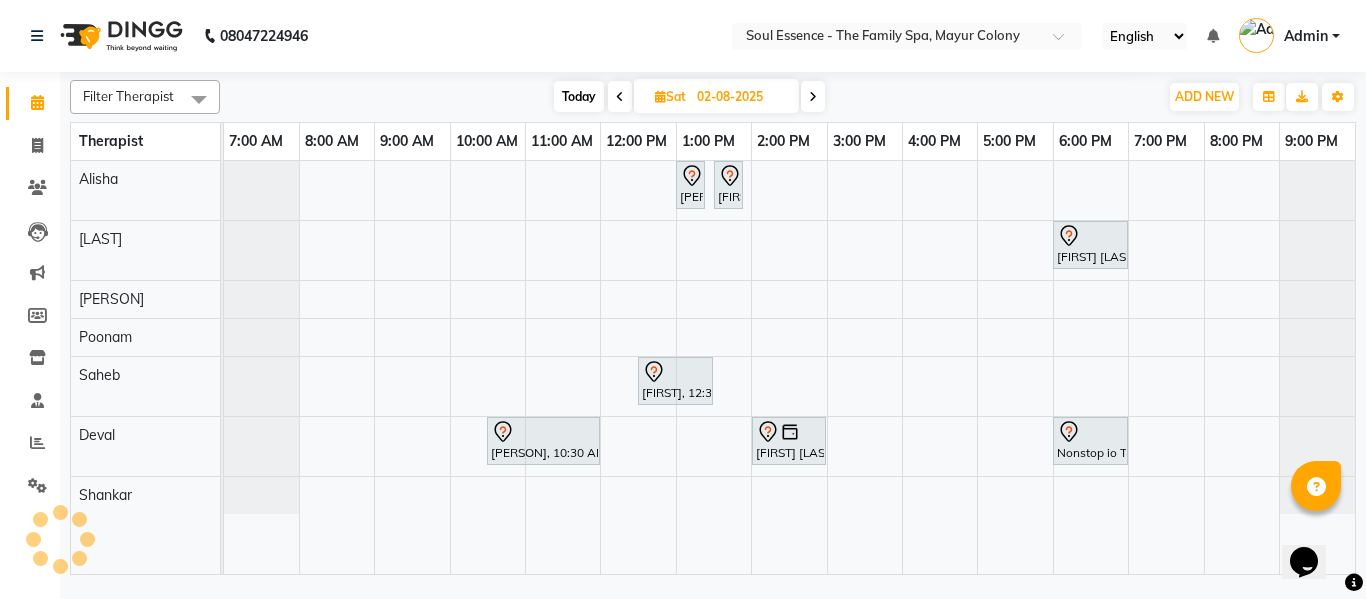 click on "[PERSON], 01:00 PM-01:15 PM, Full Arms Waxing [PERSON], 01:30 PM-01:50 PM, Full Legs Waxing [PERSON], 06:00 PM-07:00 PM, Deep Tissue Massage With Wintergreen Oil 60 Min [PERSON], 12:30 PM-01:30 PM, Deep Tissue Massage With Wintergreen Oil 60 Min [PERSON], 10:30 AM-12:00 PM, Deep Tissue Massage With Wintergreen Oil 90 Min [PERSON], 02:00 PM-03:00 PM, Deep Tissue Massage With Wintergreen Oil 60 Min Nonstop io Technologys, 06:00 PM-07:00 PM, Deep Tissue Massage With Wintergreen Oil 60 Min" at bounding box center [789, 367] 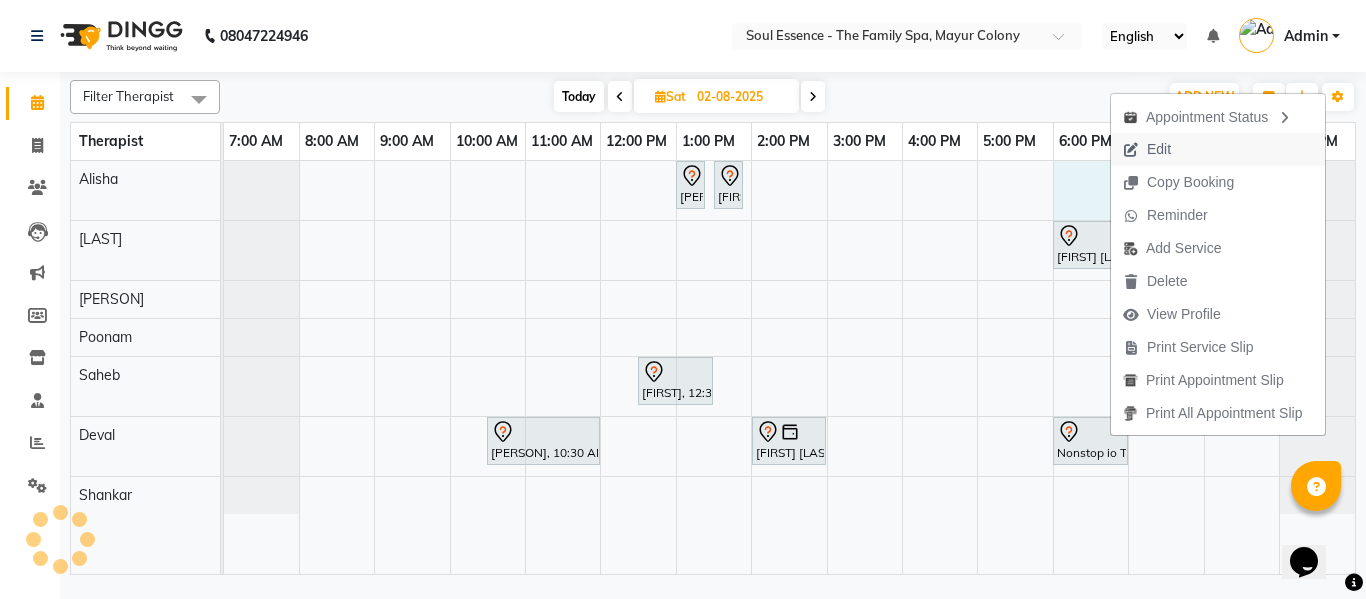 click on "Edit" at bounding box center [1159, 149] 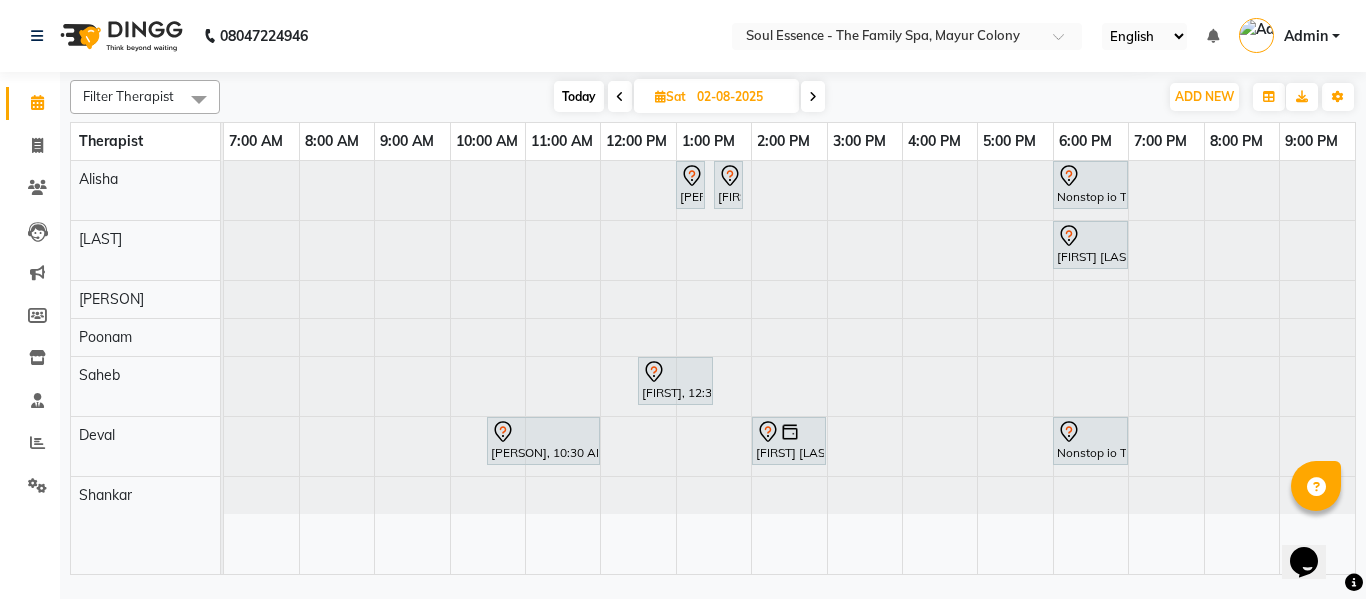 click on "Today" at bounding box center [579, 96] 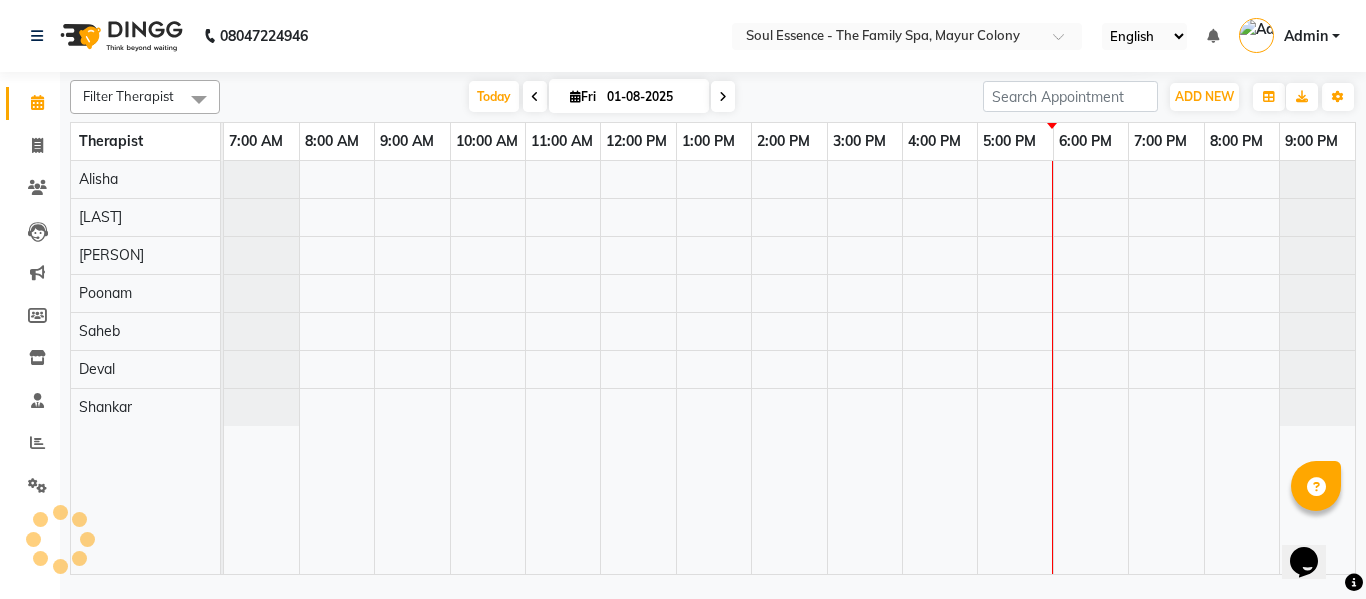 select on "1140" 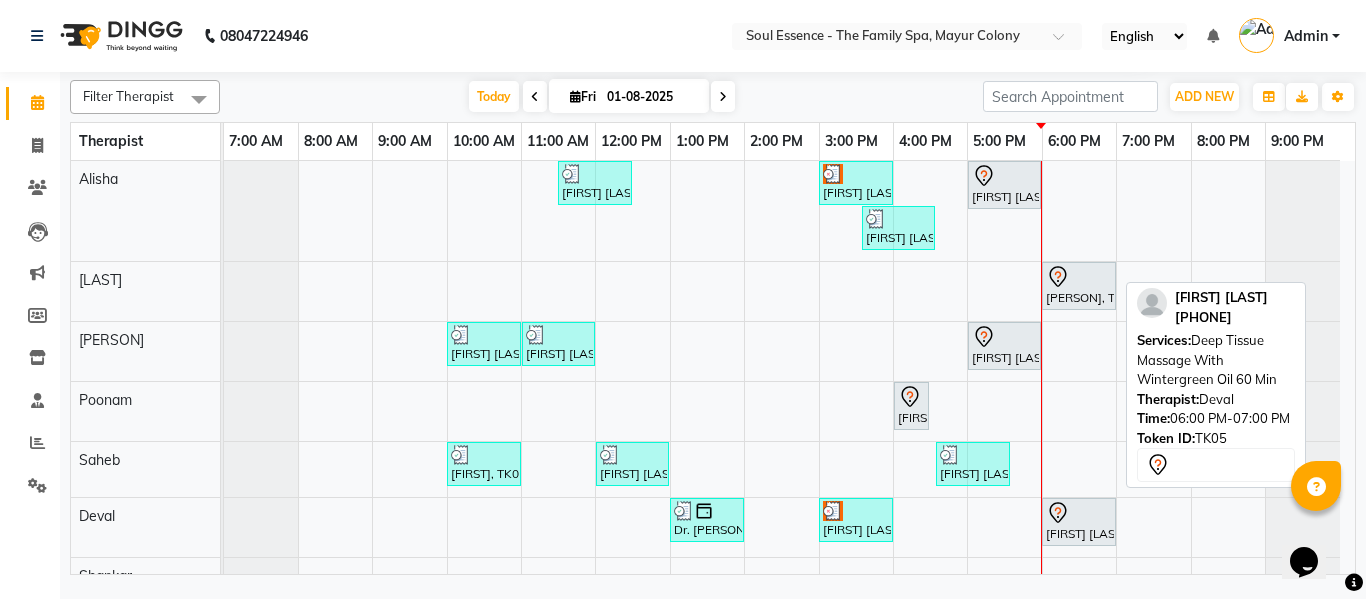 click 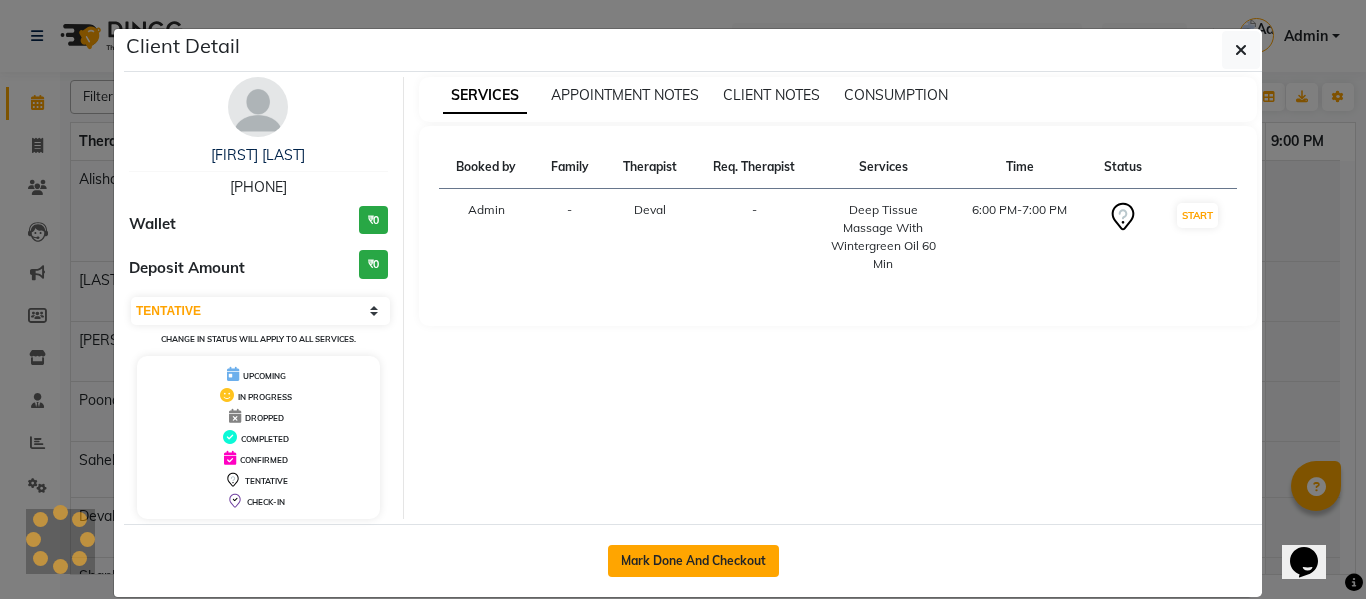 click on "Mark Done And Checkout" 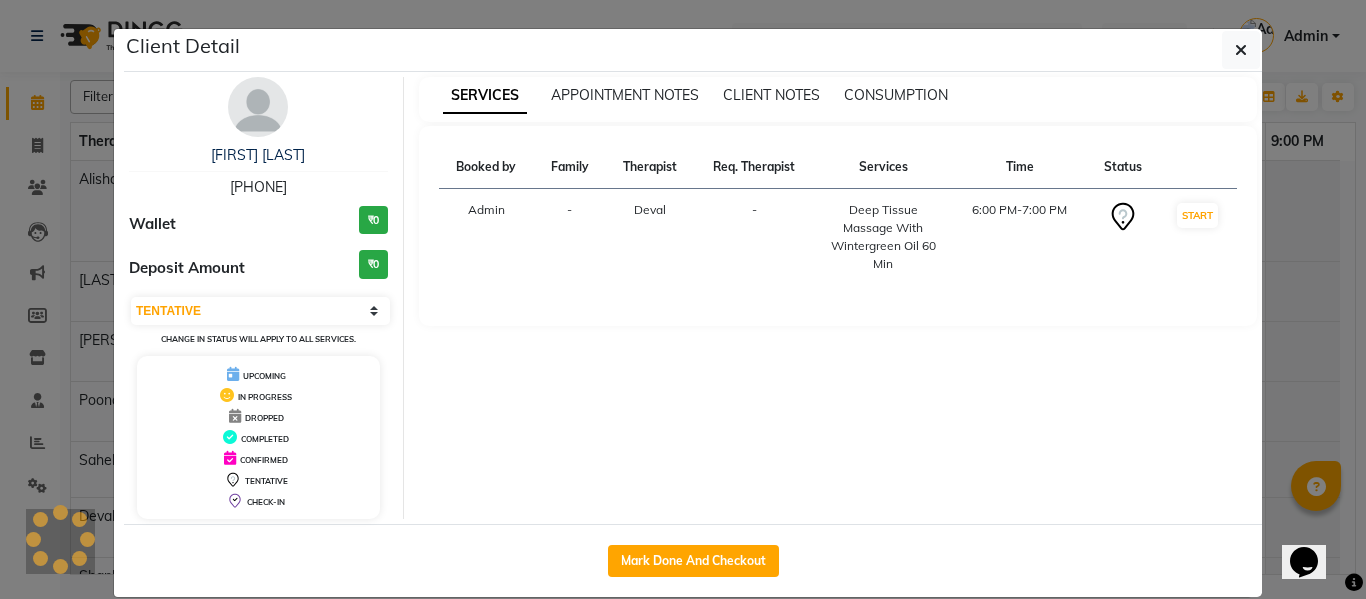 select on "service" 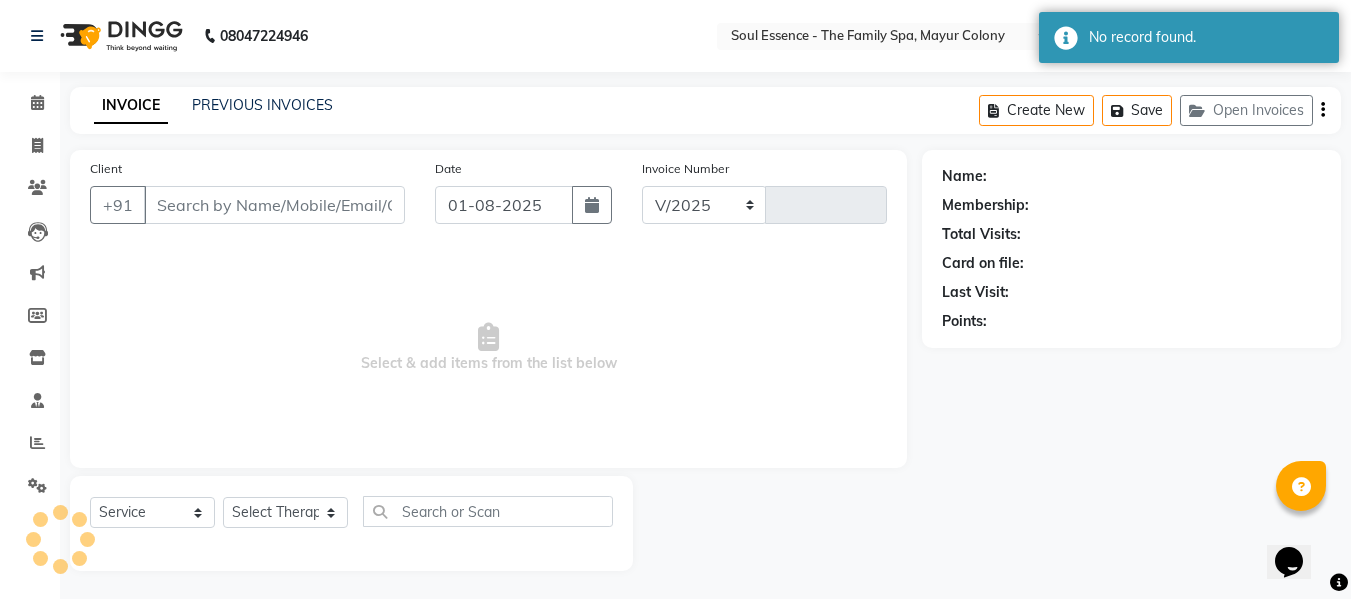 select on "774" 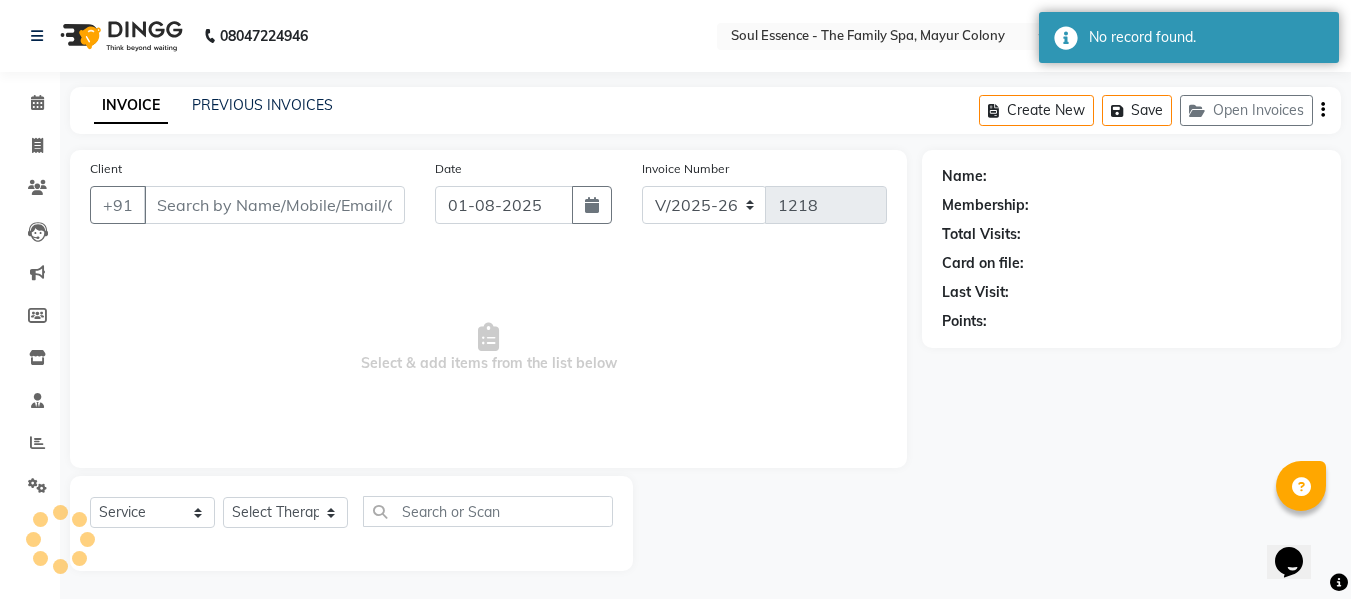 scroll, scrollTop: 2, scrollLeft: 0, axis: vertical 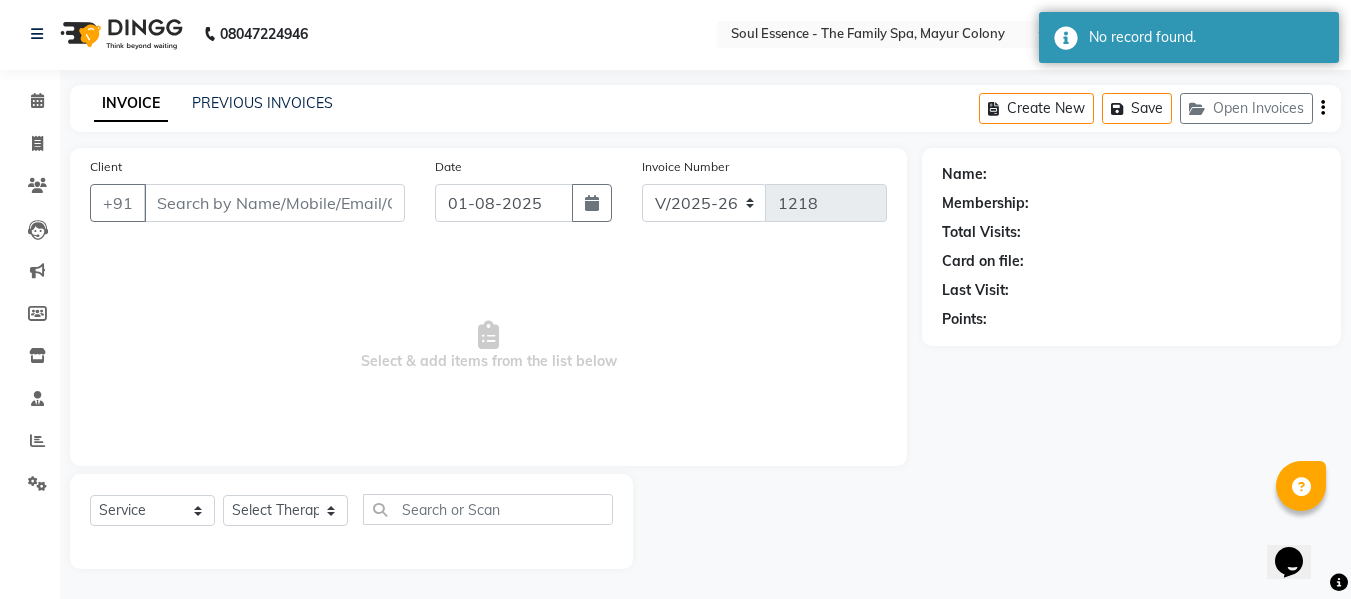 type on "[PHONE]" 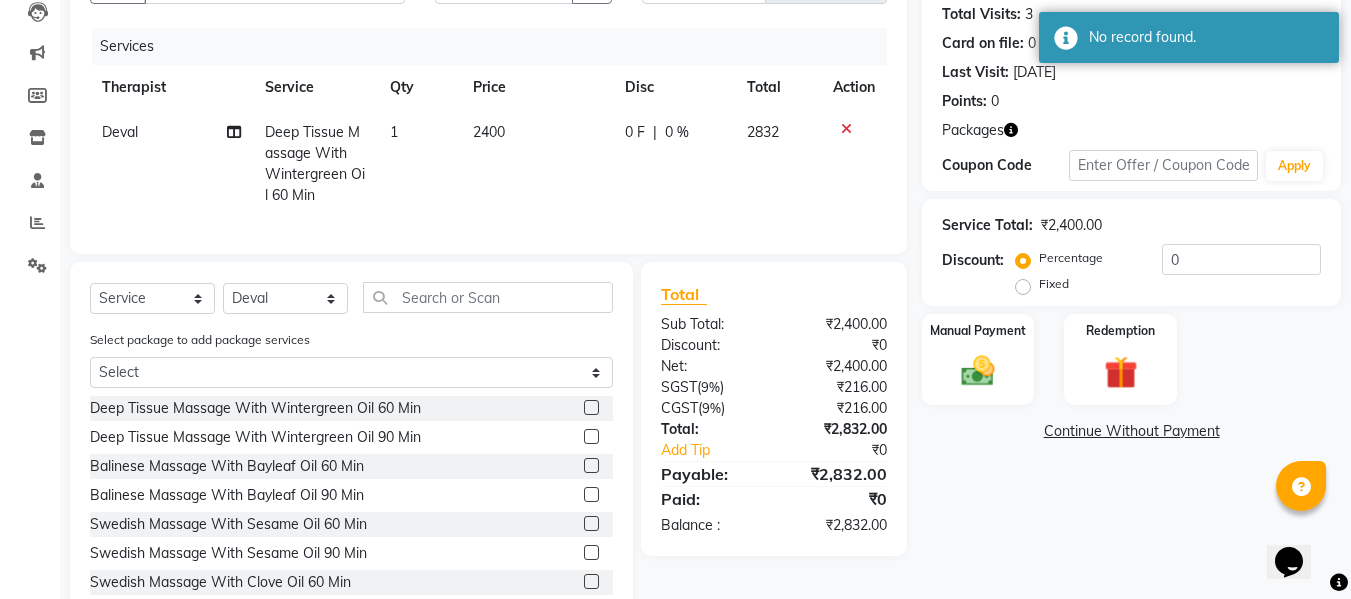 scroll, scrollTop: 223, scrollLeft: 0, axis: vertical 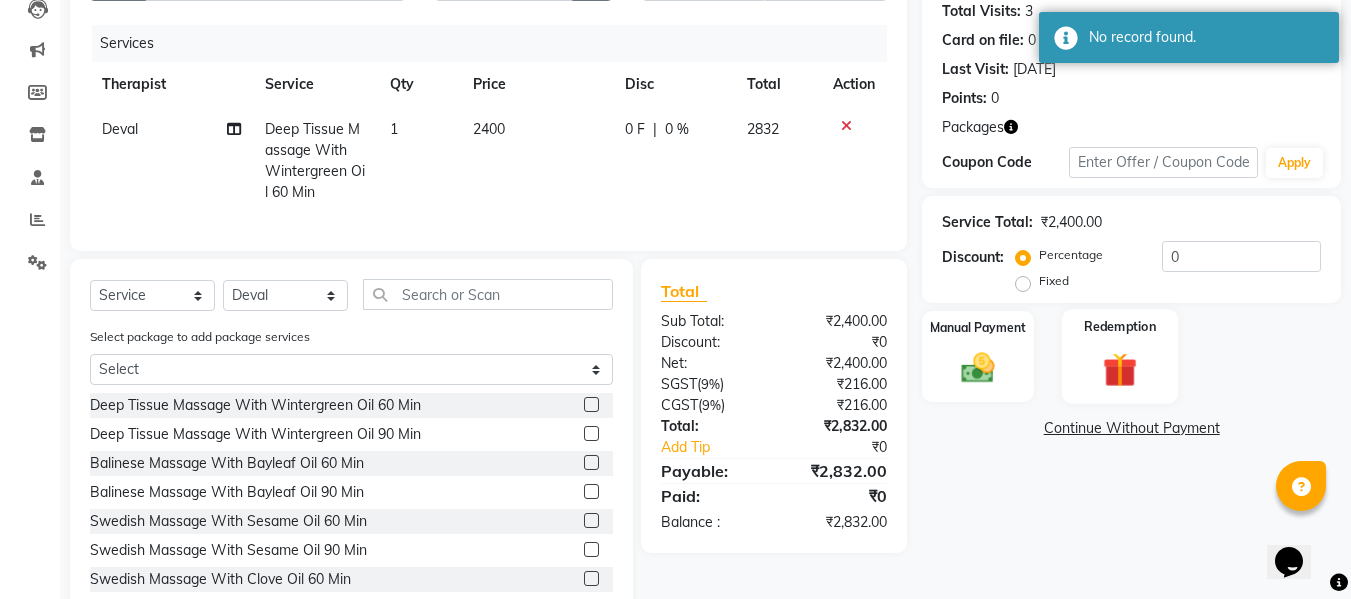 click on "Redemption" 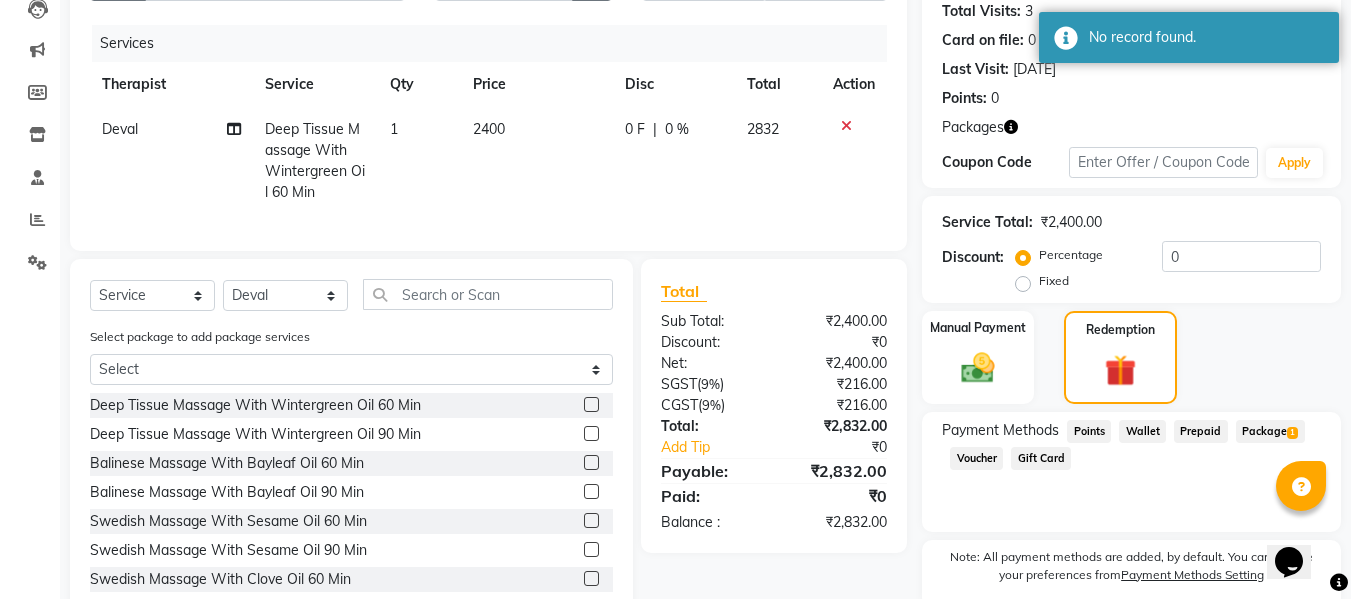 click on "Payment Methods  Points   Wallet   Prepaid   Package  1  Voucher   Gift Card" 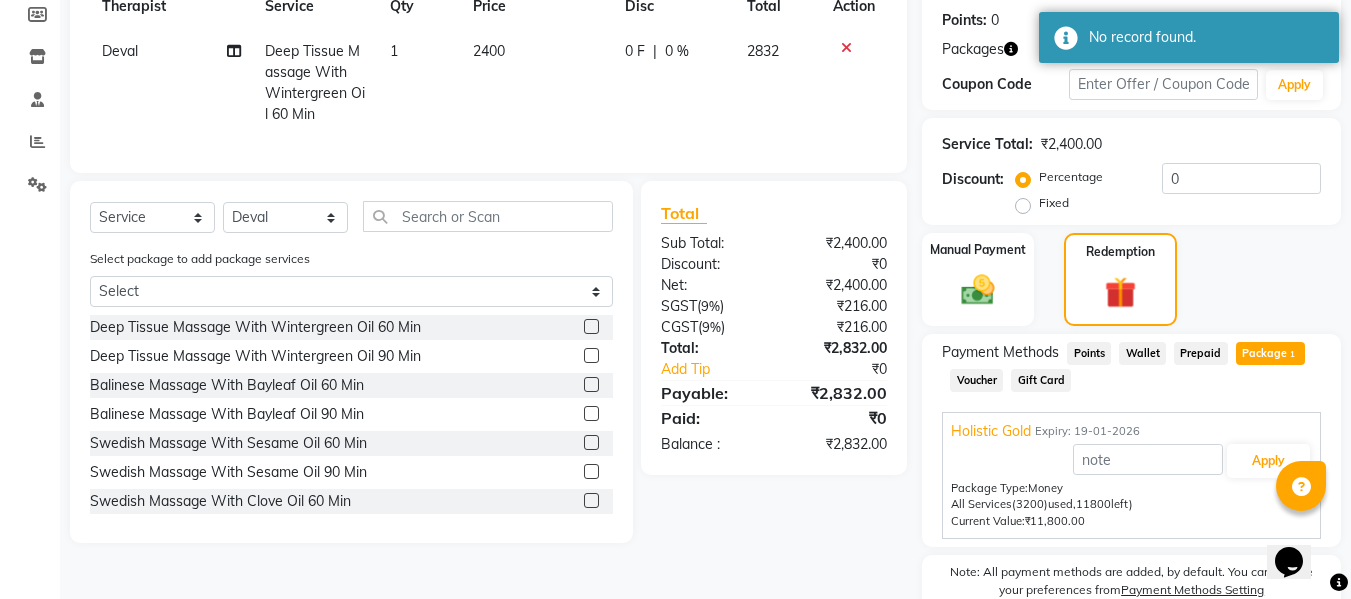 scroll, scrollTop: 396, scrollLeft: 0, axis: vertical 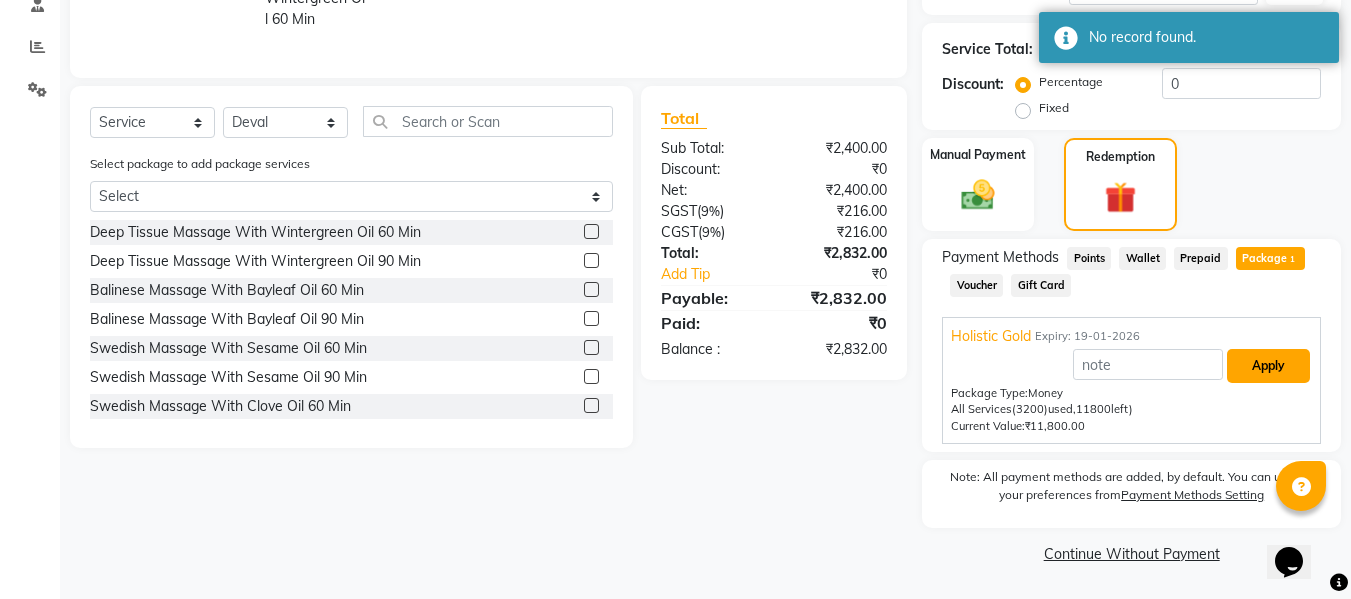 click on "Apply" at bounding box center [1268, 366] 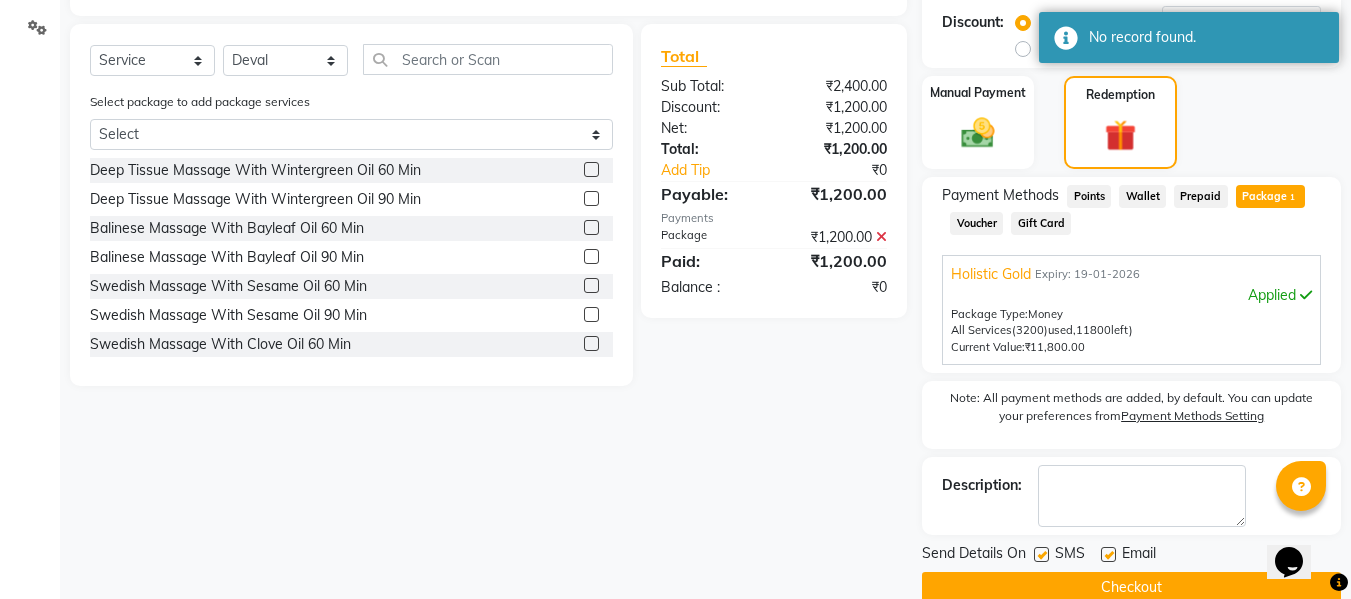 scroll, scrollTop: 492, scrollLeft: 0, axis: vertical 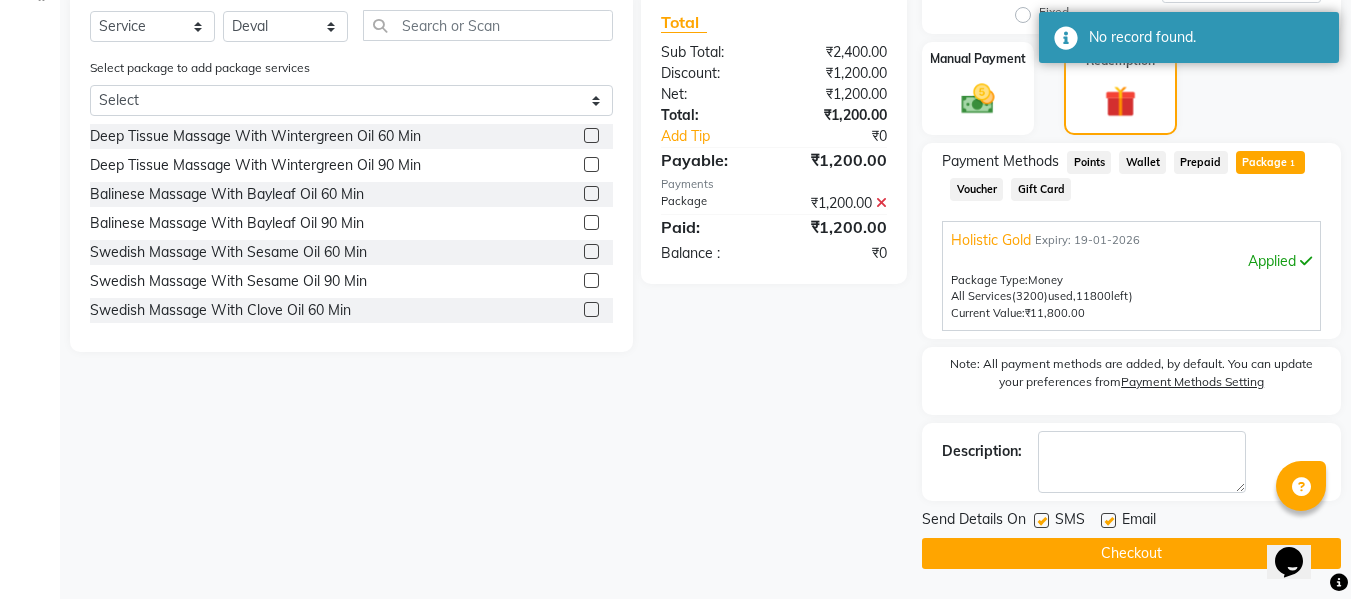 drag, startPoint x: 1032, startPoint y: 512, endPoint x: 1042, endPoint y: 519, distance: 12.206555 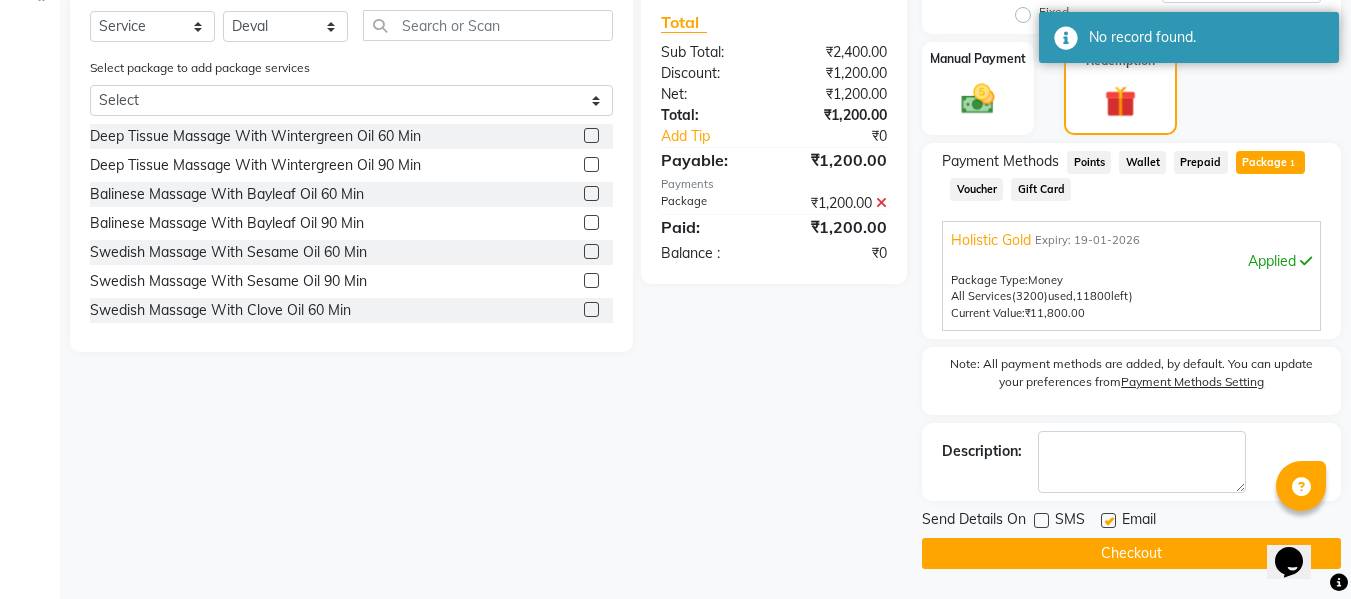 click 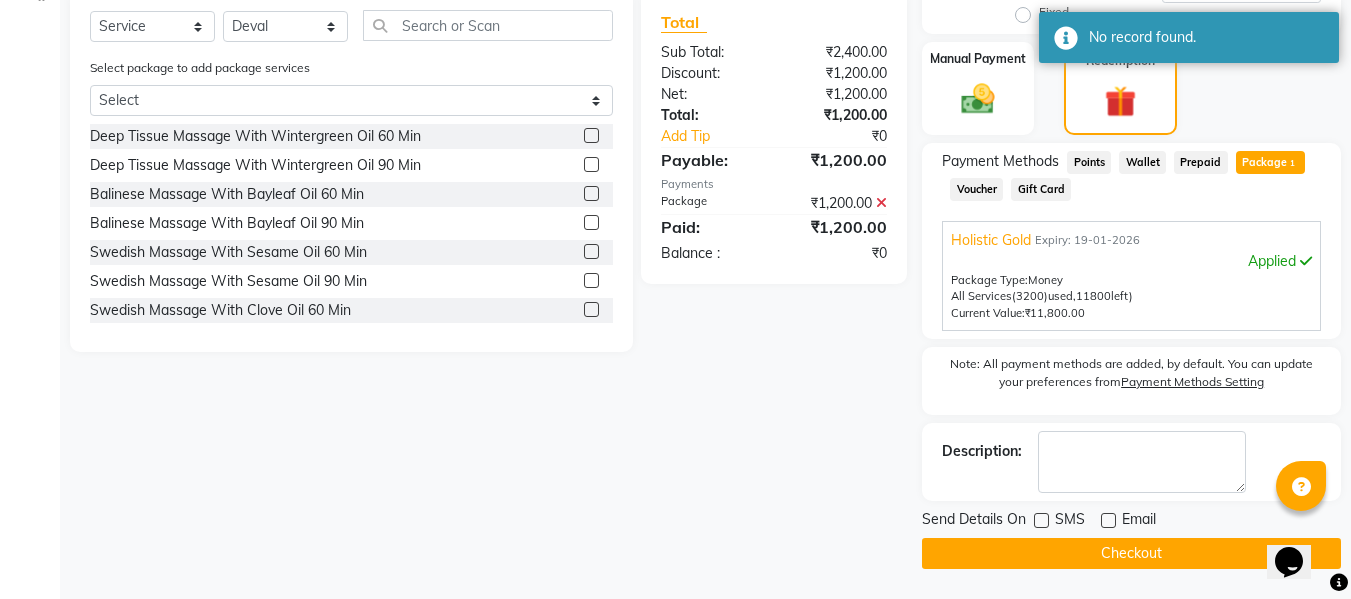 drag, startPoint x: 1100, startPoint y: 557, endPoint x: 1113, endPoint y: 548, distance: 15.811388 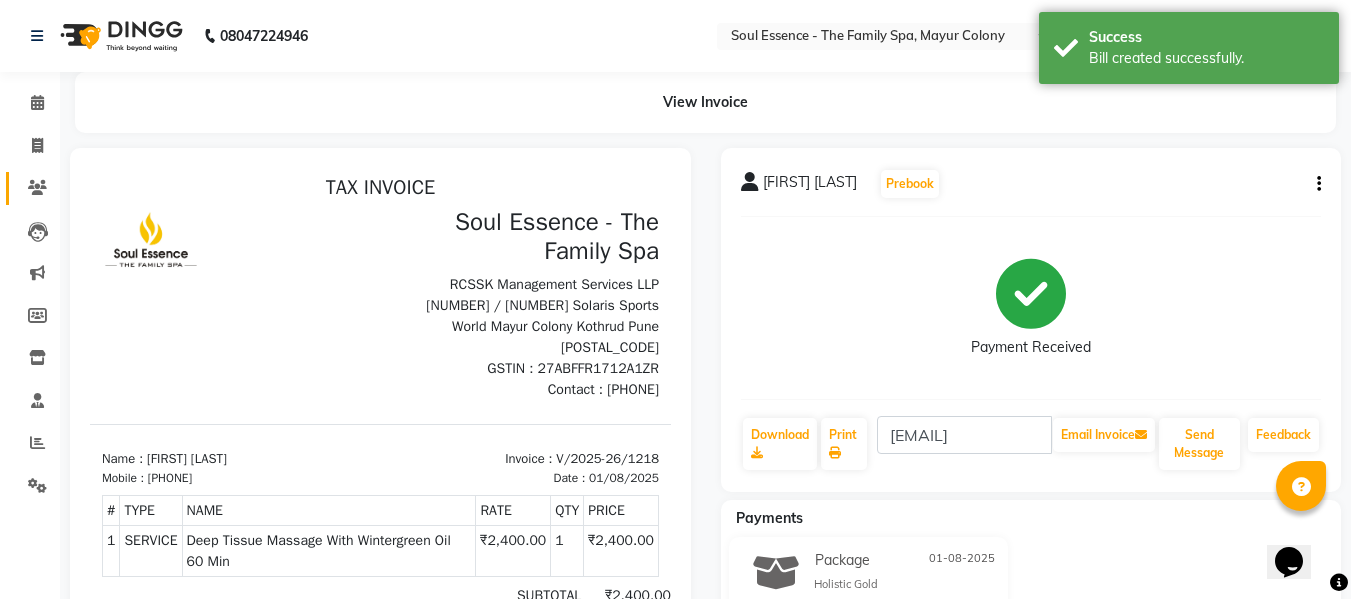 scroll, scrollTop: 0, scrollLeft: 0, axis: both 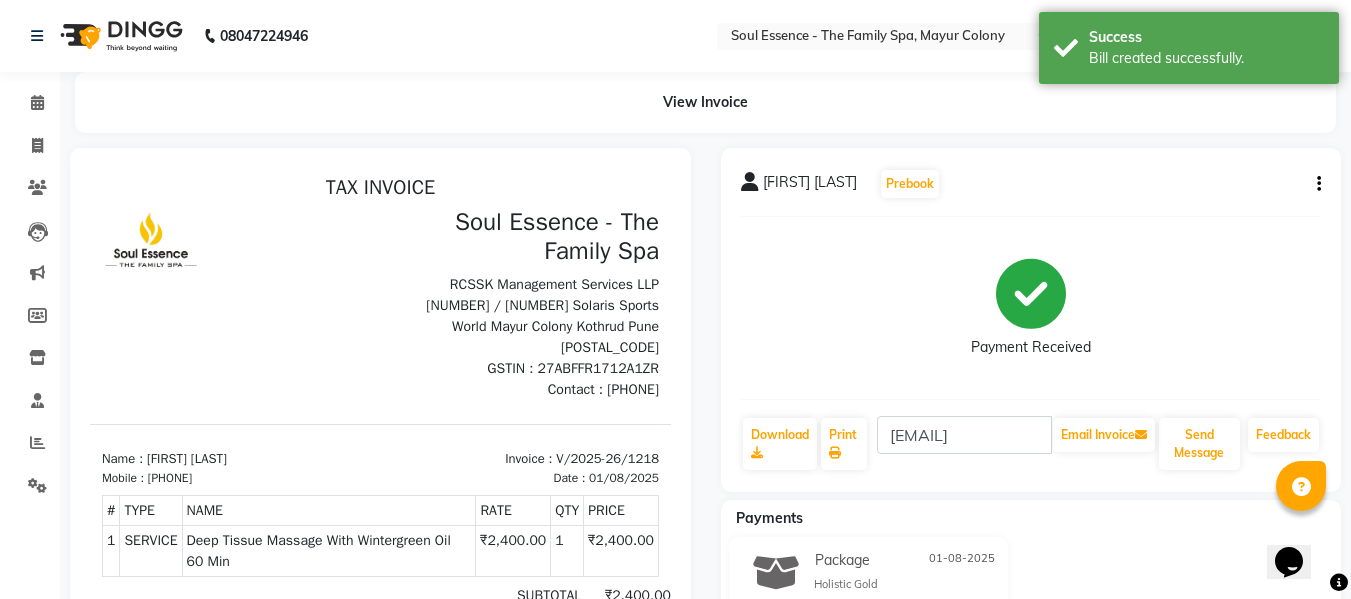 click on "Calendar" 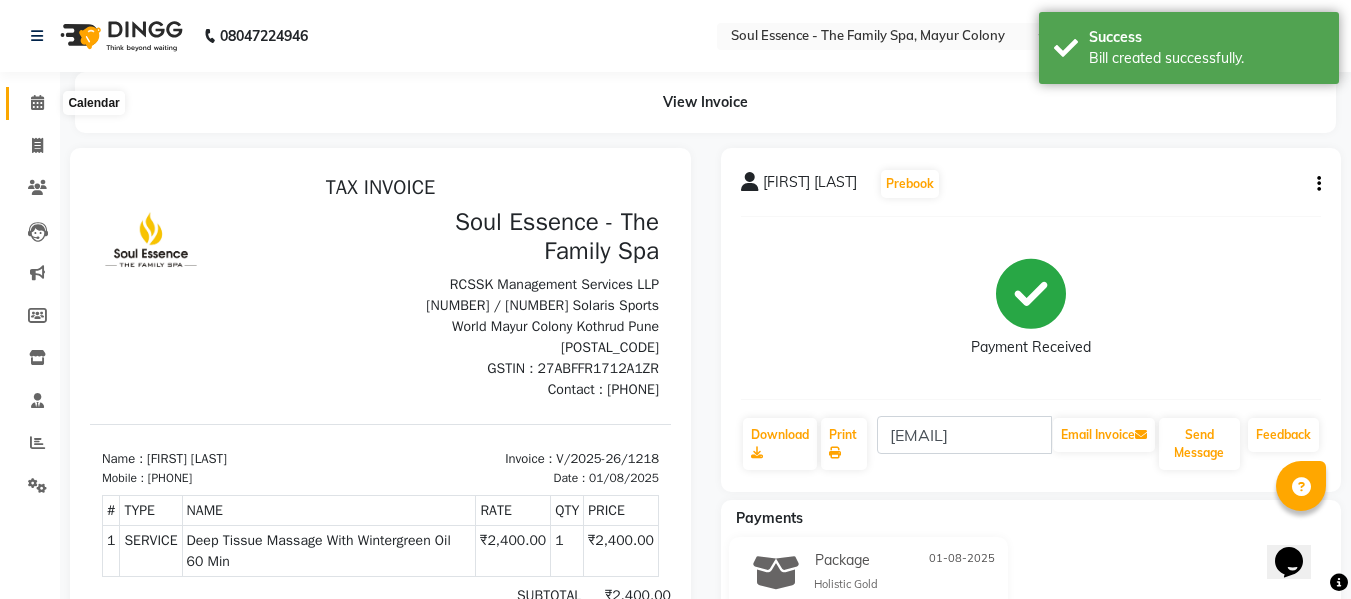 drag, startPoint x: 42, startPoint y: 96, endPoint x: 38, endPoint y: 77, distance: 19.416489 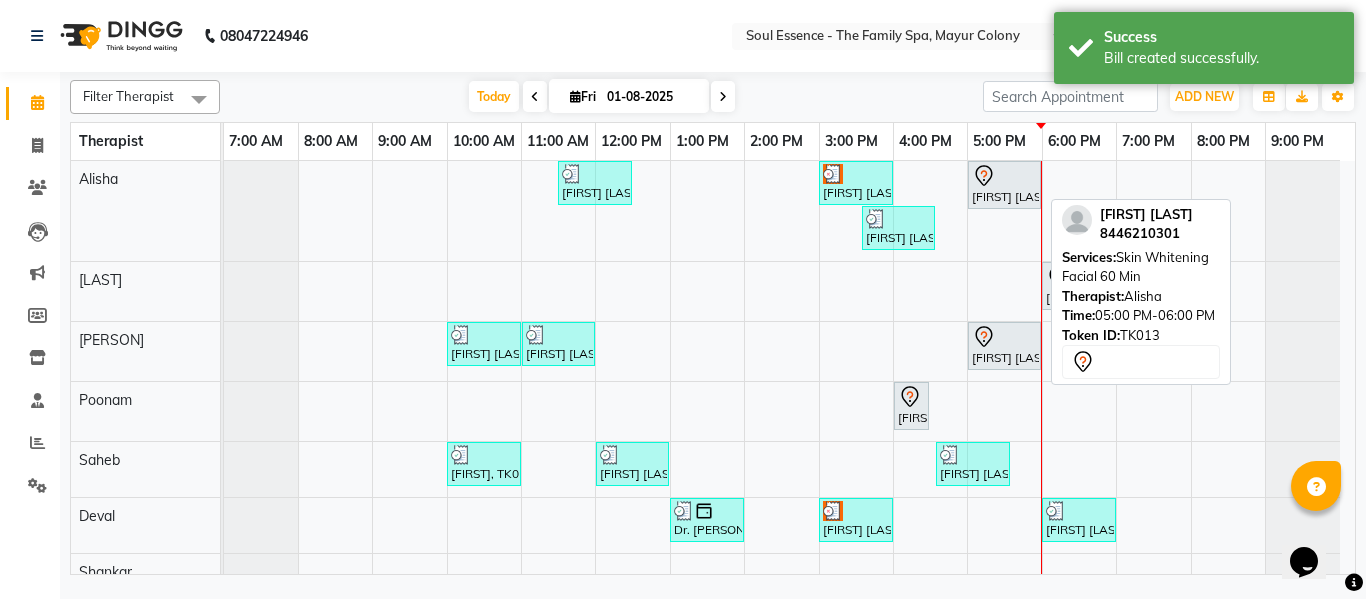 click on "[FIRST] [LAST], TK13, 05:00 PM-06:00 PM, Skin Whitening Facial 60 Min" at bounding box center [1004, 185] 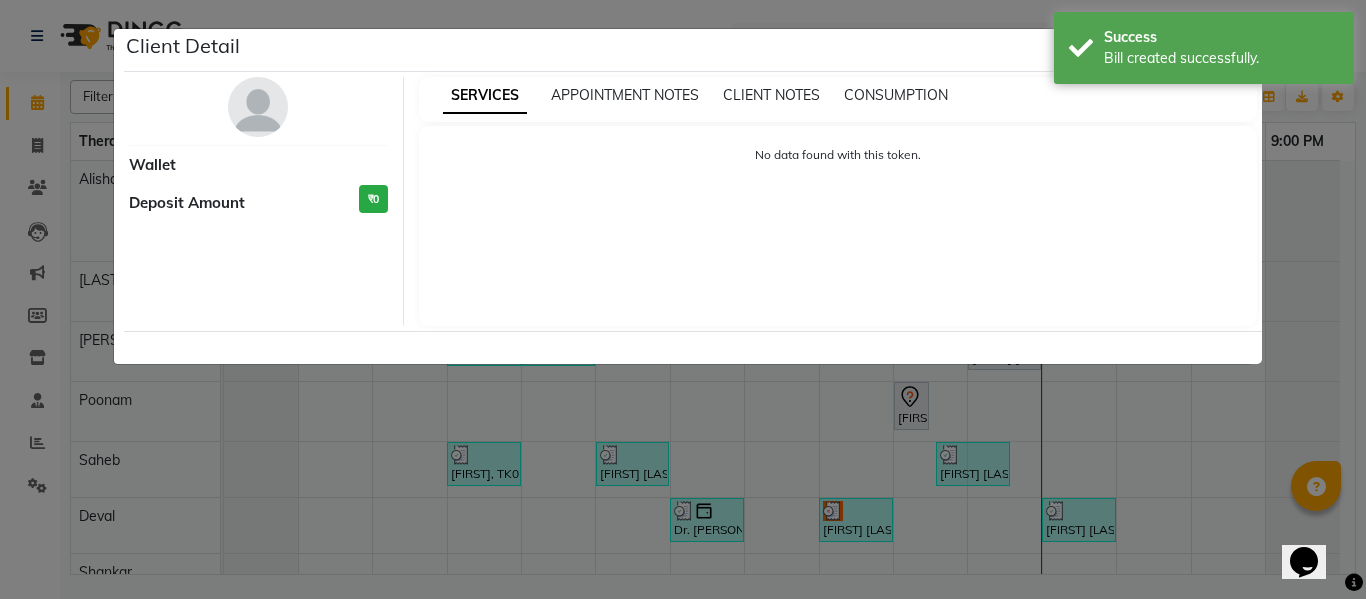 select on "7" 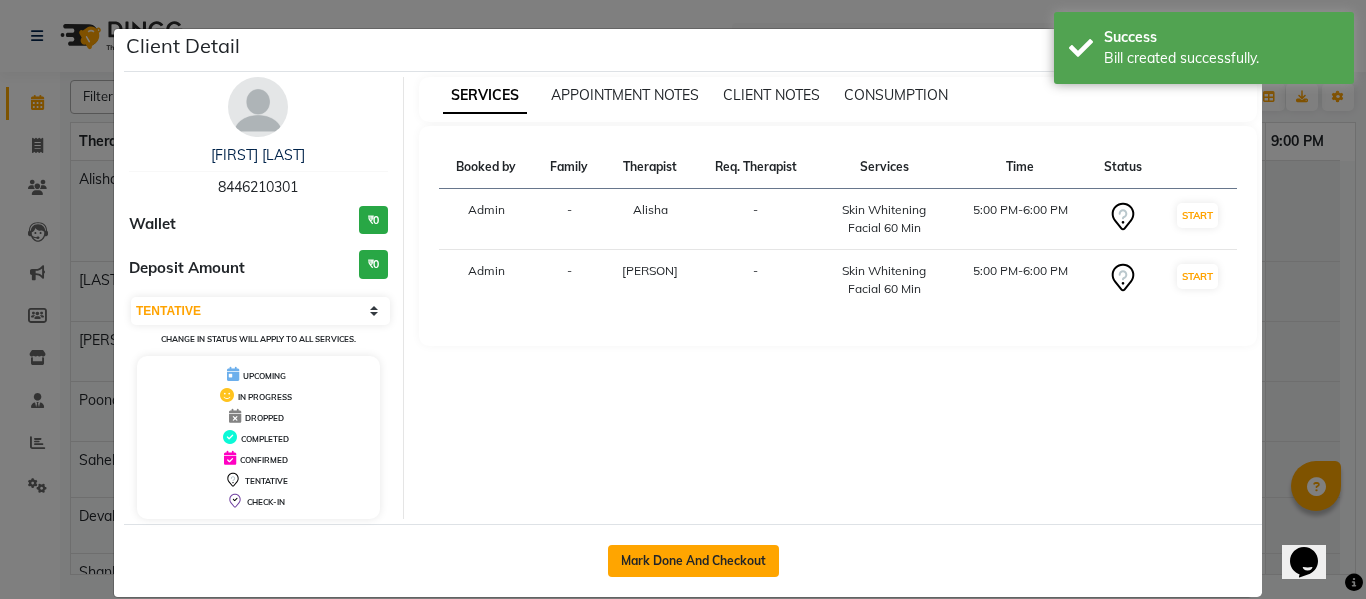 click on "Mark Done And Checkout" 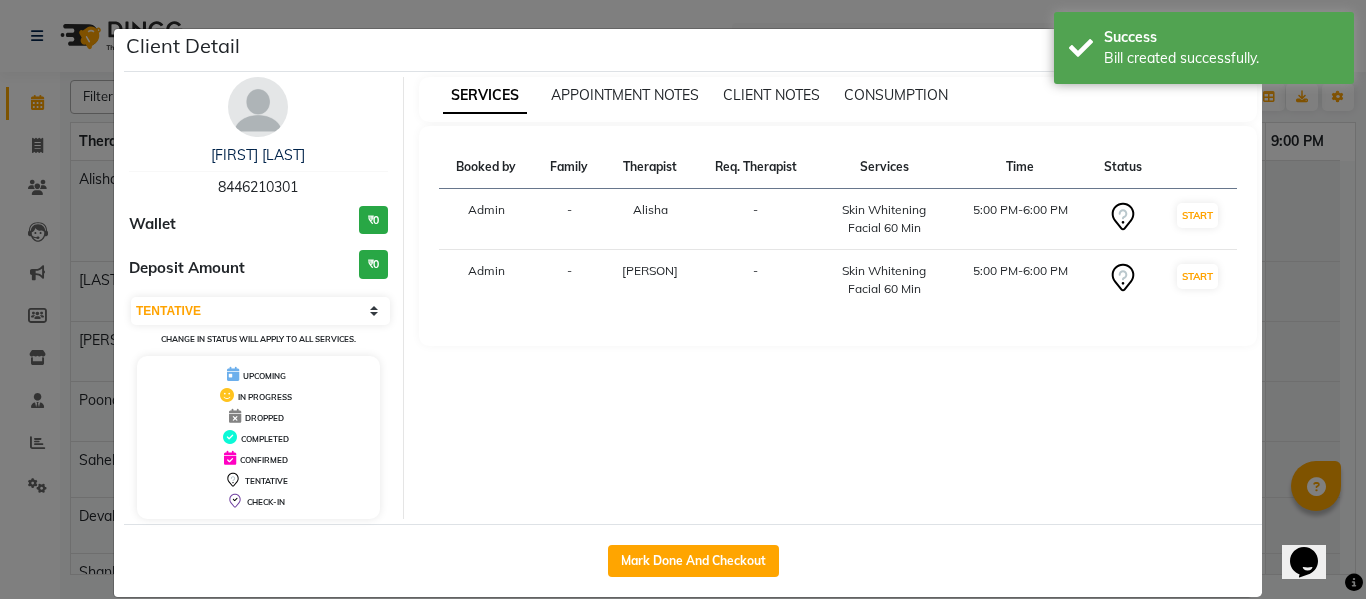select on "774" 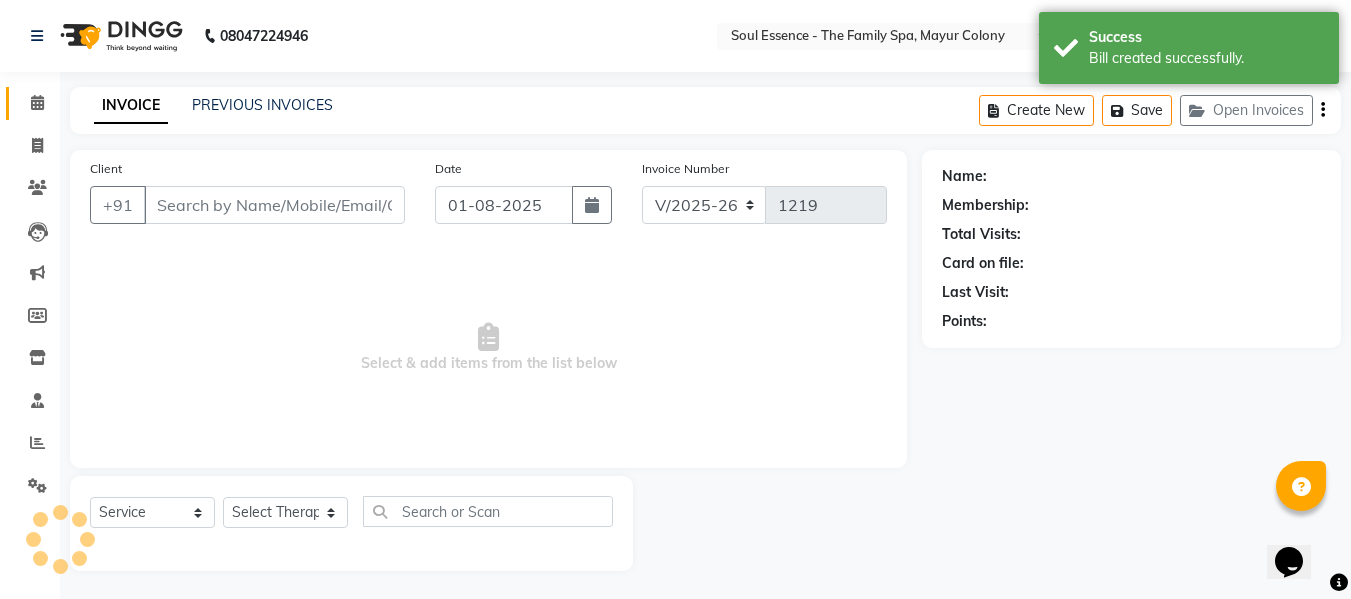 type on "8446210301" 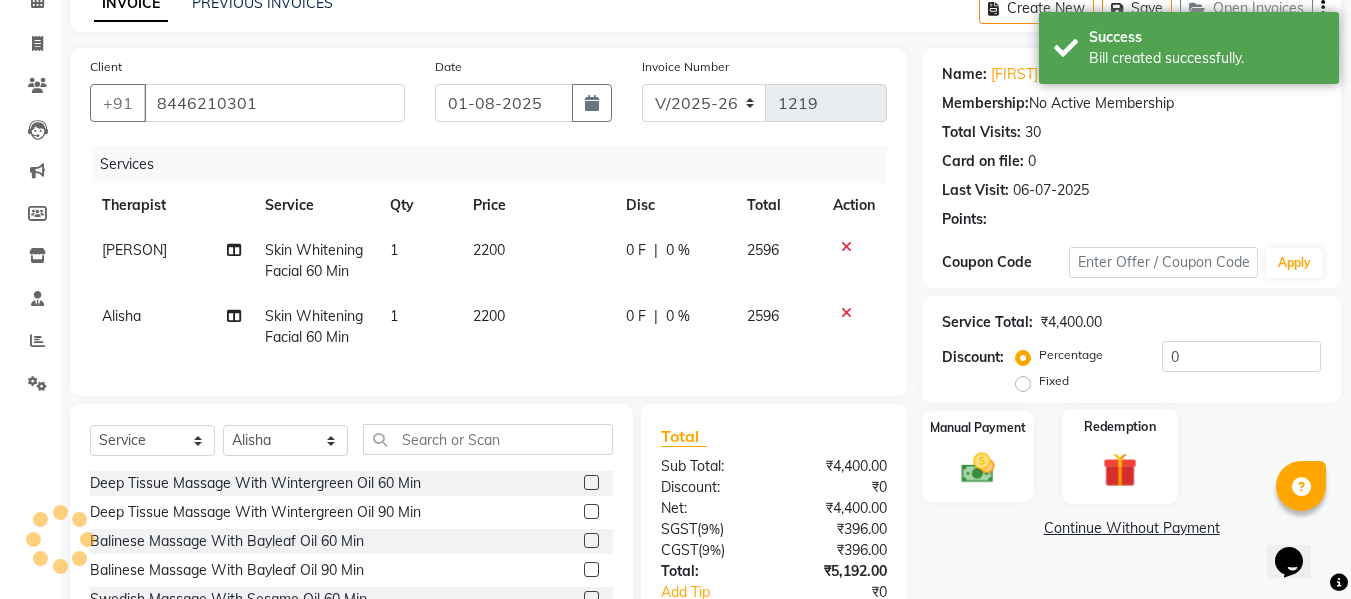 click on "Redemption" 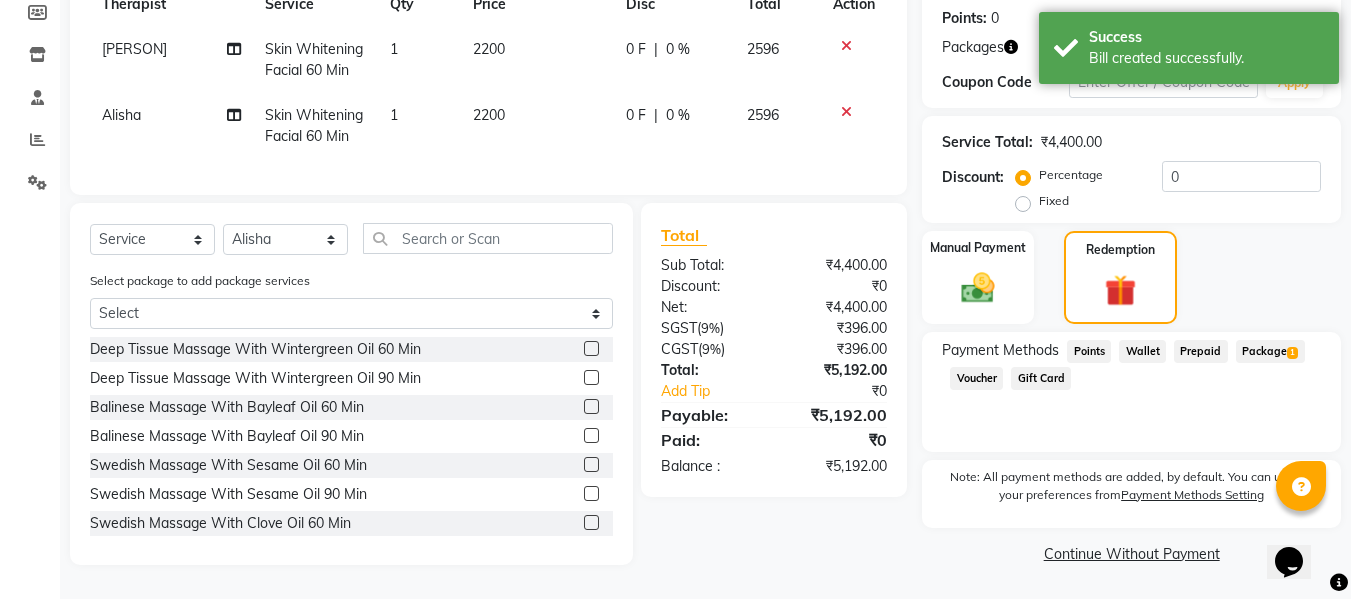click on "Package  1" 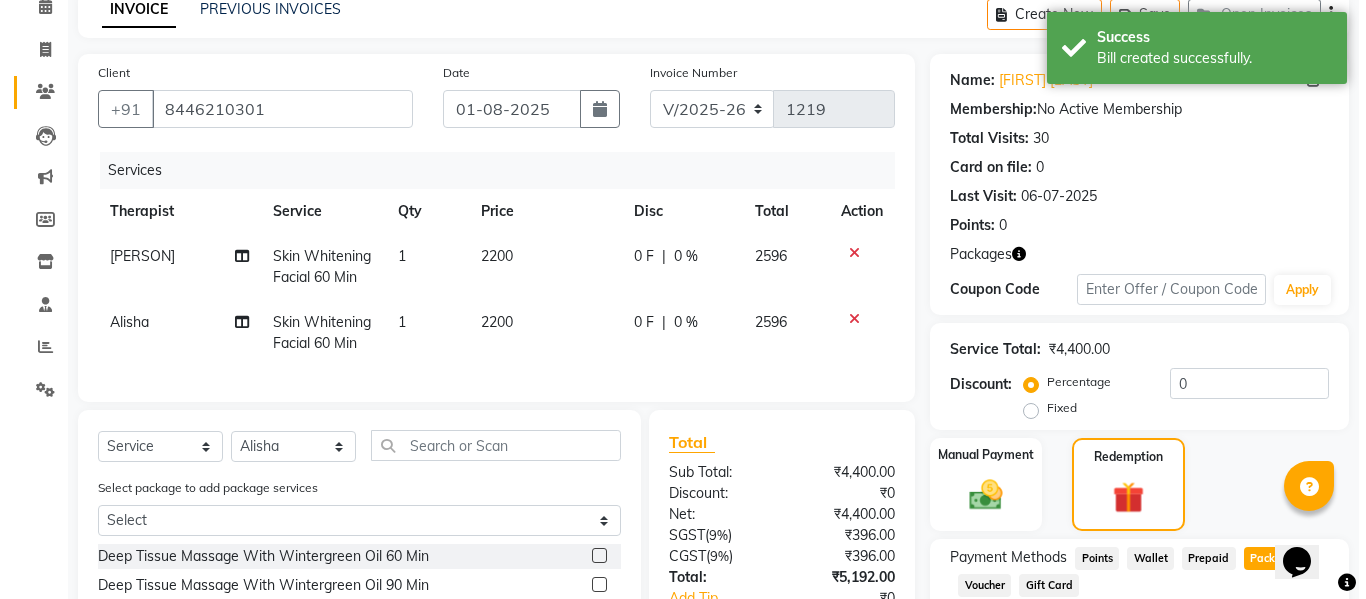 scroll, scrollTop: 0, scrollLeft: 0, axis: both 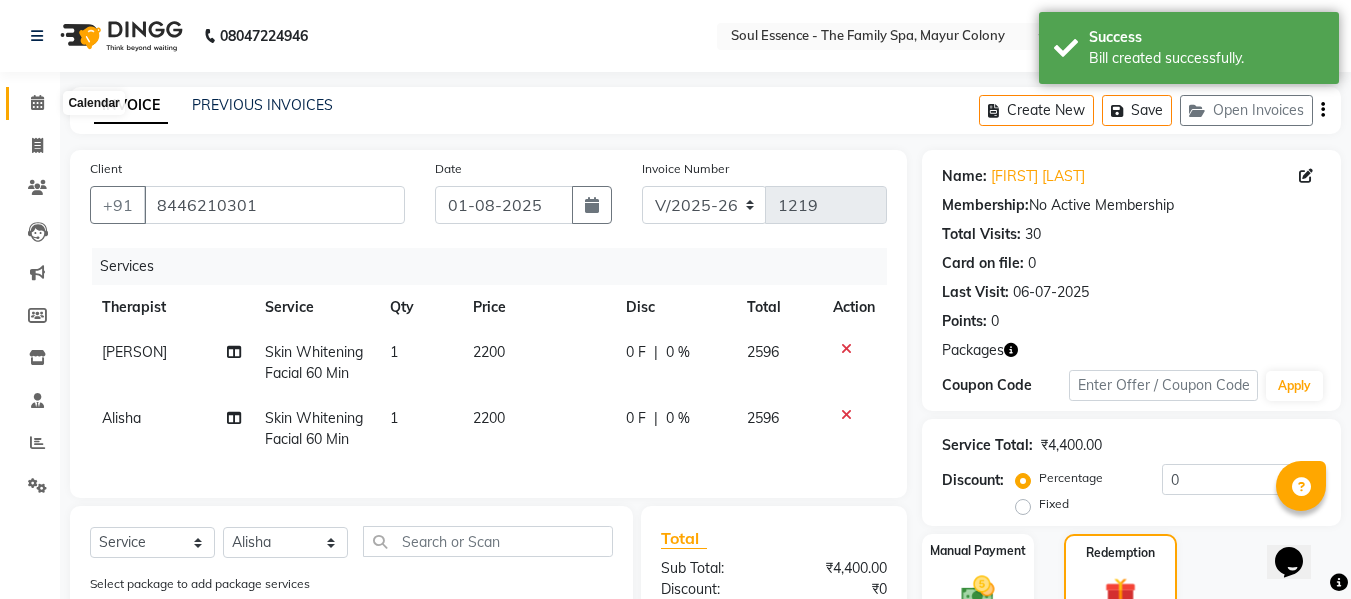 click 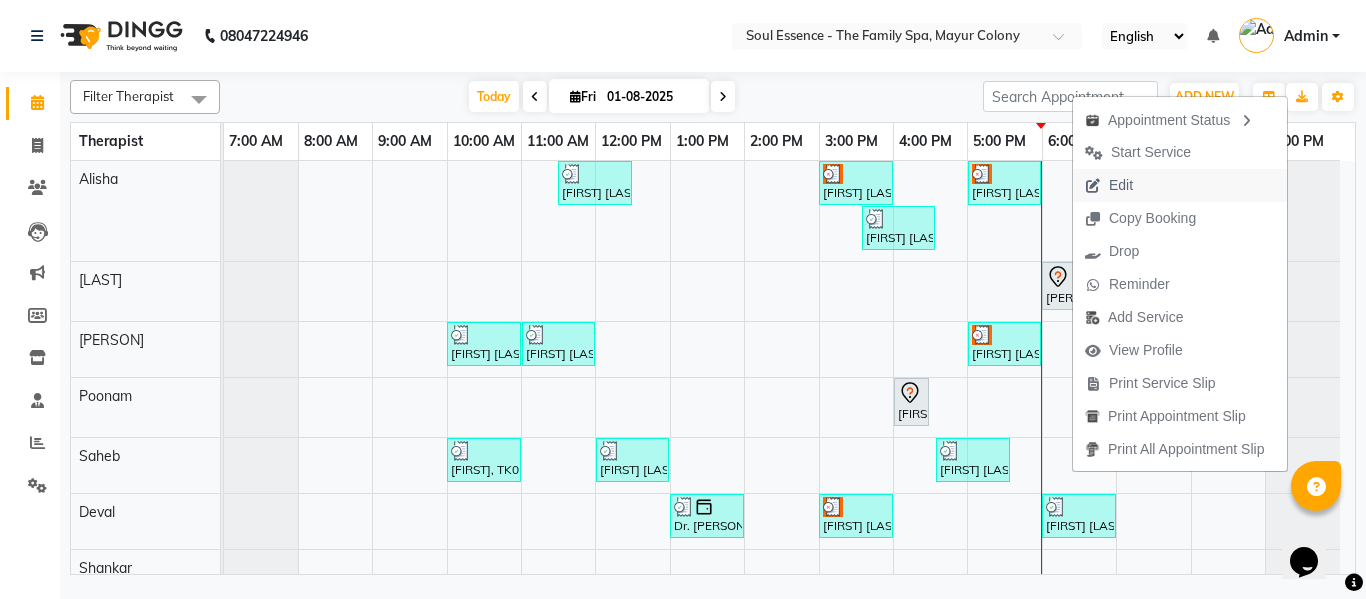 click on "Edit" at bounding box center [1121, 185] 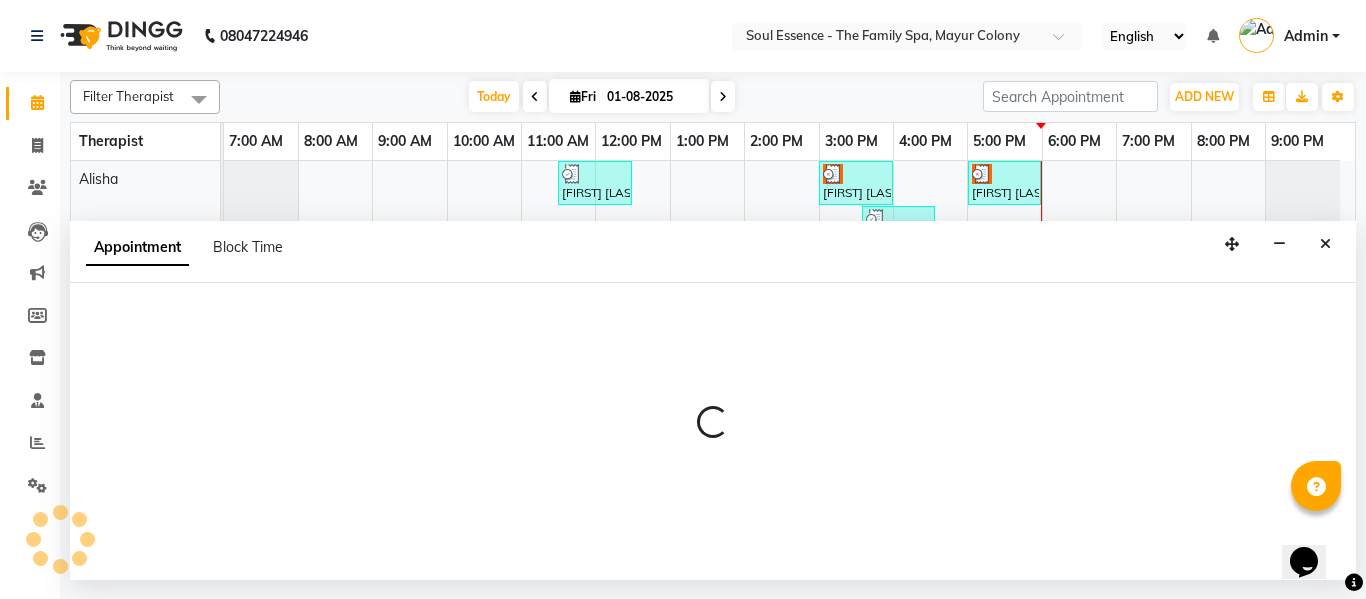 select on "tentative" 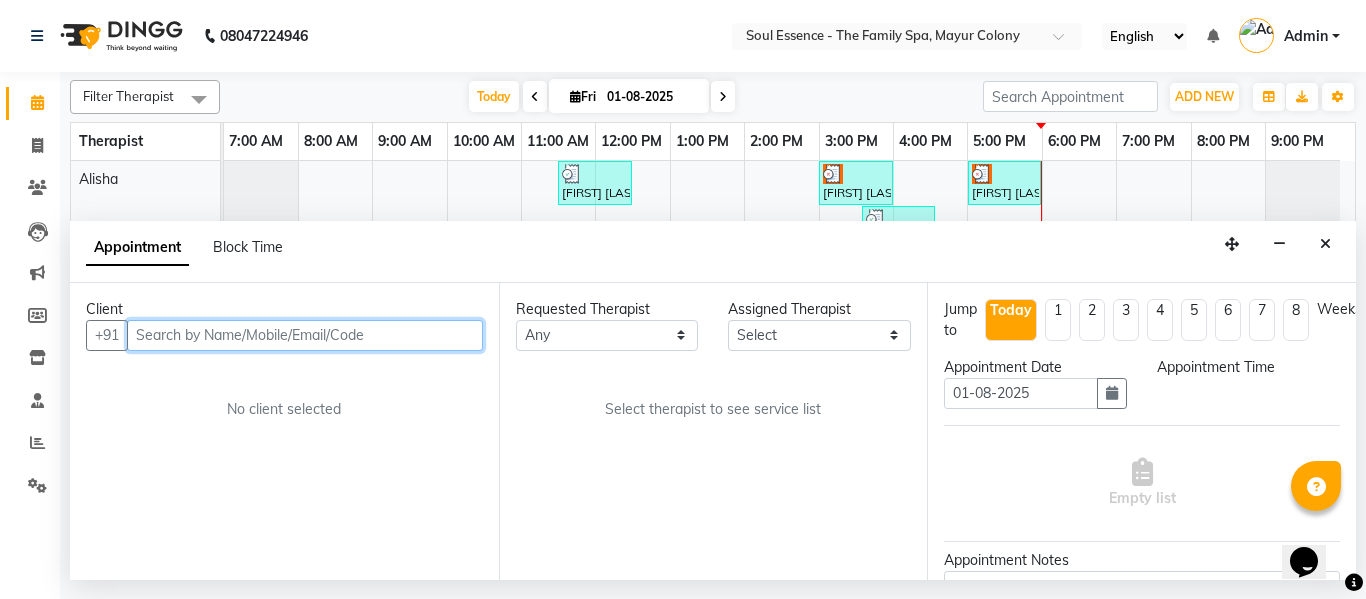 select on "1080" 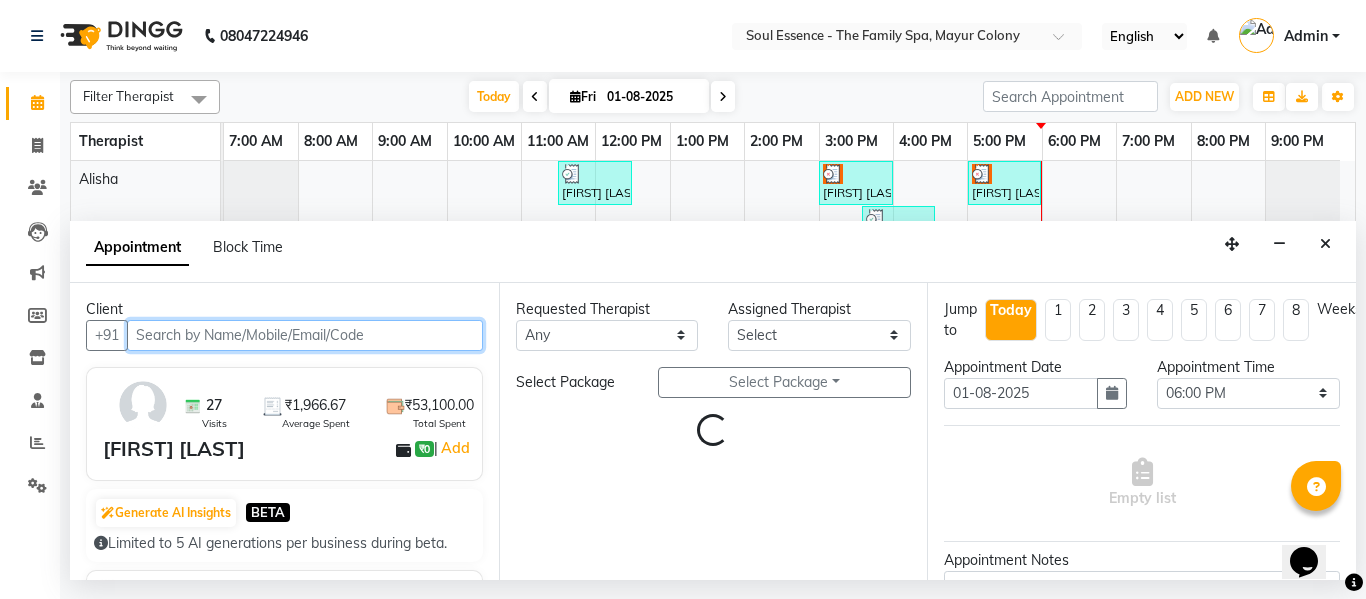 select on "64215" 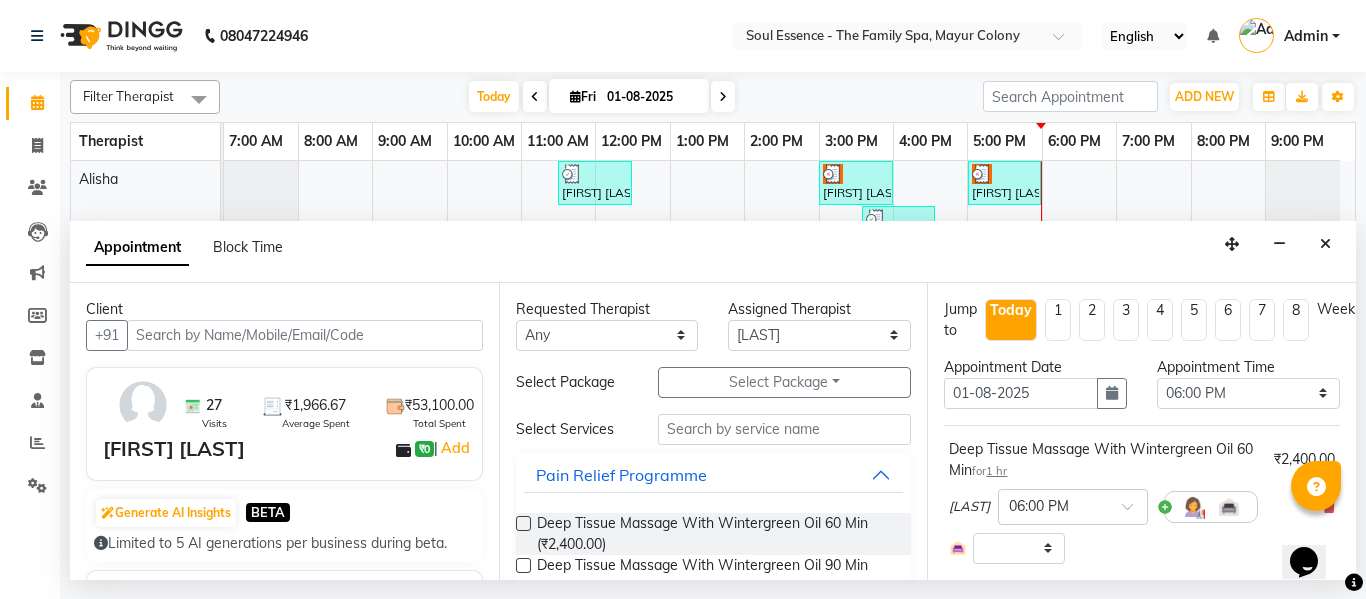 click on "Appointment Date" at bounding box center [1035, 367] 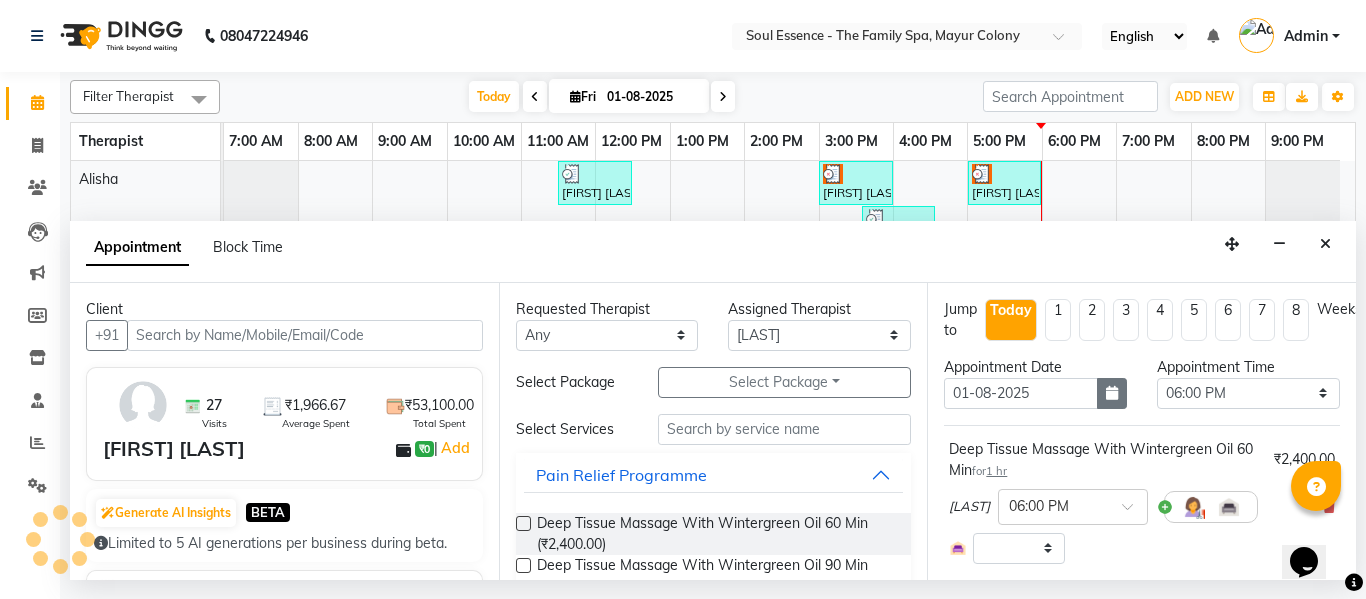 click at bounding box center (1112, 393) 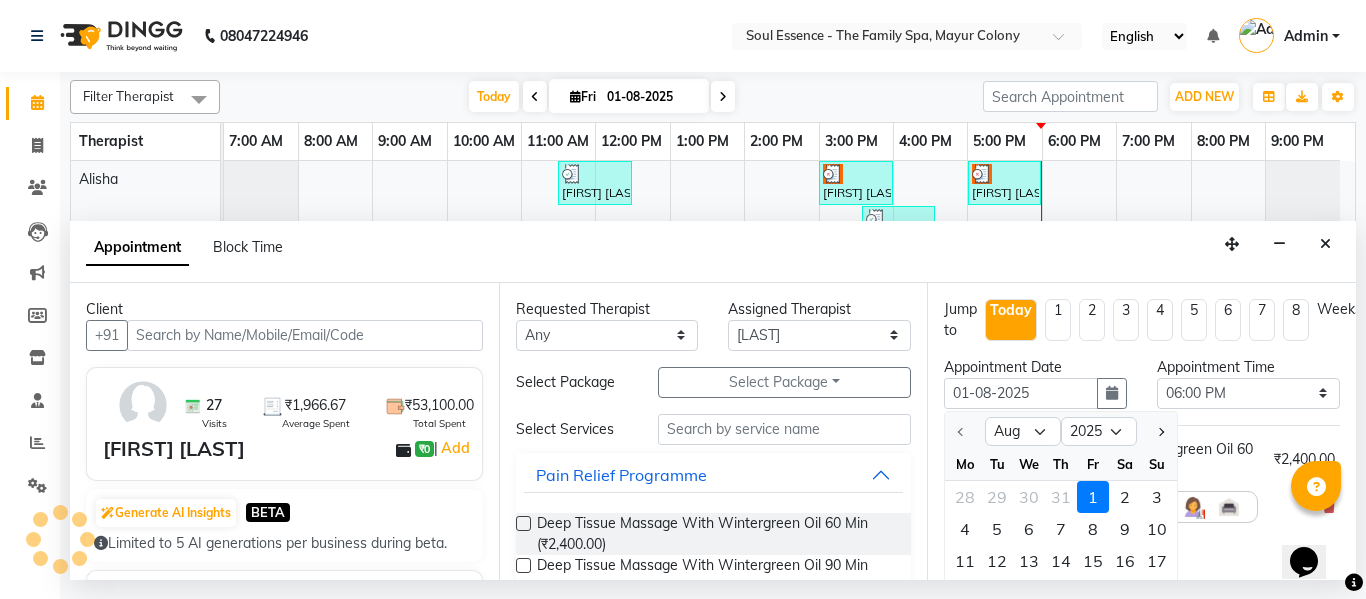 select on "1188" 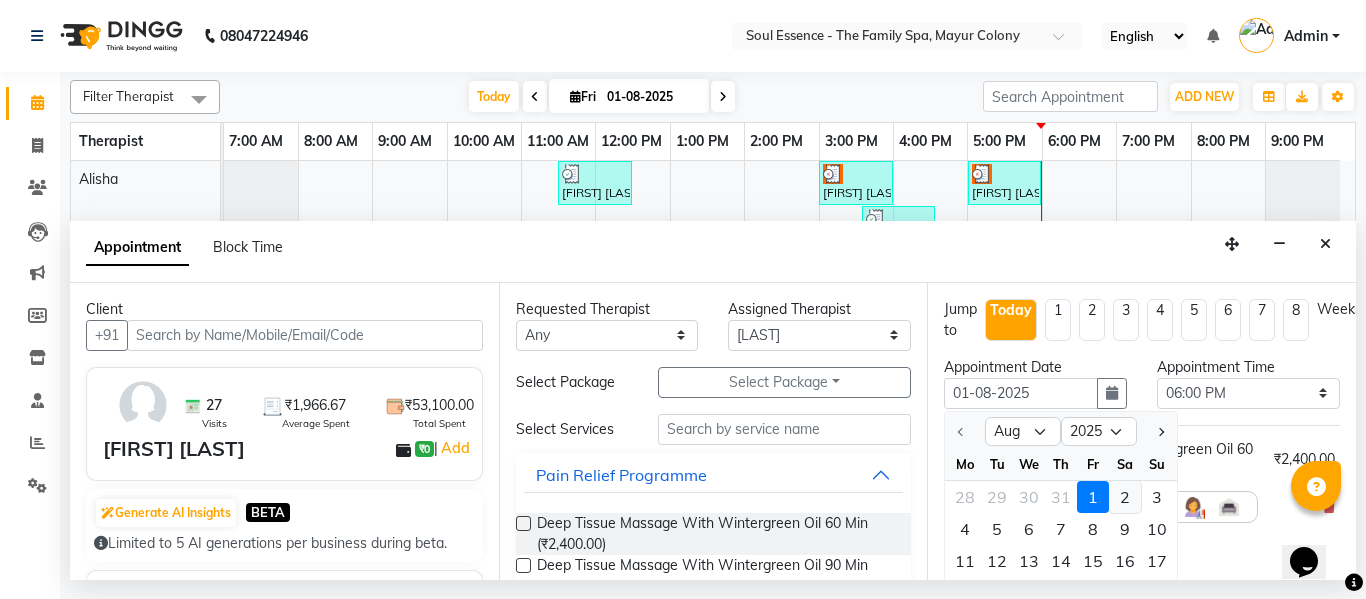 click on "2" at bounding box center (1125, 497) 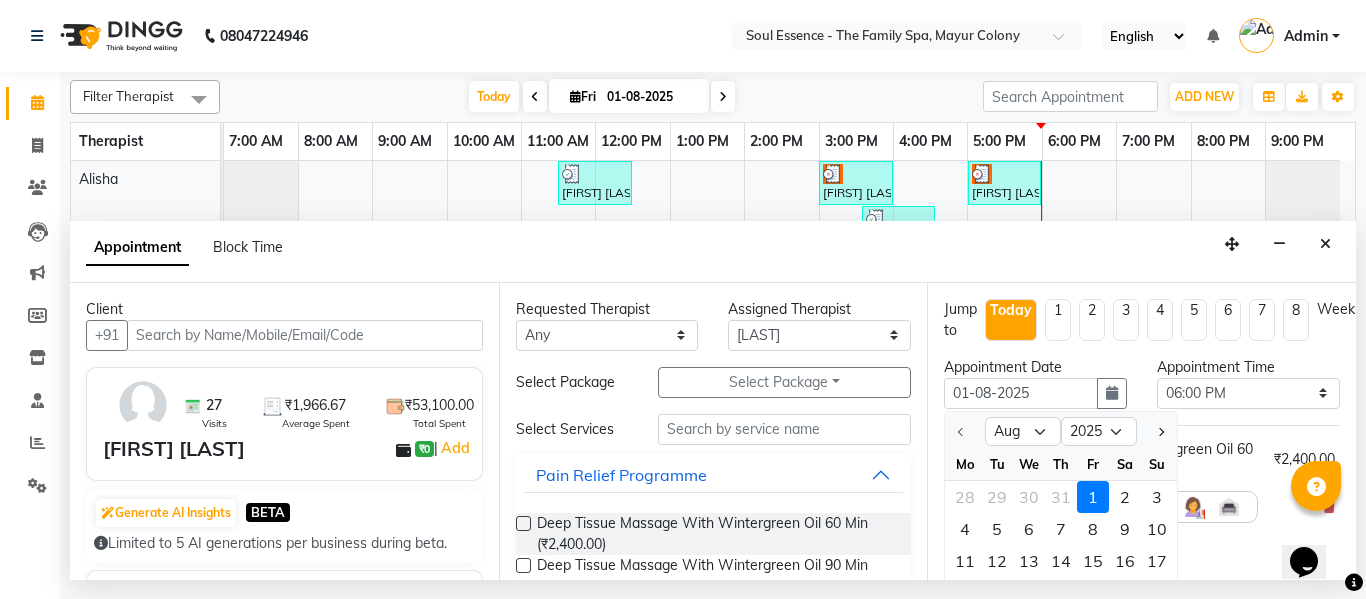 type on "02-08-2025" 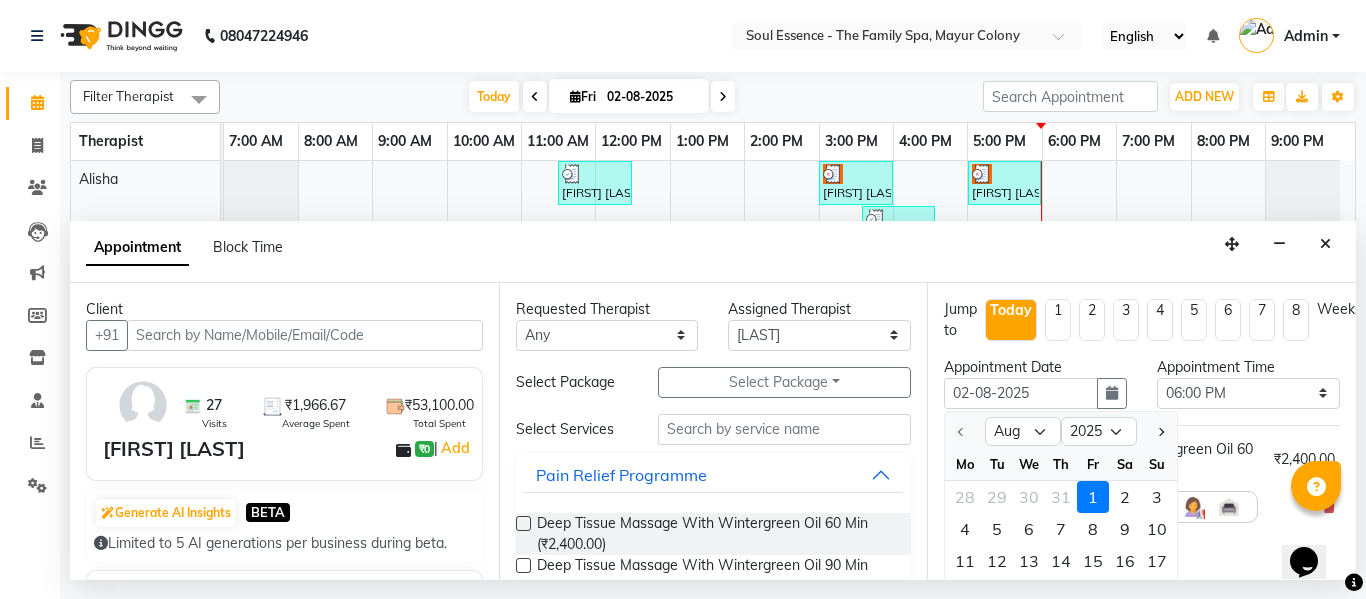 select on "1080" 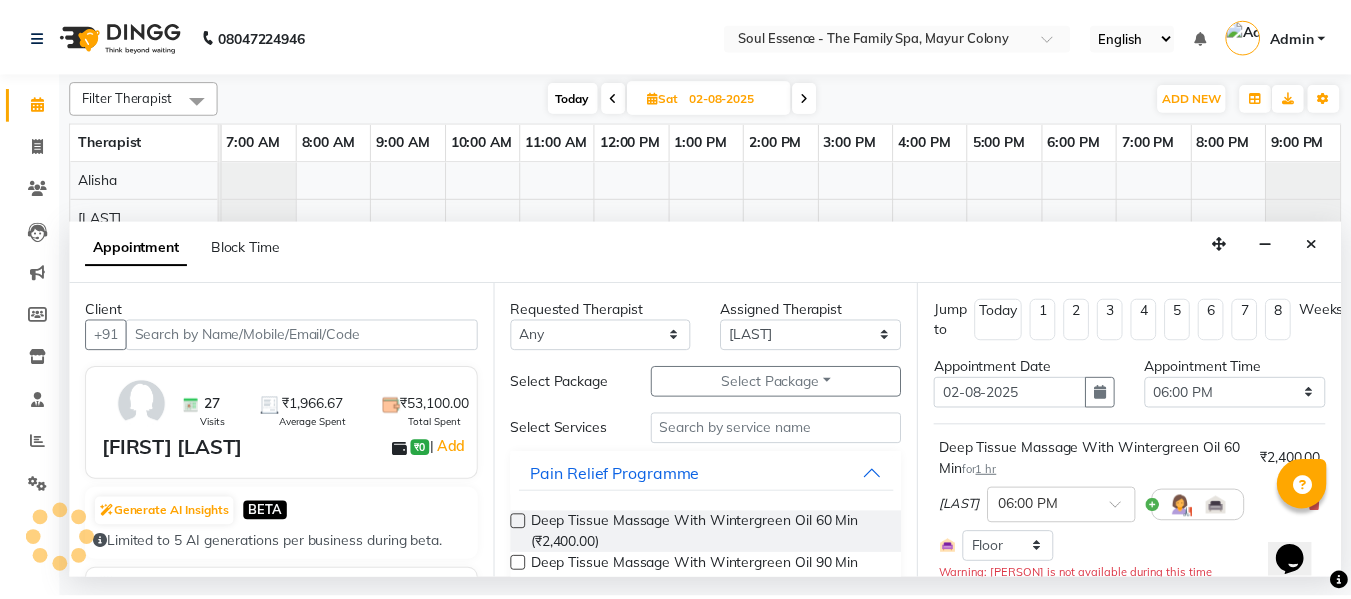 scroll, scrollTop: 259, scrollLeft: 0, axis: vertical 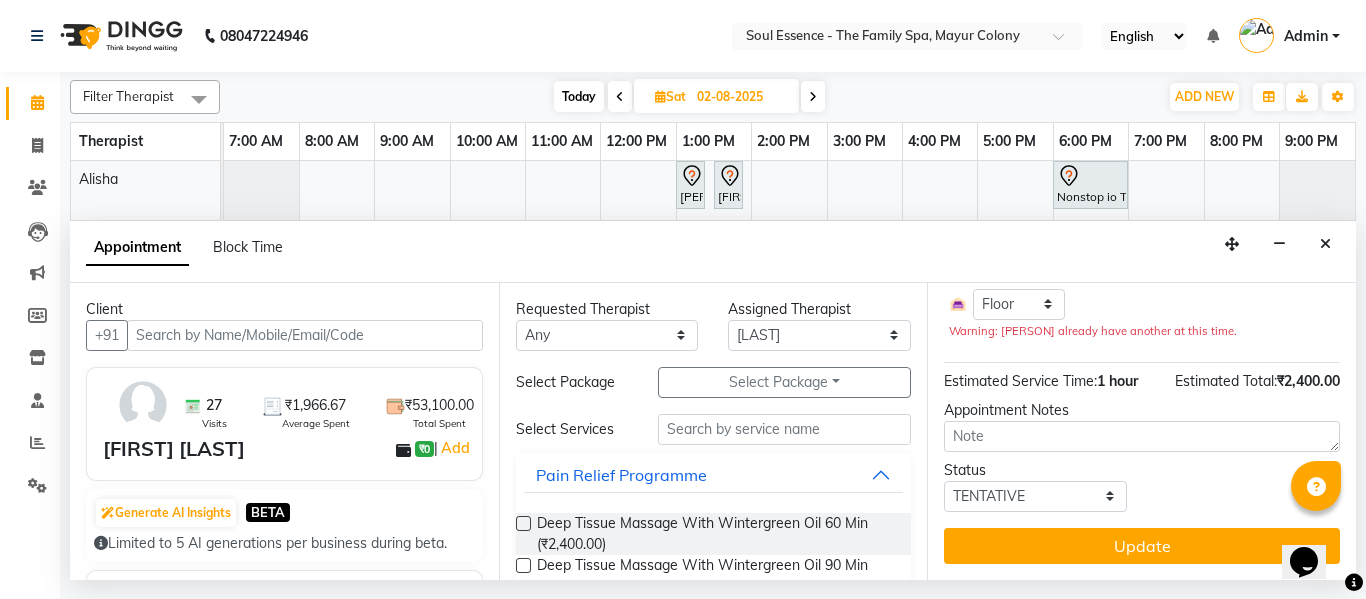 click on "Update" at bounding box center (1142, 546) 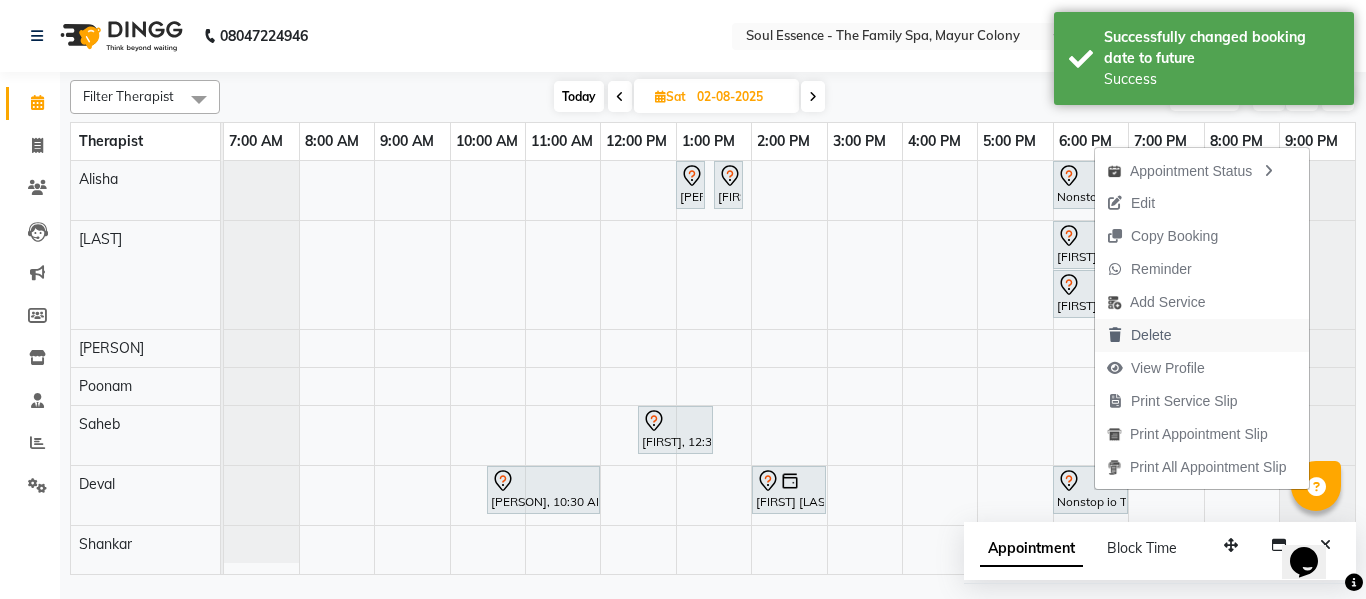 click on "Delete" at bounding box center [1139, 335] 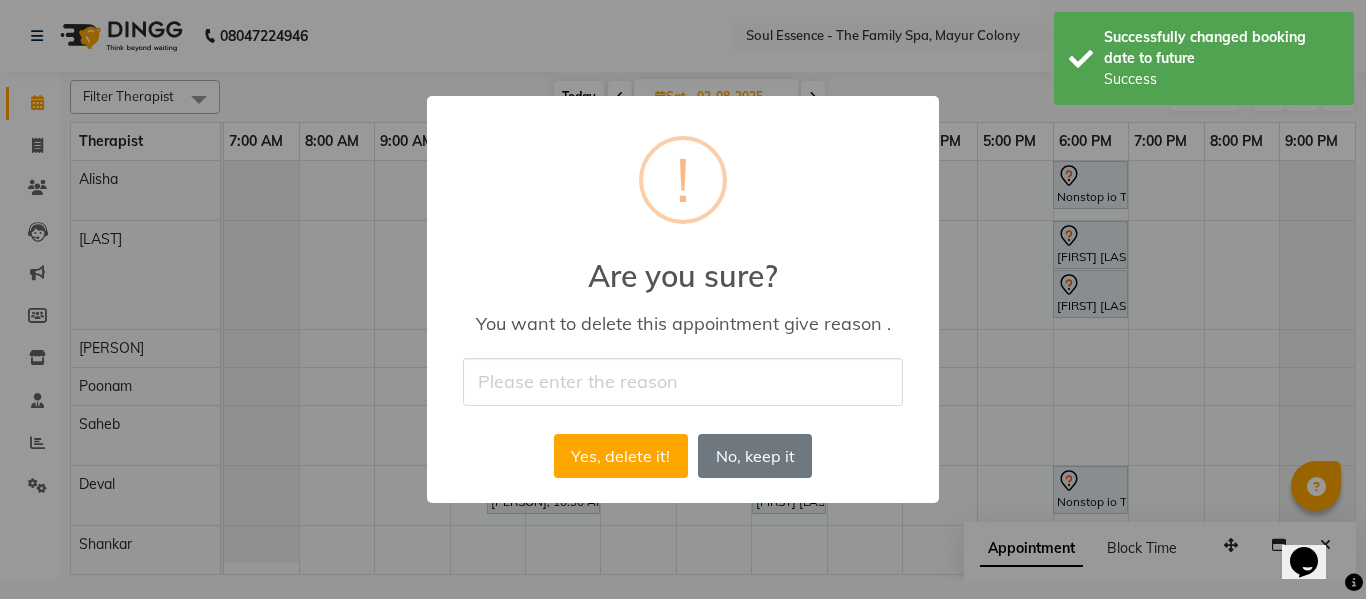 click on "× ! Are you sure? You want to delete this appointment give reason . Yes, delete it! No No, keep it" at bounding box center (683, 299) 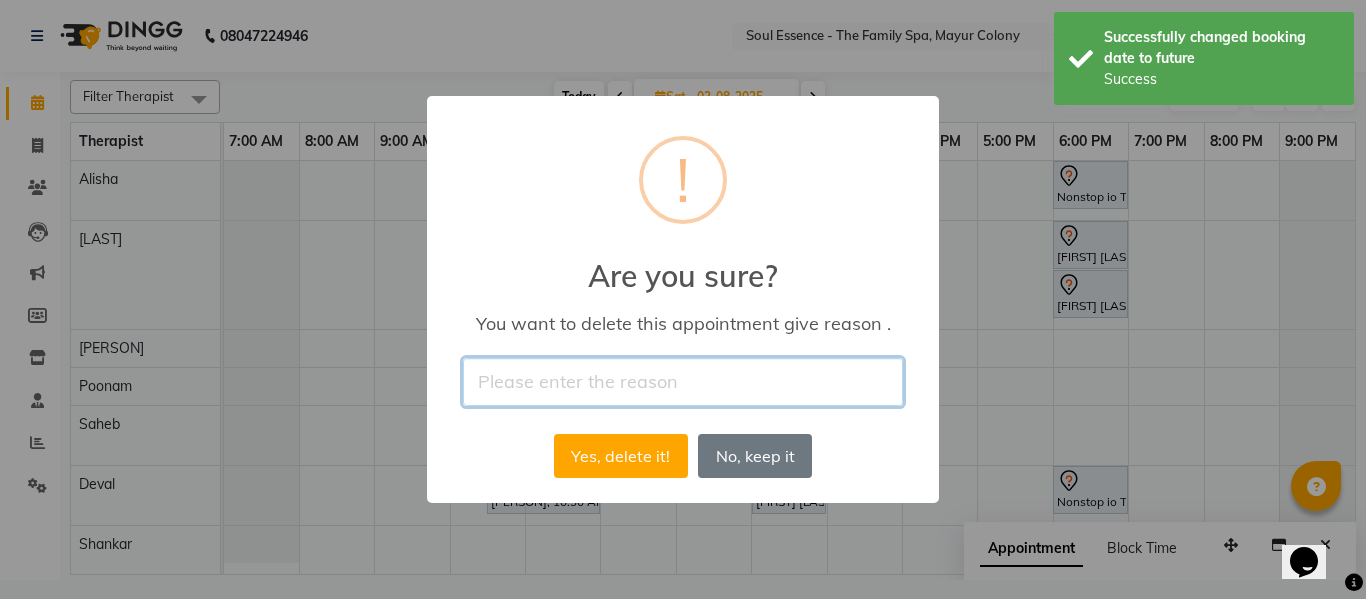click at bounding box center [683, 381] 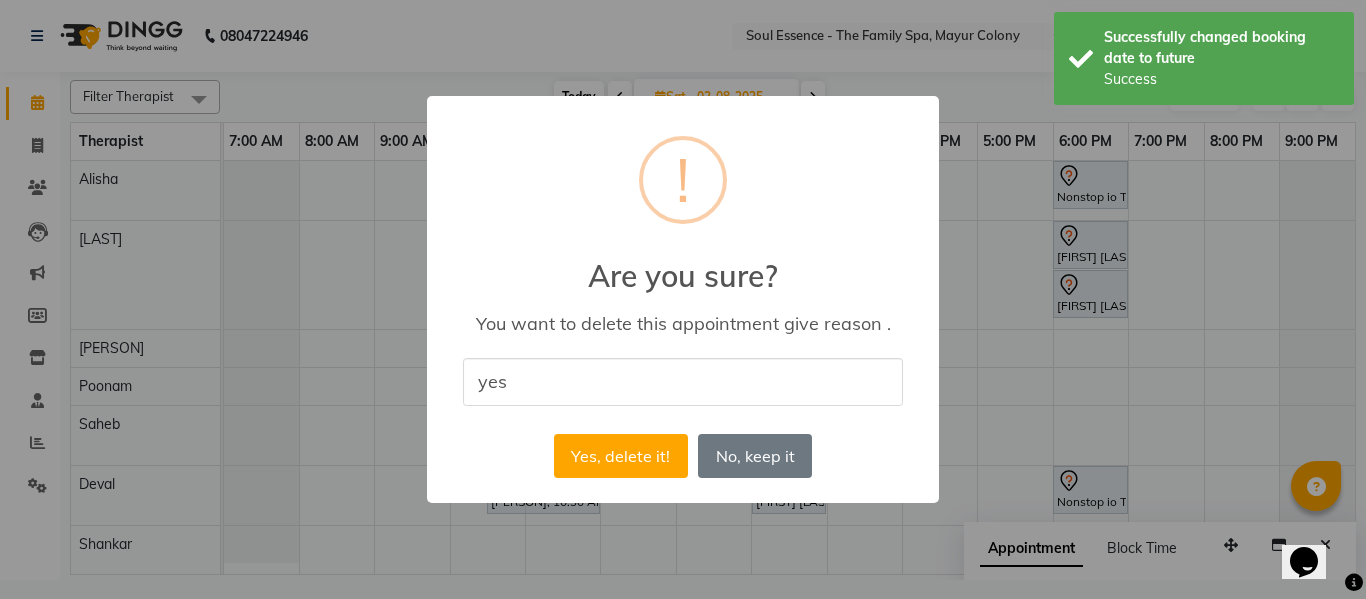 click on "× ! Are you sure? You want to delete this appointment give reason . yes Yes, delete it! No No, keep it" at bounding box center (683, 299) 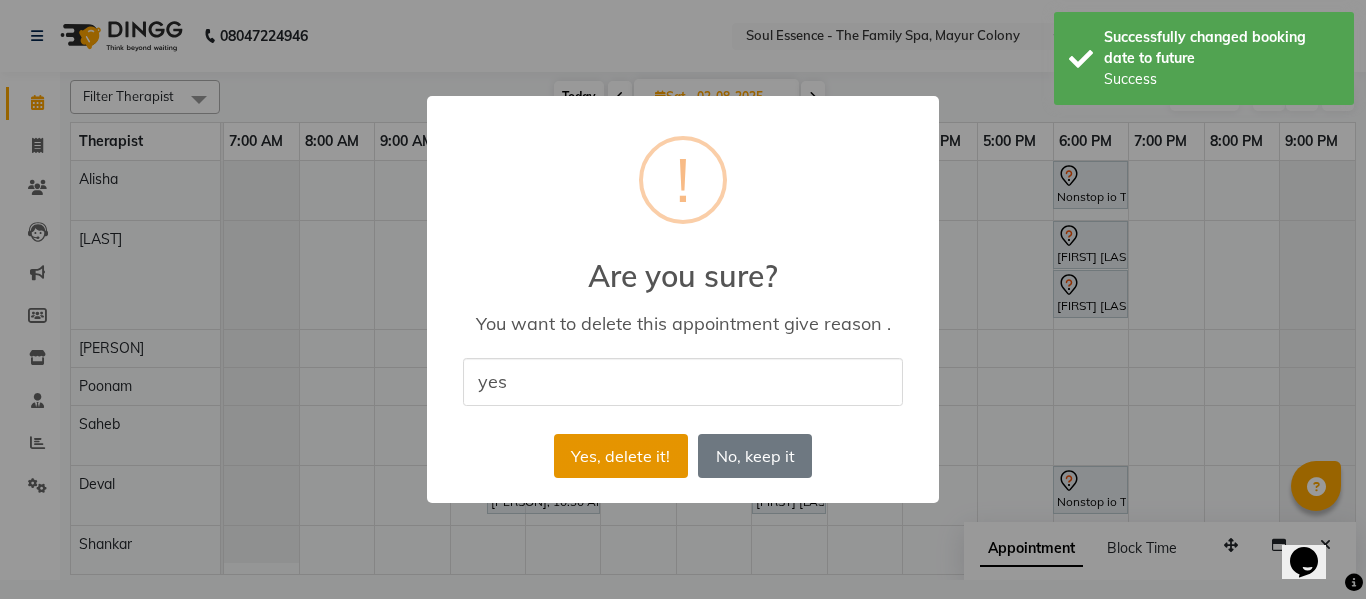 click on "Yes, delete it!" at bounding box center (621, 456) 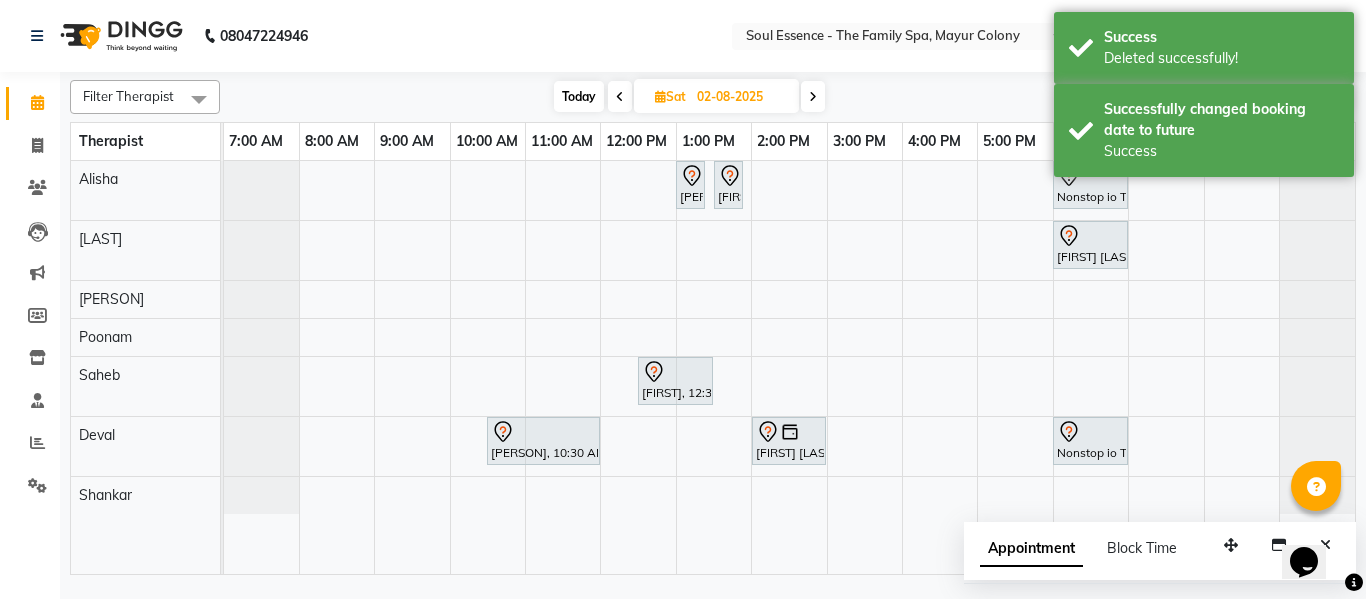 click on "Today" at bounding box center [579, 96] 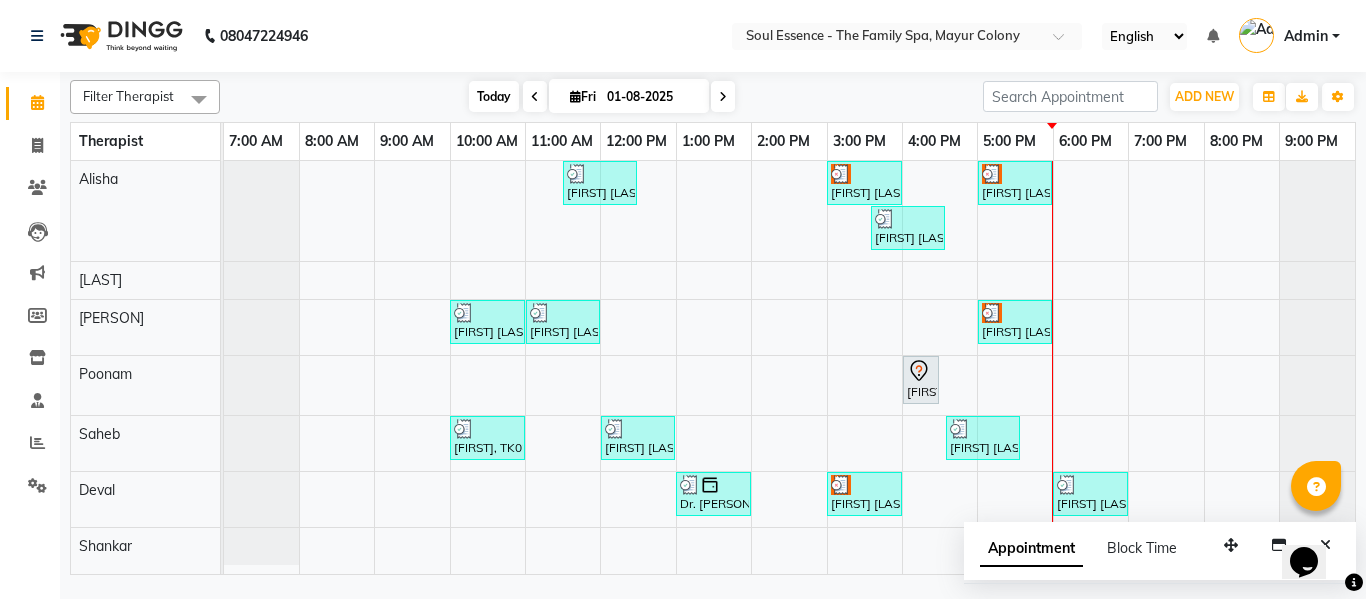 click on "Today" at bounding box center (494, 96) 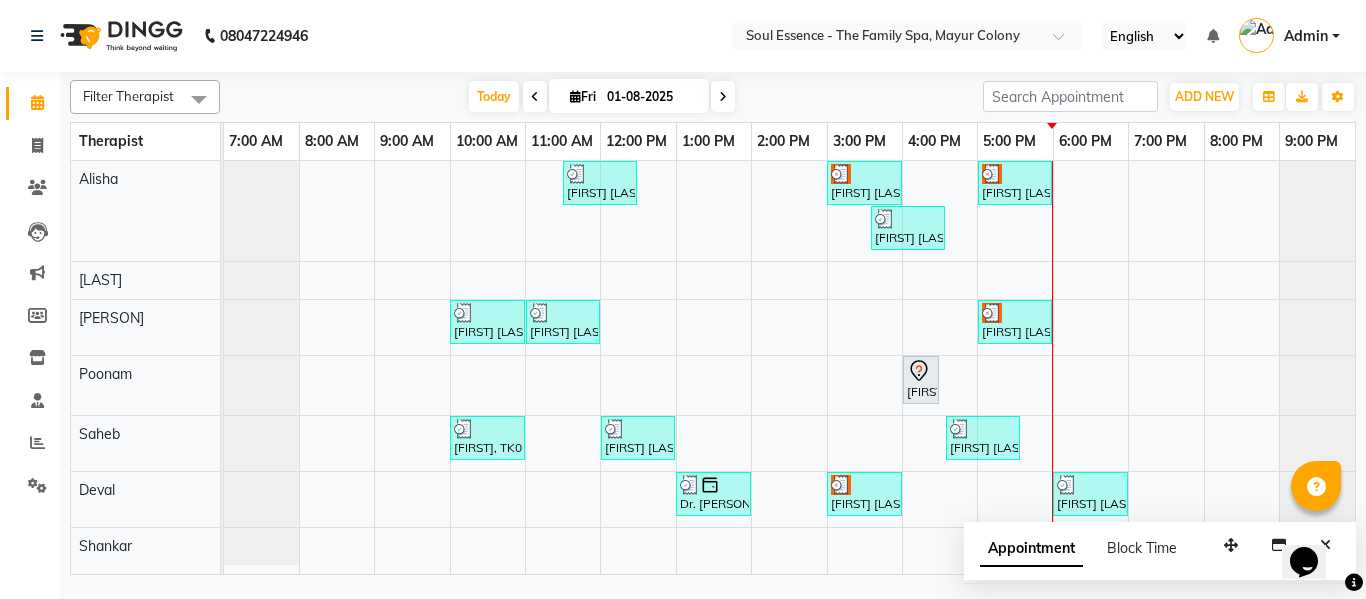 click on "Filter Therapist Select All Alisha Surma Gauri Thorath Poonam Saheb Deval Shankar Today Fri [DATE] Toggle Dropdown Add Appointment Add Invoice Add Expense Add Attendance Add Client Add Transaction Toggle Dropdown Add Appointment Add Invoice Add Expense Add Attendance Add Client ADD NEW Toggle Dropdown Add Appointment Add Invoice Add Expense Add Attendance Add Client Add Transaction Filter Therapist Select All Alisha Surma Gauri Thorath Poonam Saheb Deval Shankar Group By Staff View Room View View as Vertical Vertical - Week View Horizontal Horizontal - Week View List Toggle Dropdown Calendar Settings Manage Tags Arrange Therapists Reset Therapists Full Screen Show Available Stylist Appointment Form Zoom 25% Therapist 7:00 AM 8:00 AM 9:00 AM 10:00 AM 11:00 AM 12:00 PM 1:00 PM 2:00 PM 3:00 PM 4:00 PM 5:00 PM 6:00 PM 7:00 PM 8:00 PM 9:00 PM Alisha Surma Gauri Thorath Poonam Saheb Deval Shankar Tejas [PERSON], TK10, 11:30 AM-12:30 PM, Deep Tissue Massage With Wintergreen Oil 60 Min" 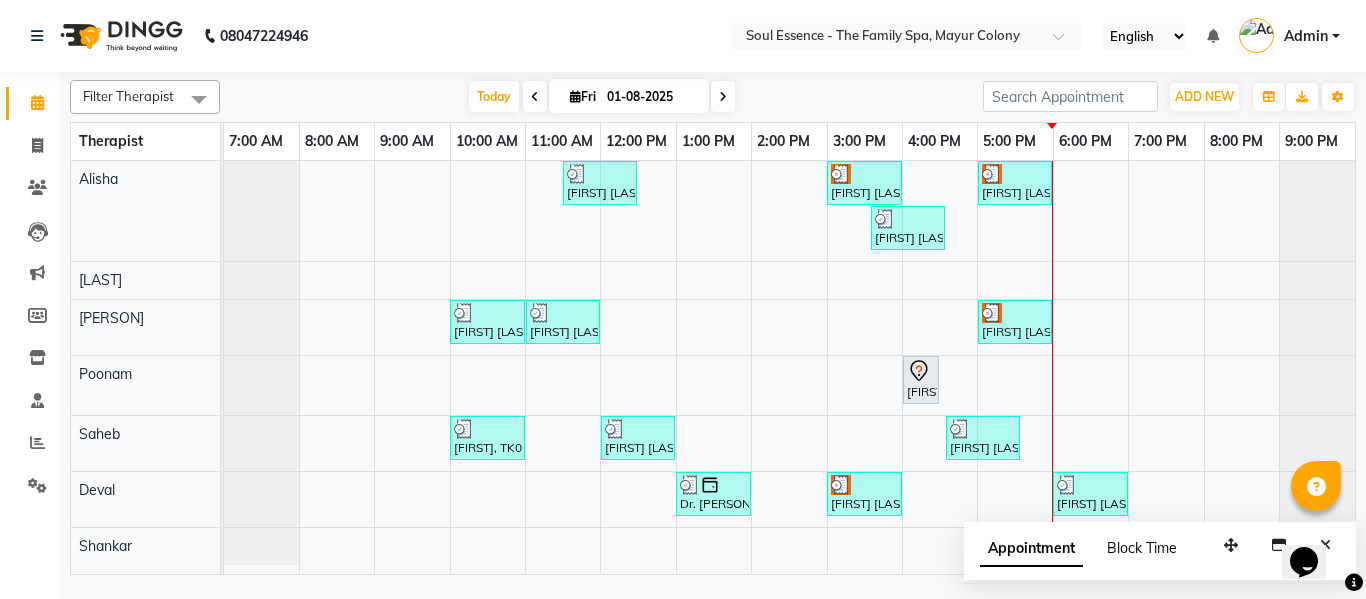 click on "Block Time" at bounding box center (1142, 548) 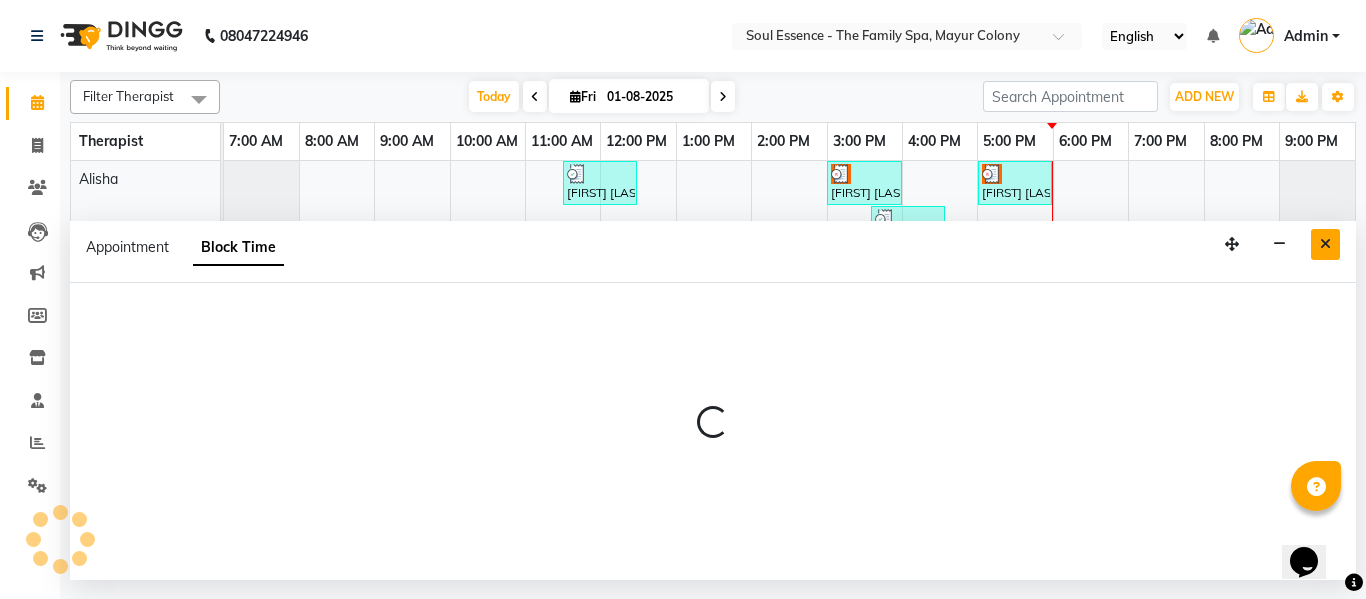 click at bounding box center (1325, 244) 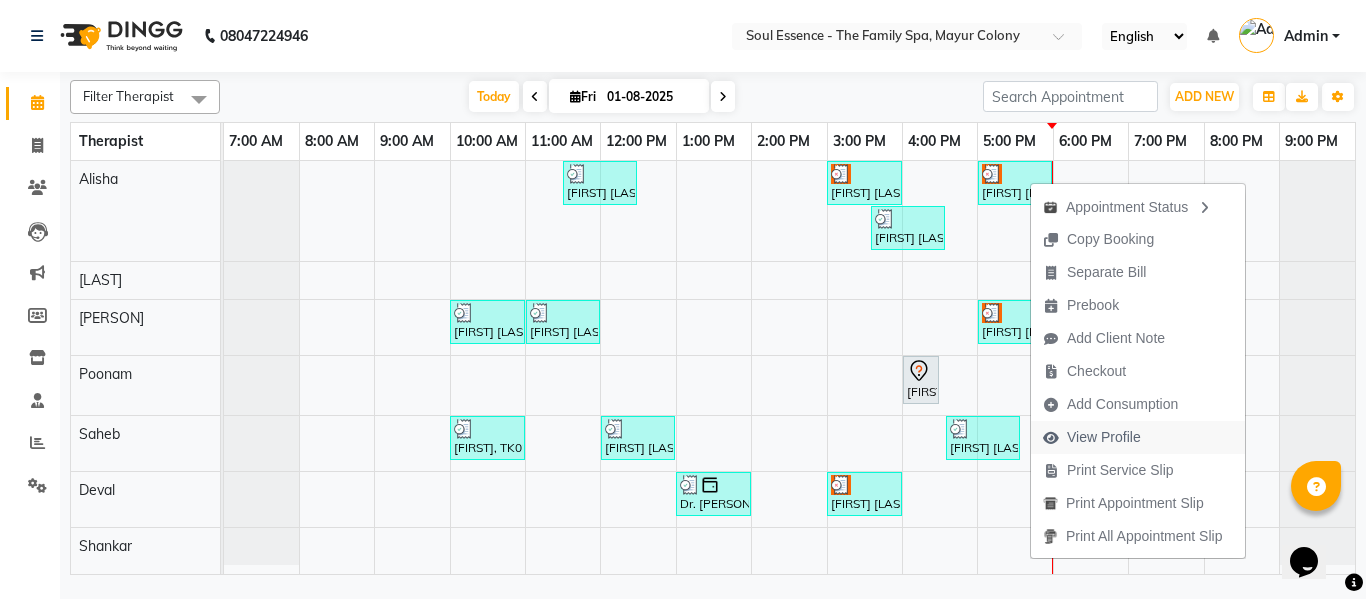 click on "View Profile" at bounding box center [1104, 437] 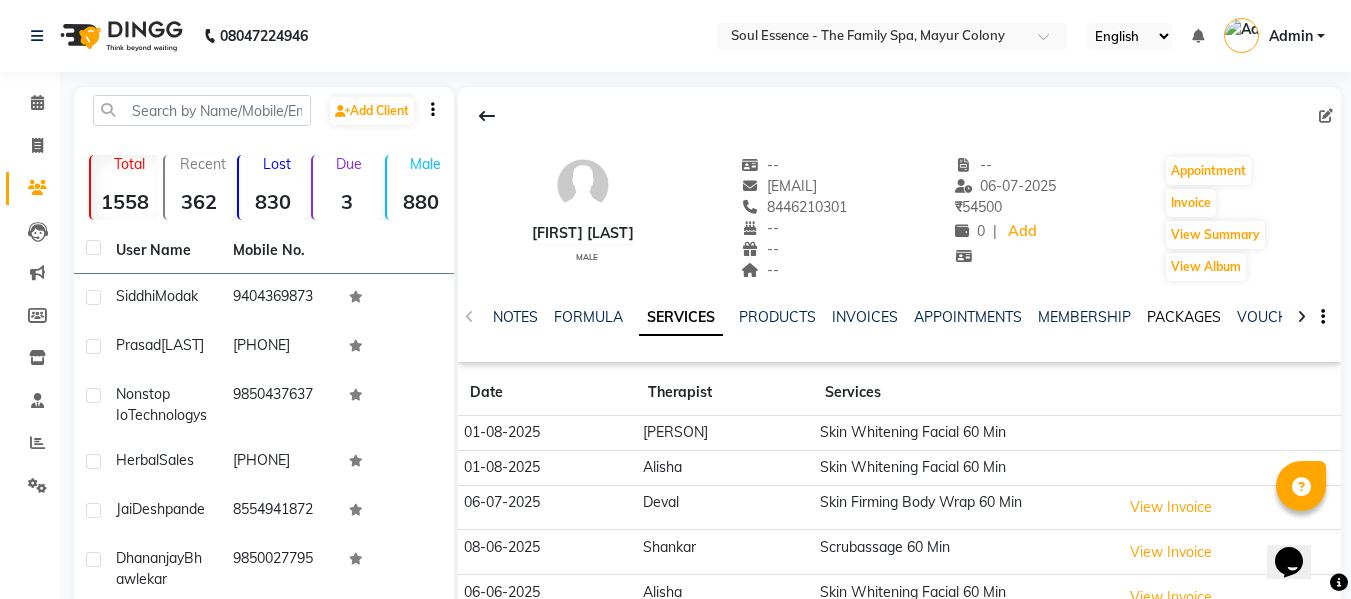 click on "PACKAGES" 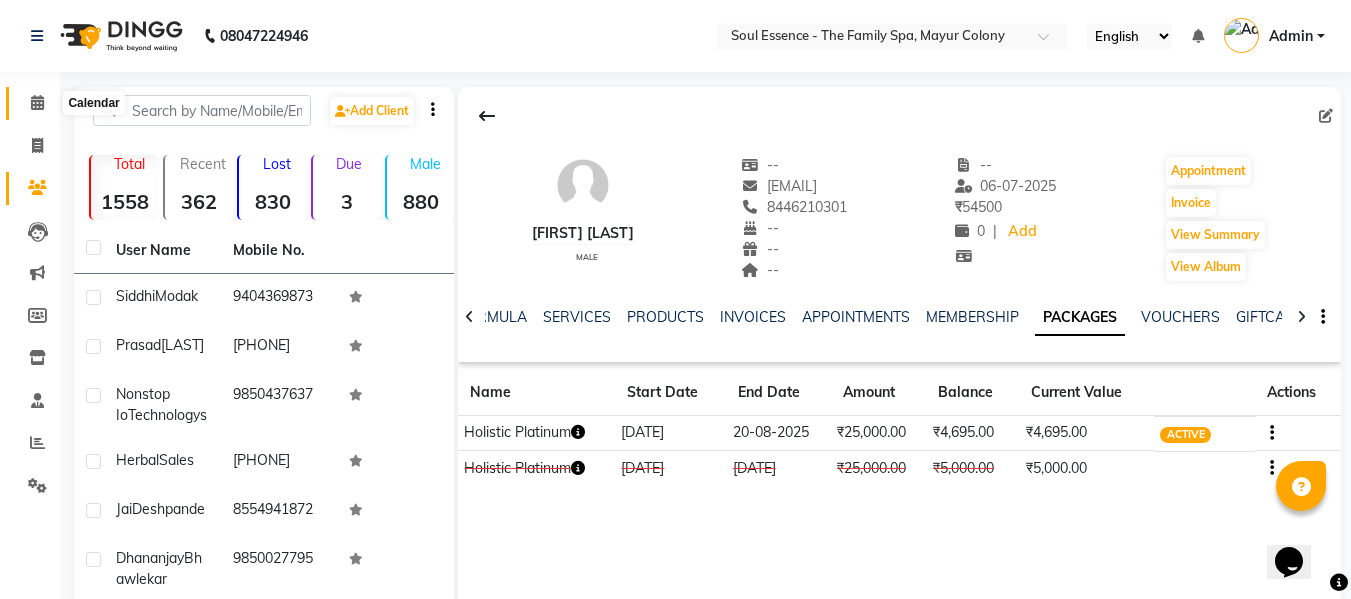 click 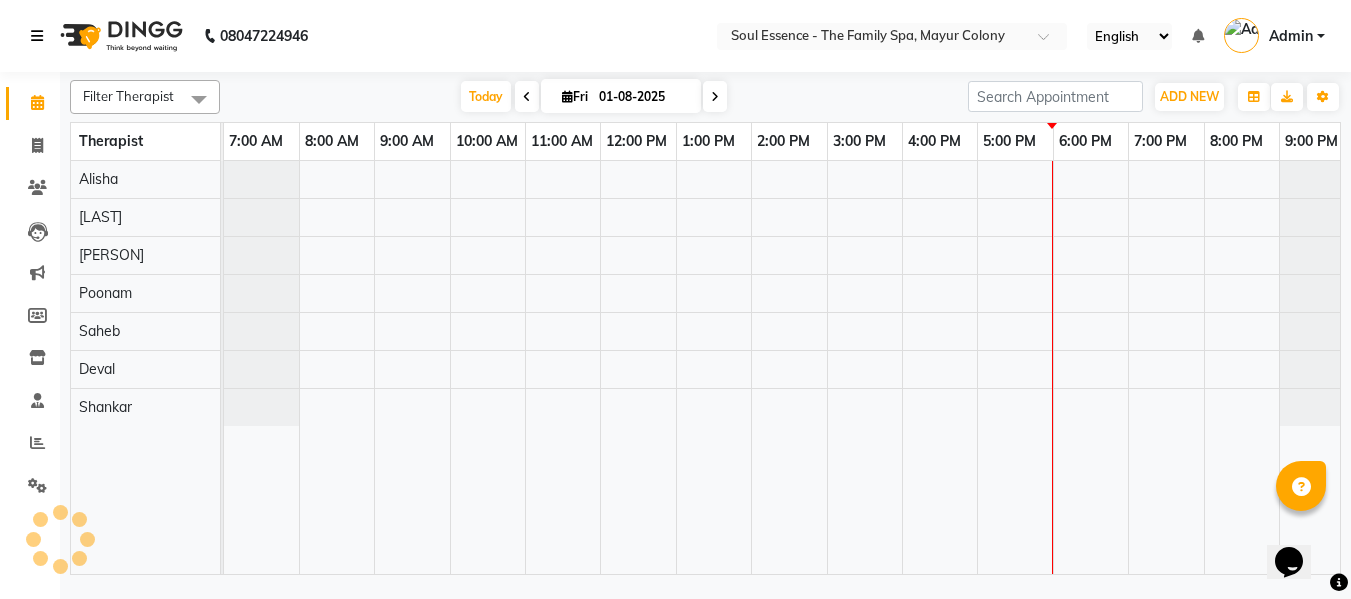 click at bounding box center (41, 36) 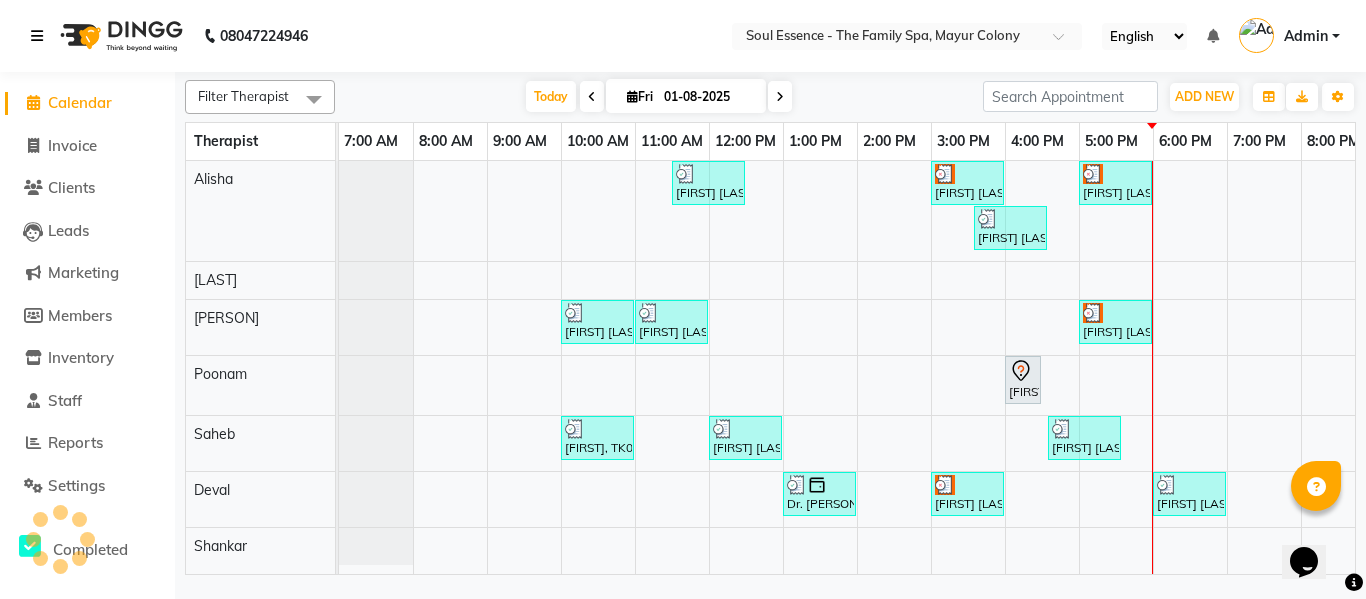 click at bounding box center [41, 36] 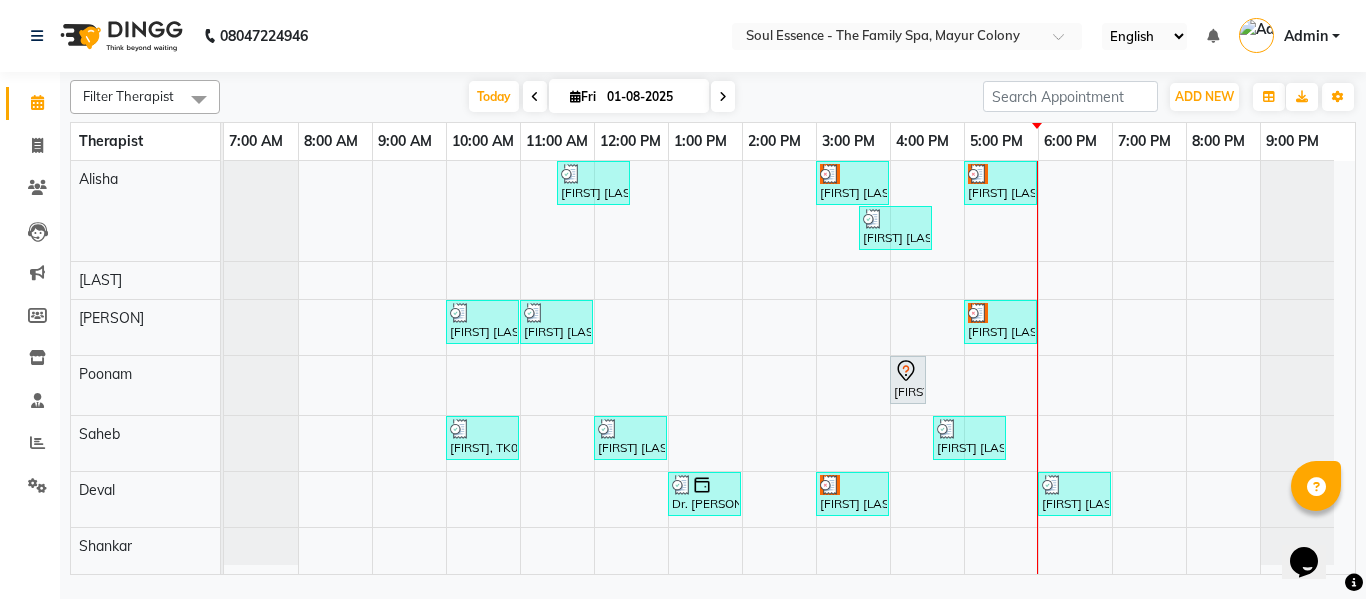 click on "Filter Therapist Select All Alisha Surma Gauri Thorath Poonam Saheb Deval Shankar Today Fri [DATE] Toggle Dropdown Add Appointment Add Invoice Add Expense Add Attendance Add Client Add Transaction Toggle Dropdown Add Appointment Add Invoice Add Expense Add Attendance Add Client ADD NEW Toggle Dropdown Add Appointment Add Invoice Add Expense Add Attendance Add Client Add Transaction Filter Therapist Select All Alisha Surma Gauri Thorath Poonam Saheb Deval Shankar Group By Staff View Room View View as Vertical Vertical - Week View Horizontal Horizontal - Week View List Toggle Dropdown Calendar Settings Manage Tags Arrange Therapists Reset Therapists Full Screen Show Available Stylist Appointment Form Zoom 25%" at bounding box center (713, 97) 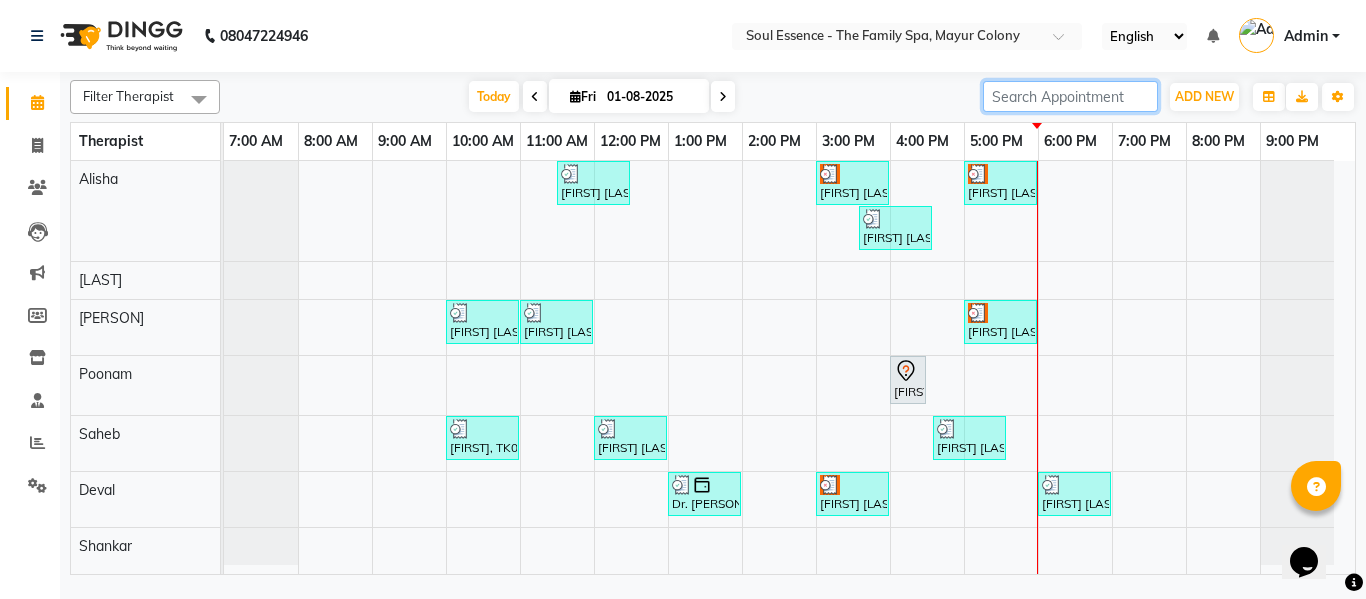 click at bounding box center (1070, 96) 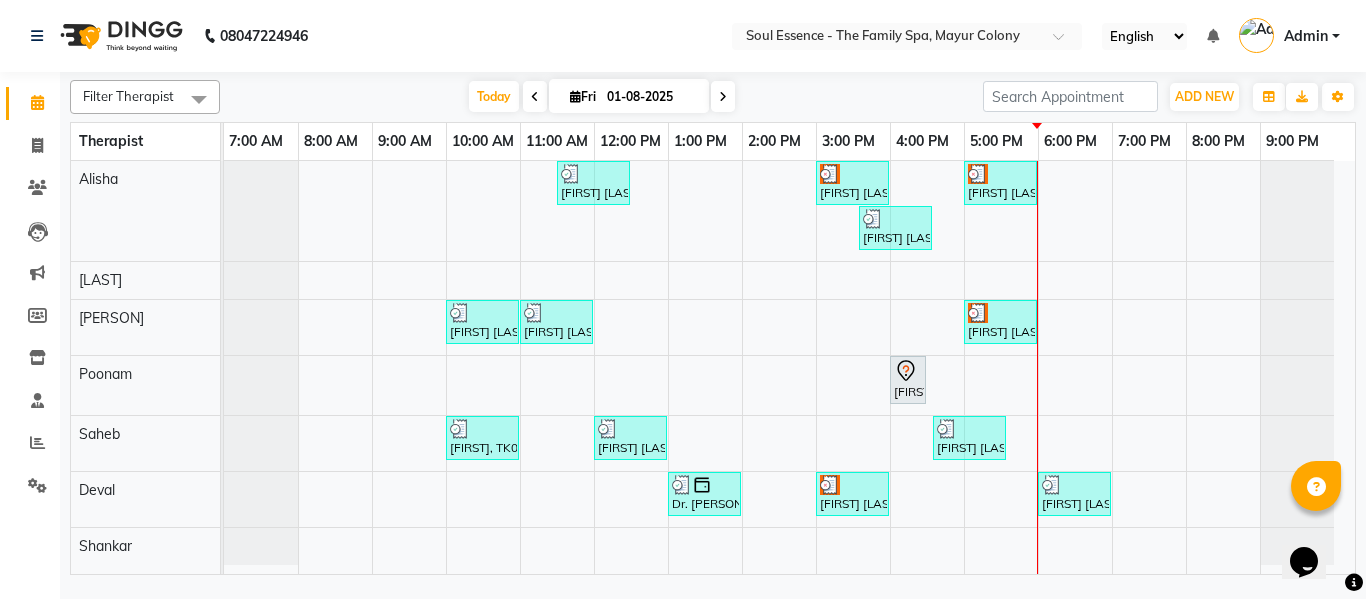 click on "Today  Fri 01-08-2025" at bounding box center [601, 97] 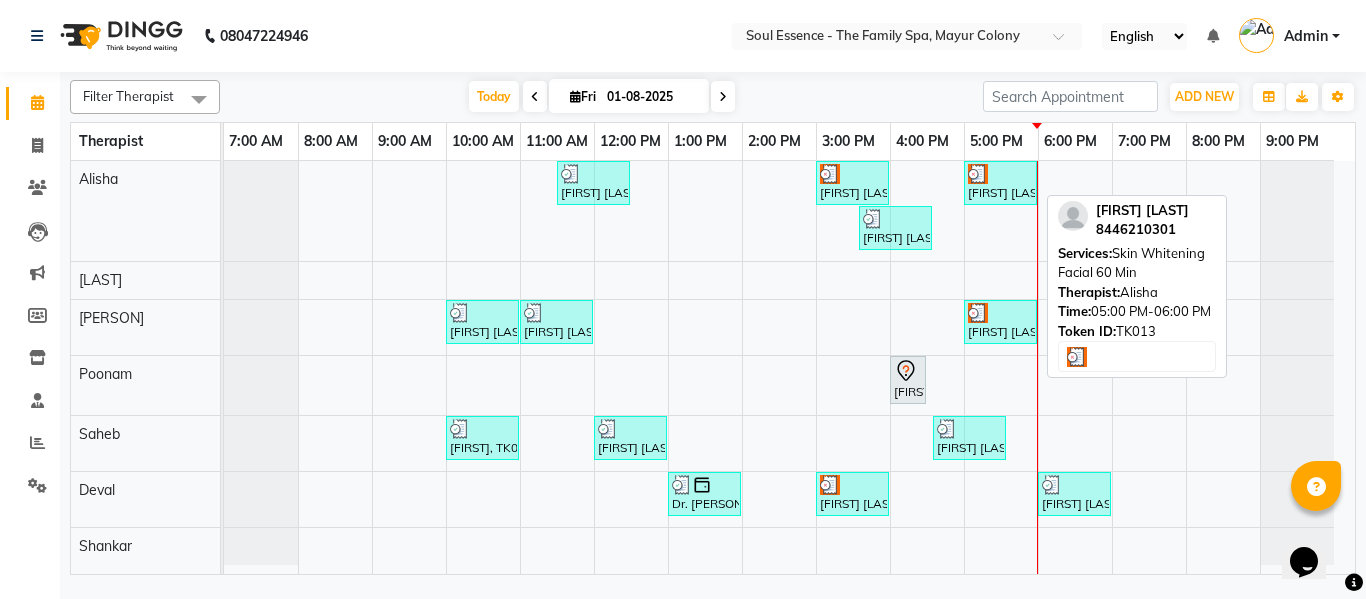 click on "[FIRST] [LAST], TK13, 05:00 PM-06:00 PM, Skin Whitening Facial 60 Min" at bounding box center (1000, 183) 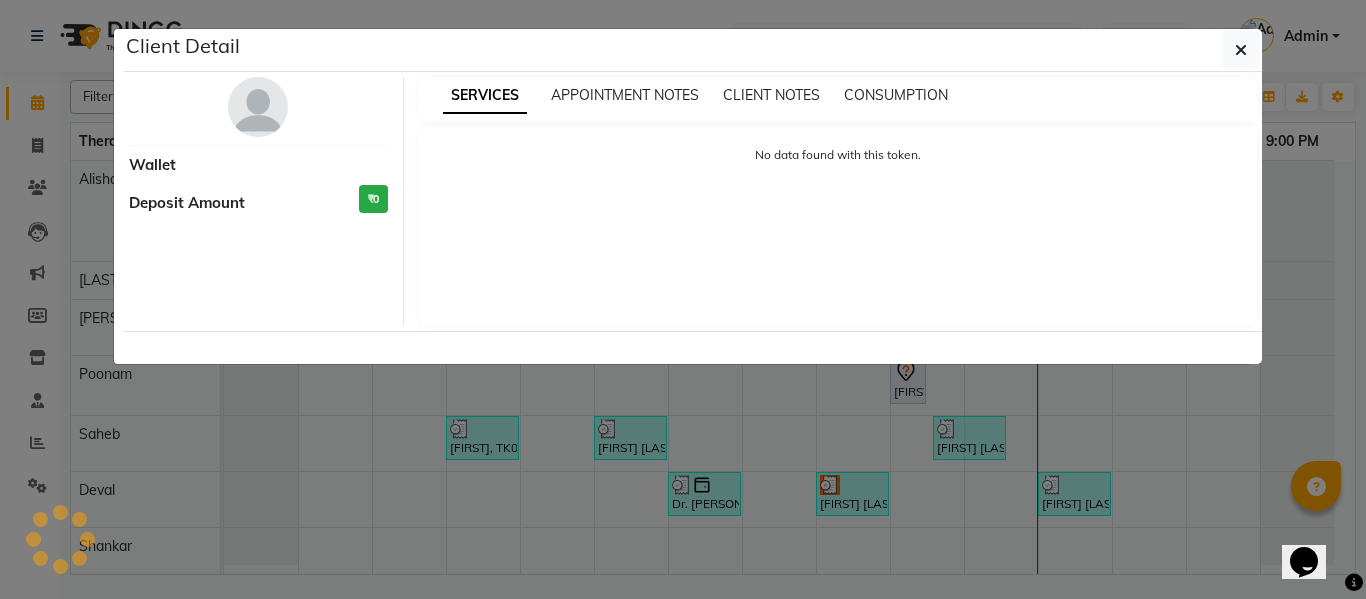 select on "3" 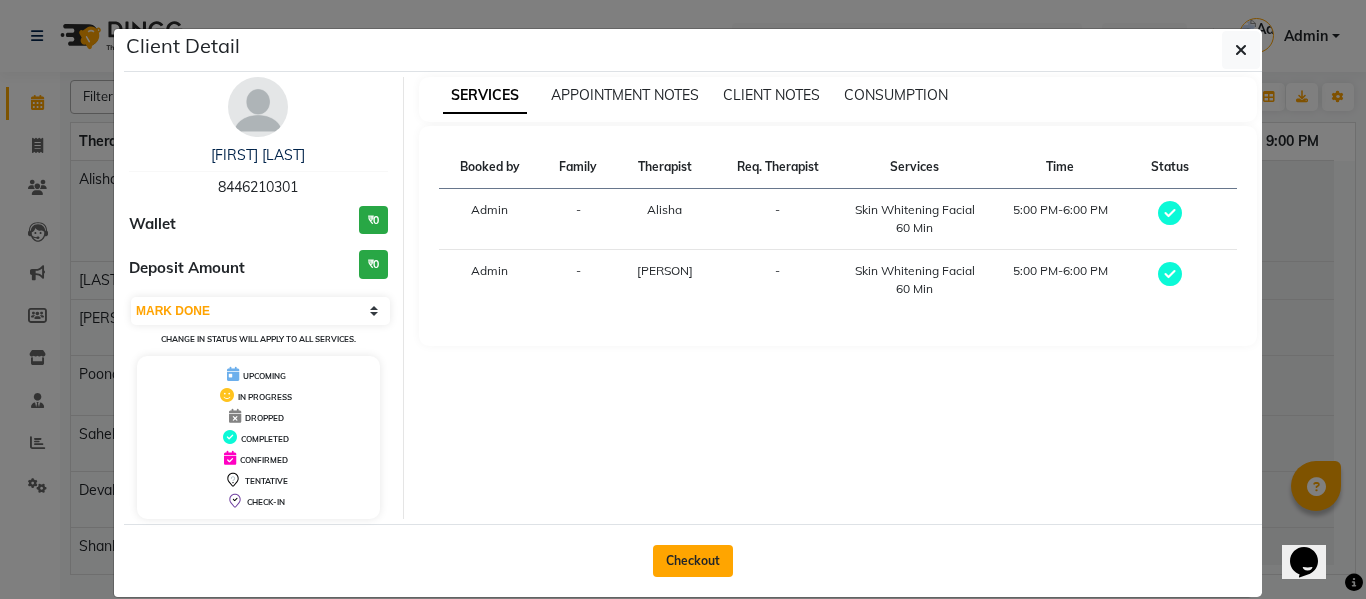 click on "Checkout" 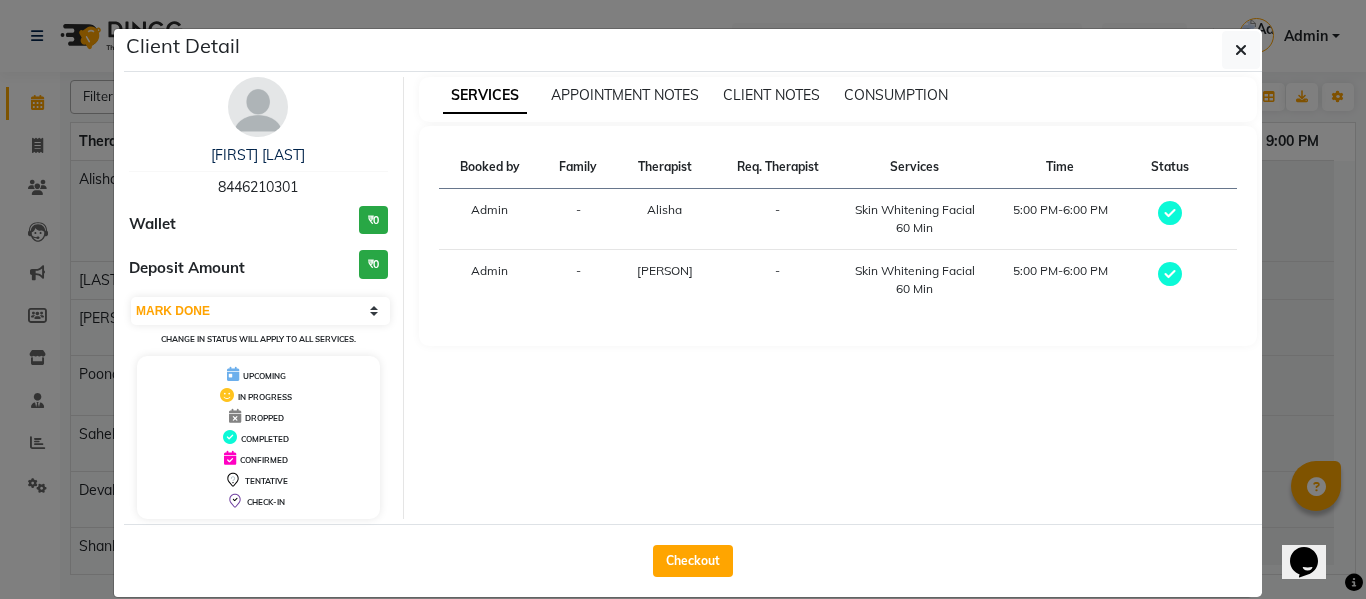 select on "774" 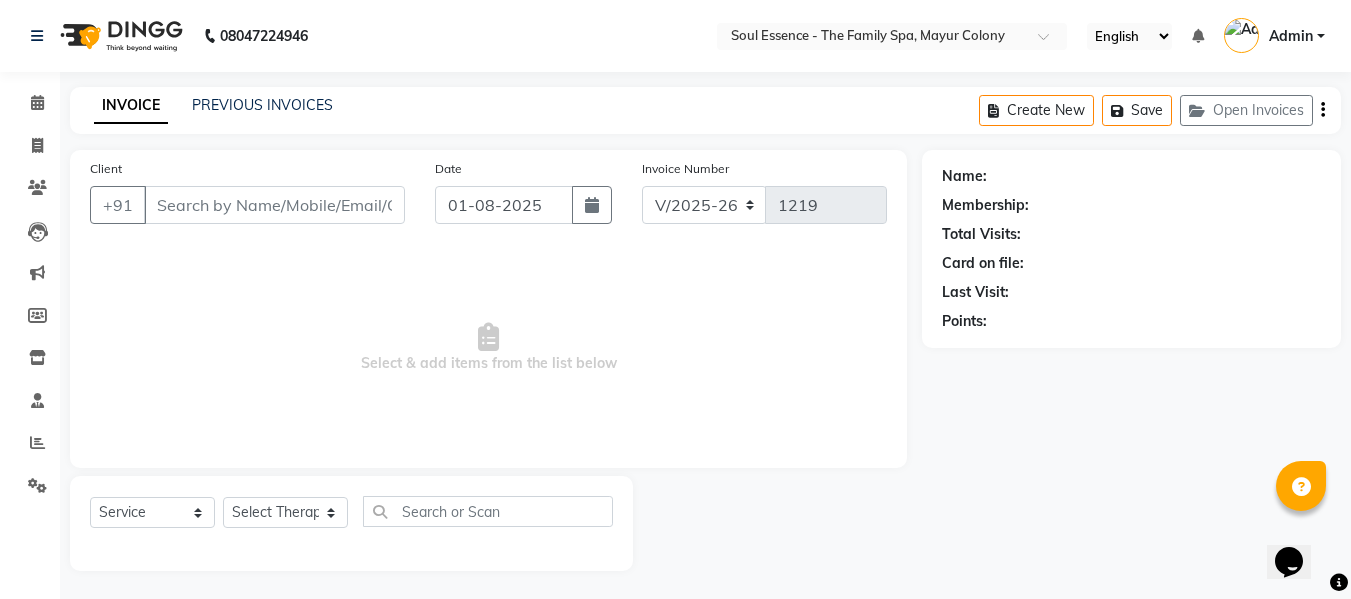 type on "8446210301" 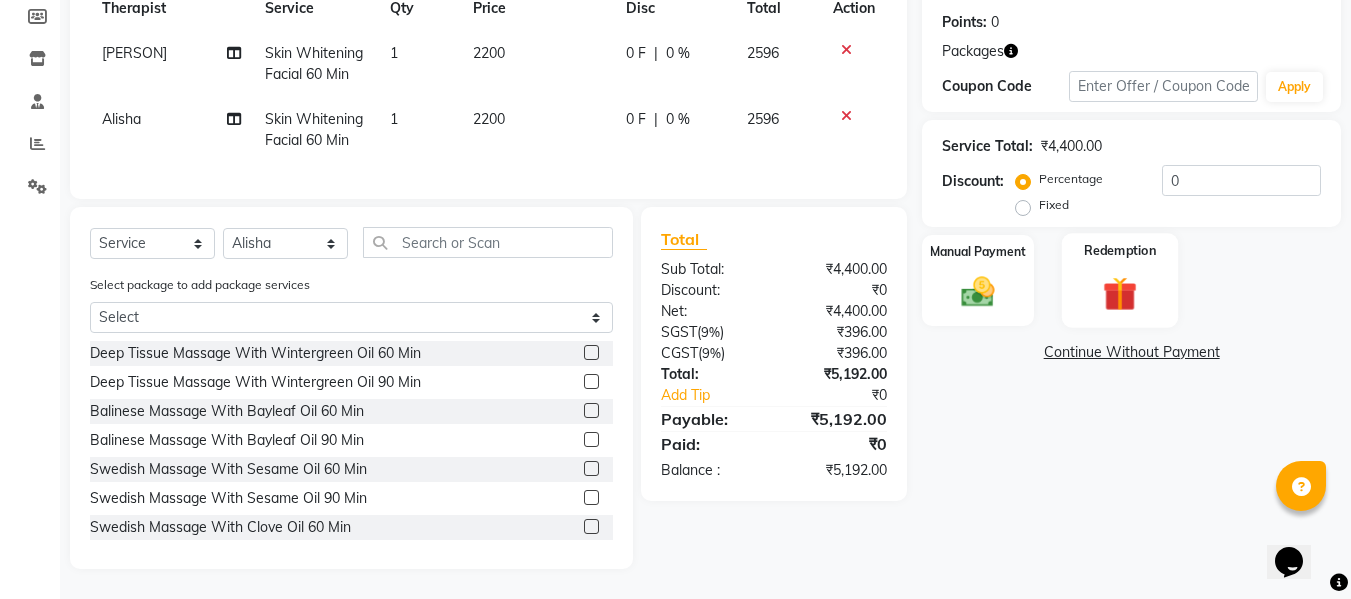 scroll, scrollTop: 314, scrollLeft: 0, axis: vertical 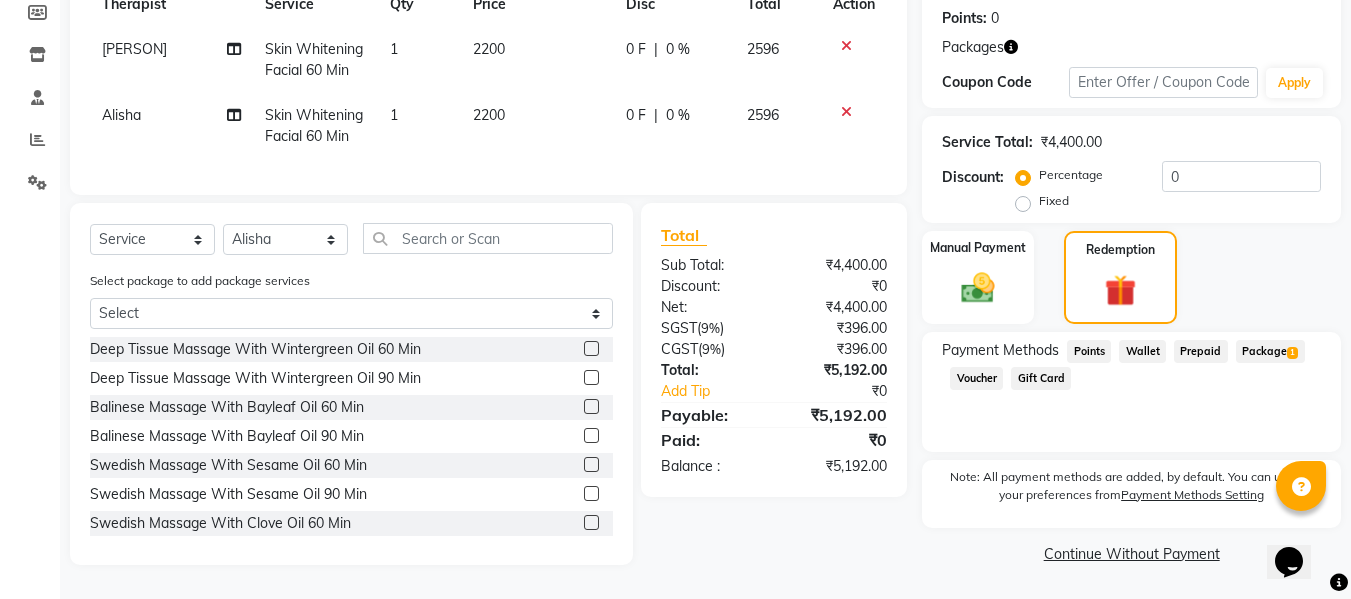 click on "Package  1" 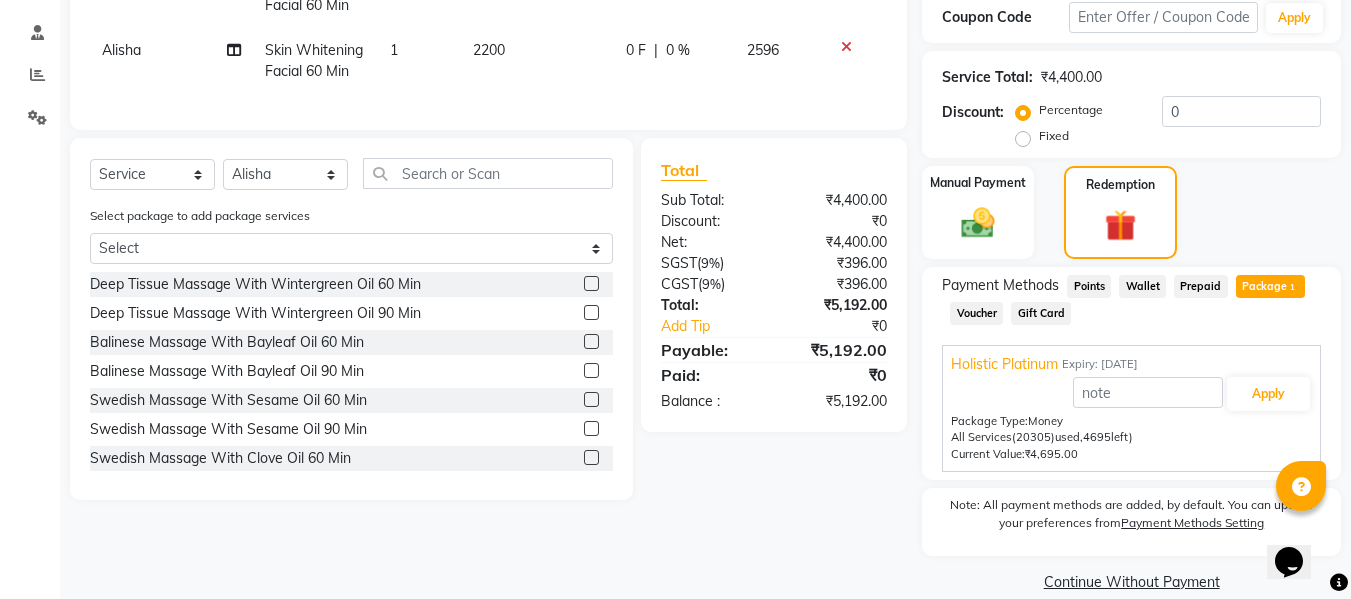 scroll, scrollTop: 396, scrollLeft: 0, axis: vertical 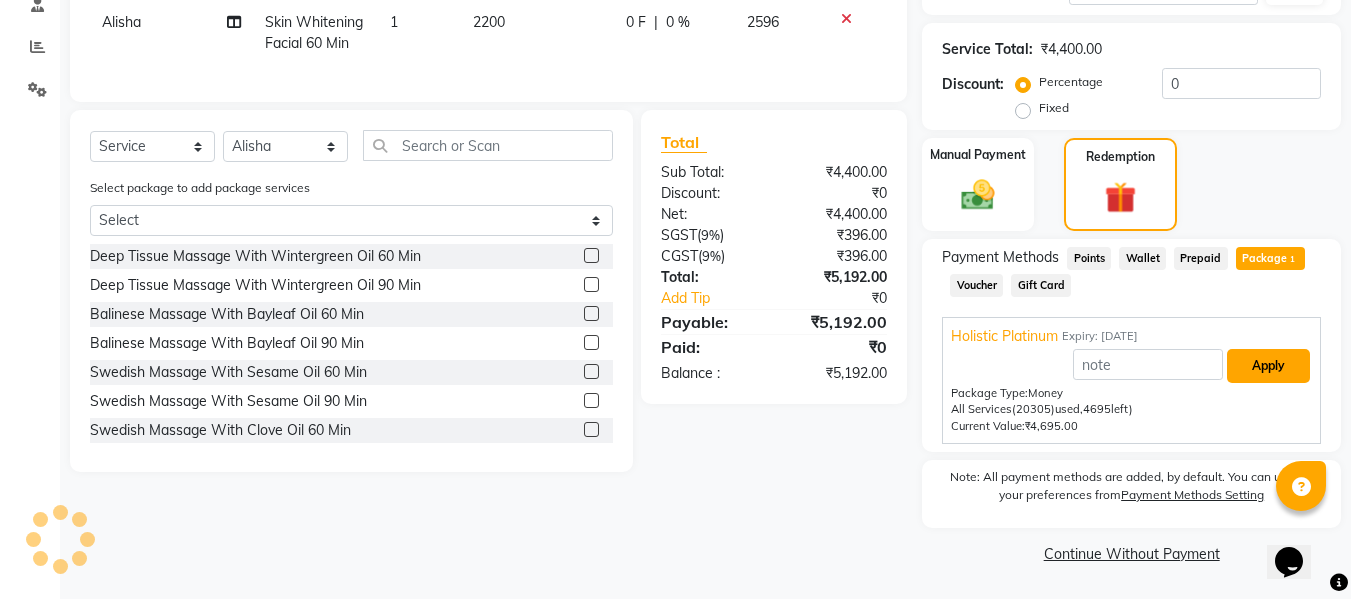 click on "Apply" at bounding box center (1268, 366) 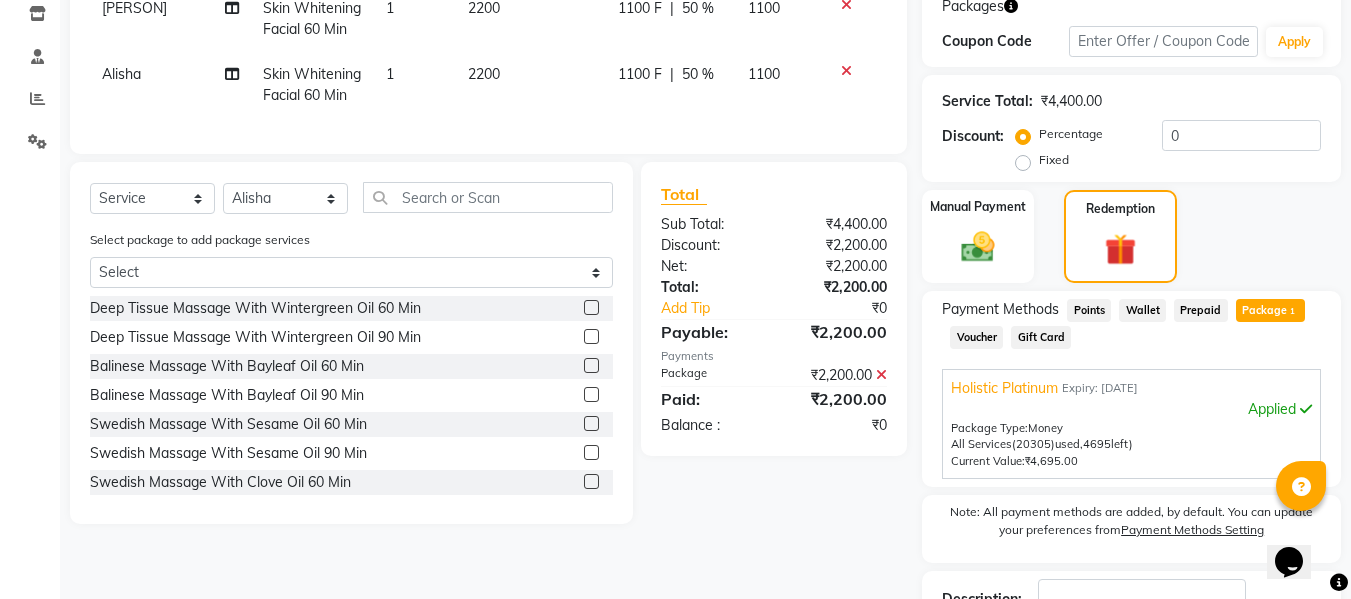 scroll, scrollTop: 492, scrollLeft: 0, axis: vertical 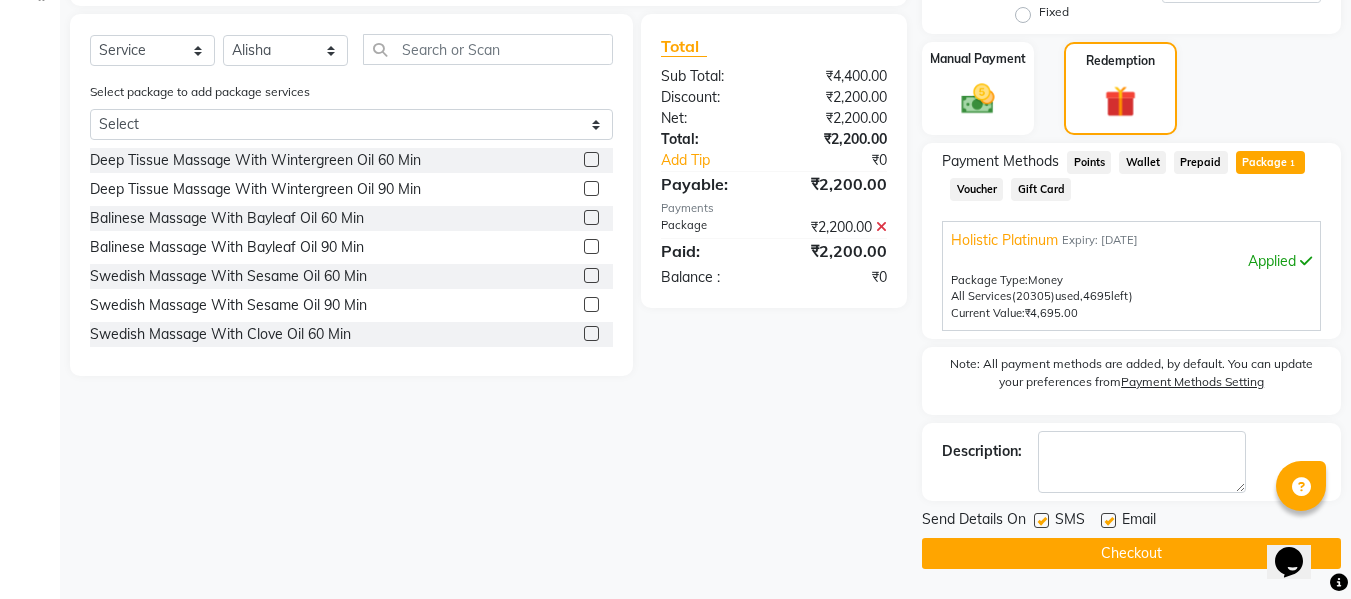 click 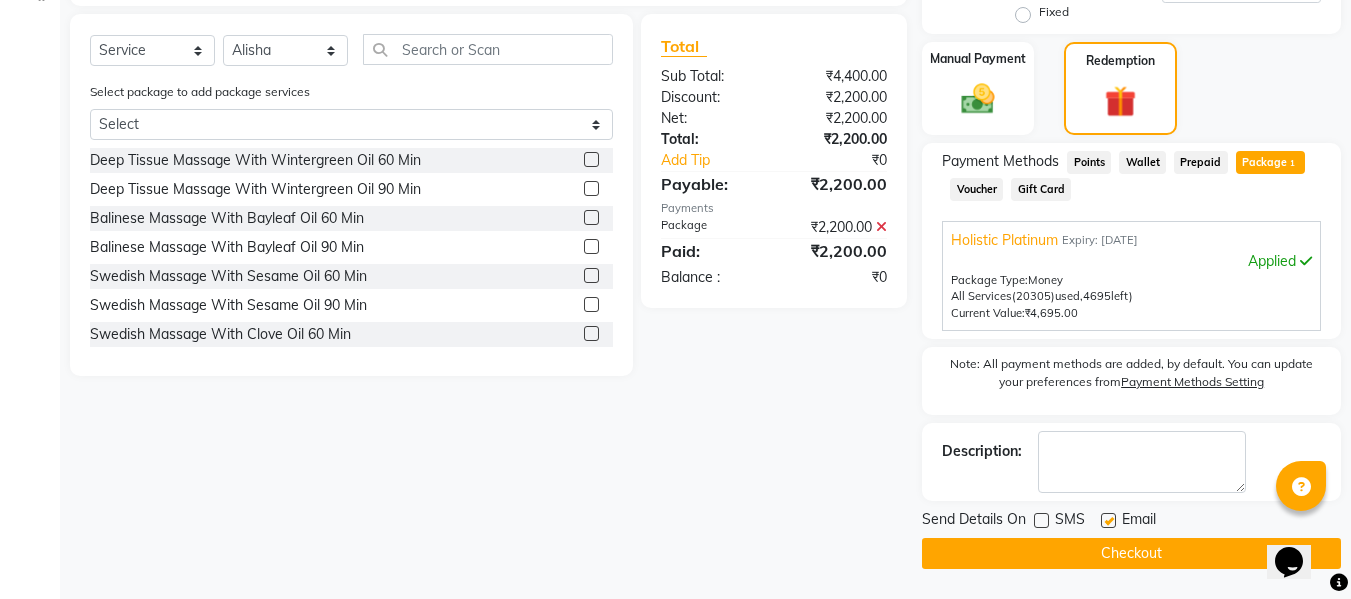 click 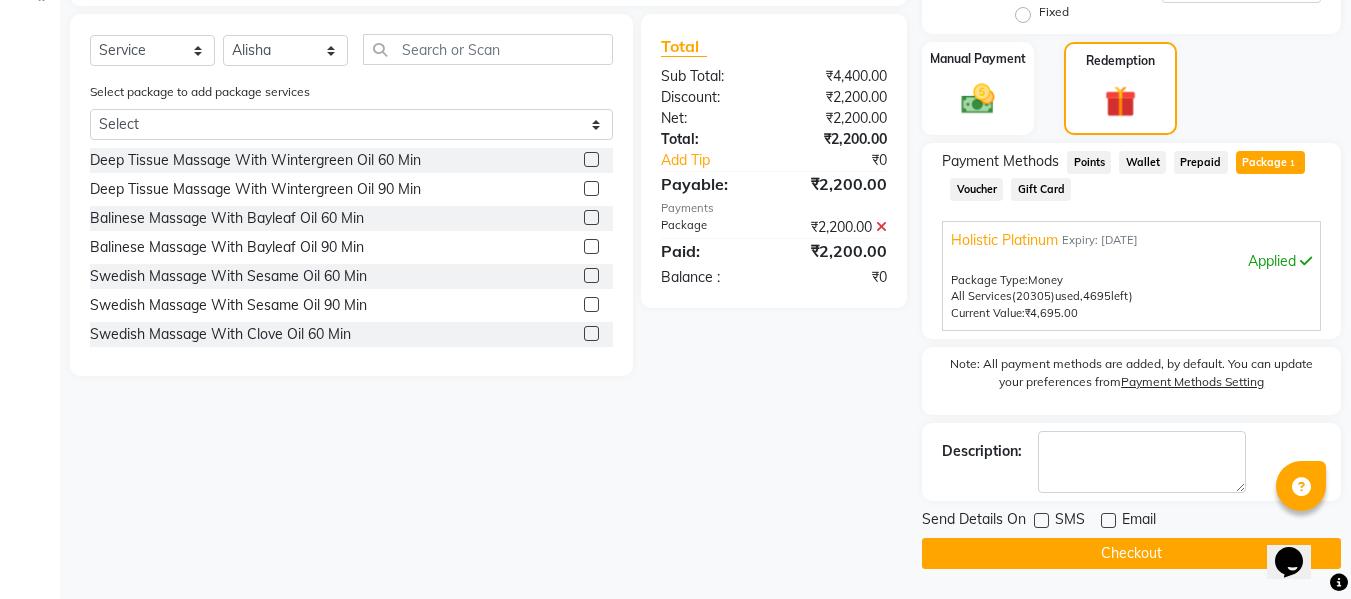 click on "Checkout" 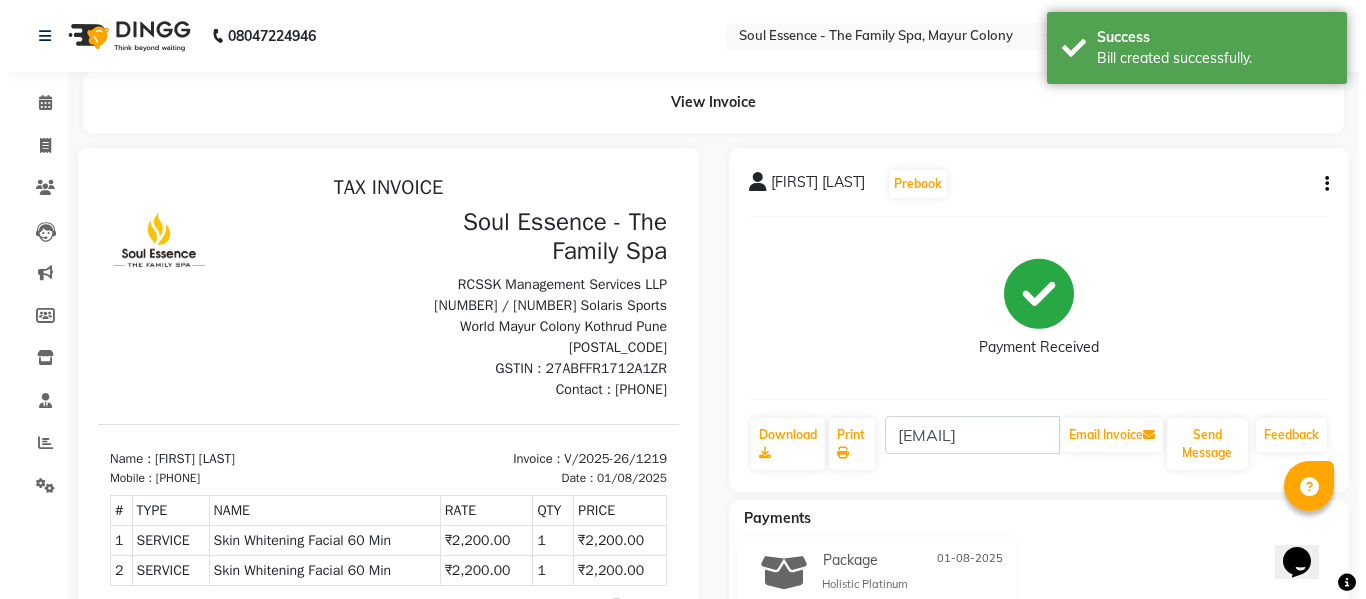 scroll, scrollTop: 0, scrollLeft: 0, axis: both 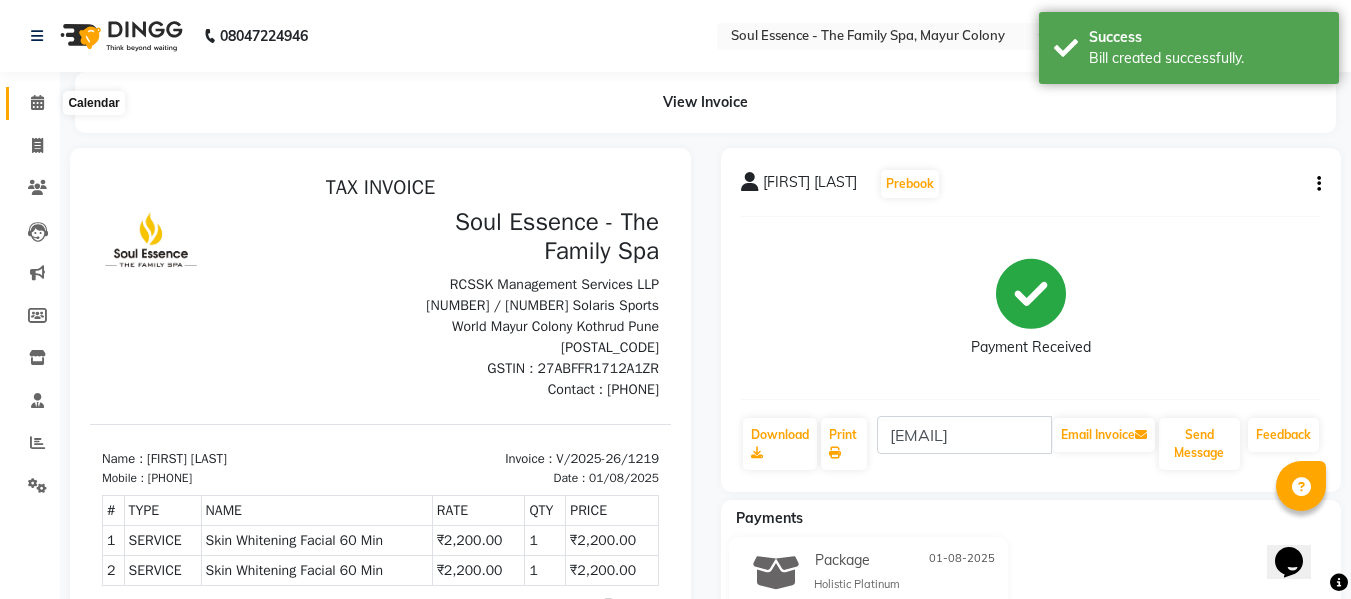 click on "Calendar" 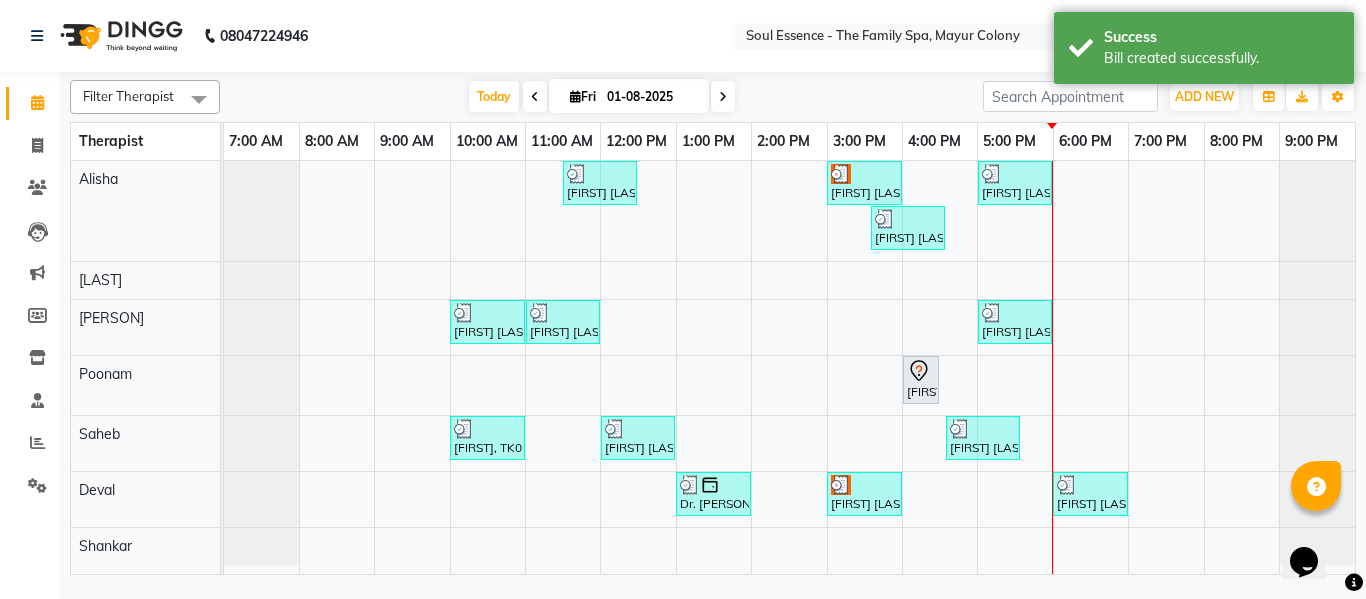 click on "[PHONE] Select Location × Soul Essence - The Family Spa, Mayur Colony English ENGLISH Español العربية मराठी हिंदी ગુજરાતી தமிழ் 中文 Notifications nothing to show Admin Manage Profile Change Password Sign out Version:[VERSION]" 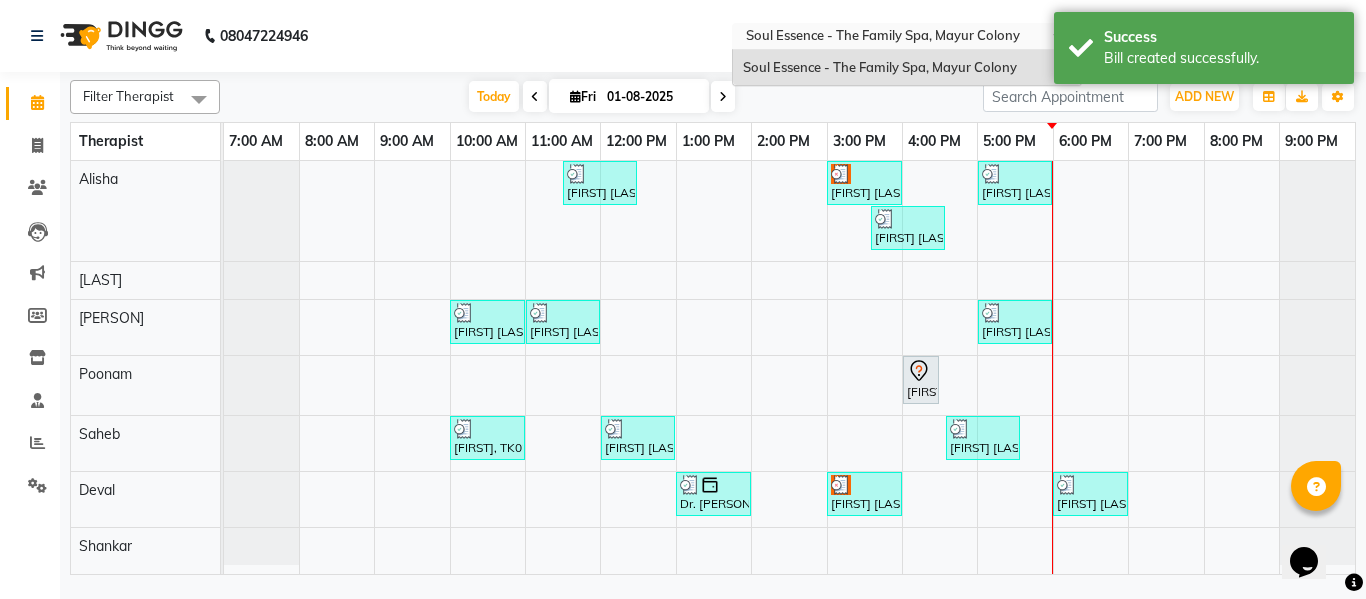 click at bounding box center (887, 38) 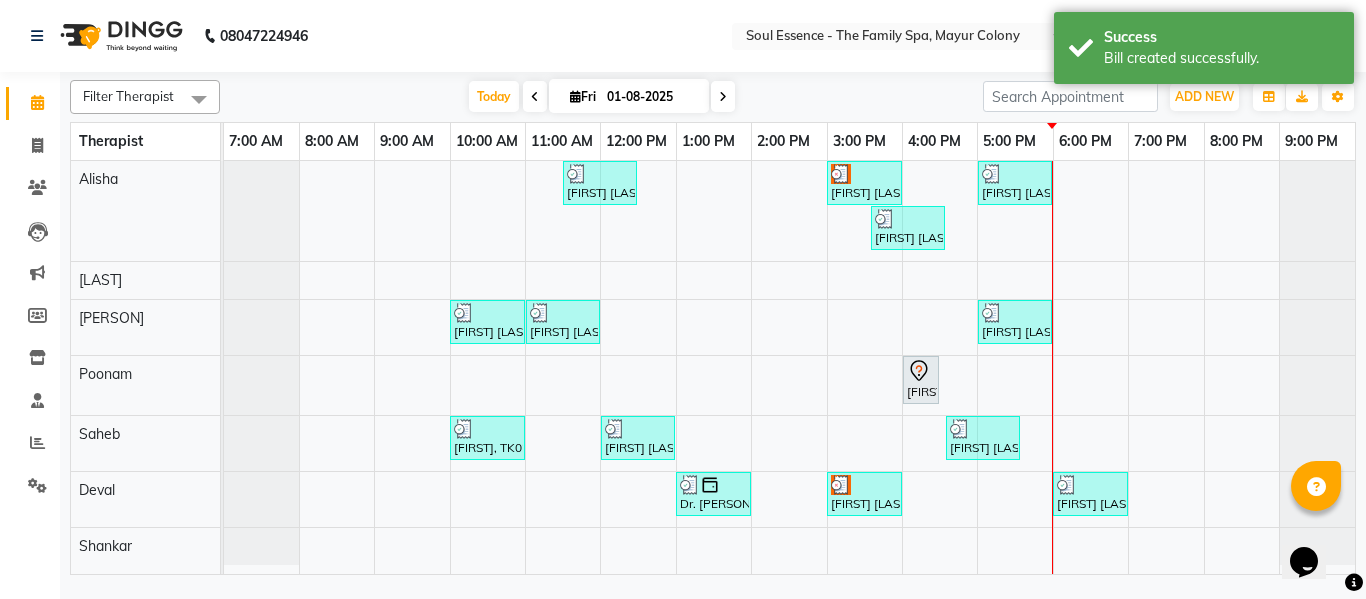 click on "[PHONE] Select Location × Soul Essence - The Family Spa, Mayur Colony English ENGLISH Español العربية मराठी हिंदी ગુજરાતી தமிழ் 中文 Notifications nothing to show Admin Manage Profile Change Password Sign out Version:[VERSION]" 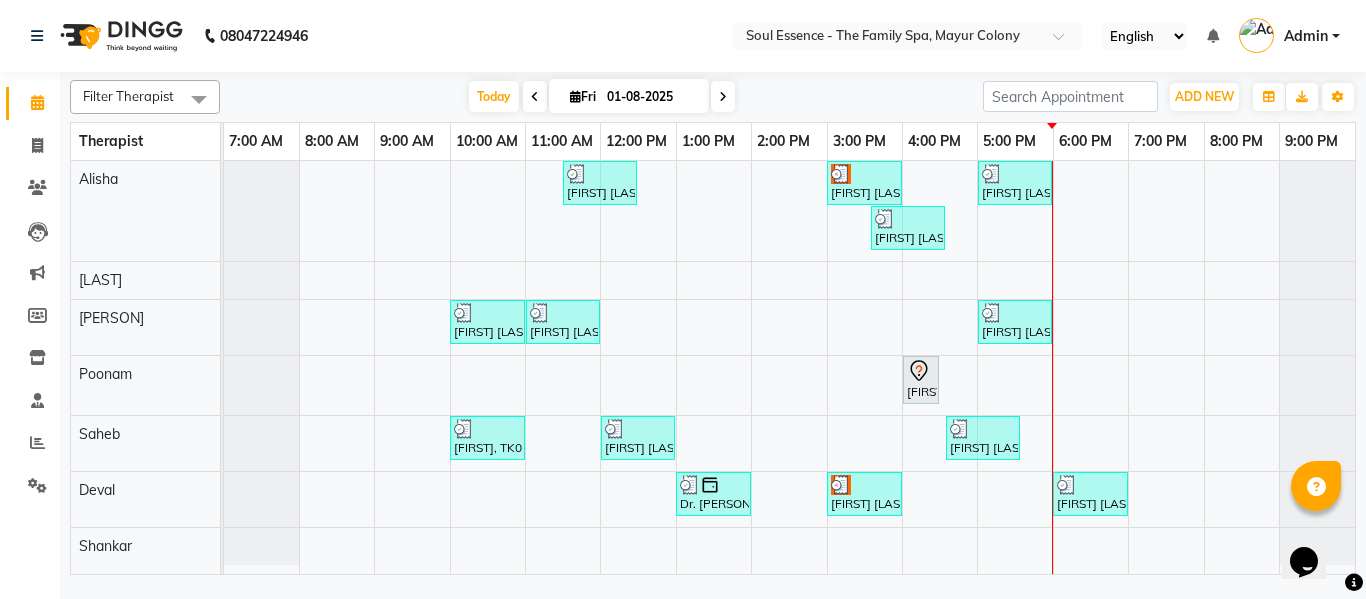 click on "[PHONE] Select Location × Soul Essence - The Family Spa, Mayur Colony English ENGLISH Español العربية मराठी हिंदी ગુજરાતી தமிழ் 中文 Notifications nothing to show Admin Manage Profile Change Password Sign out Version:[VERSION]" 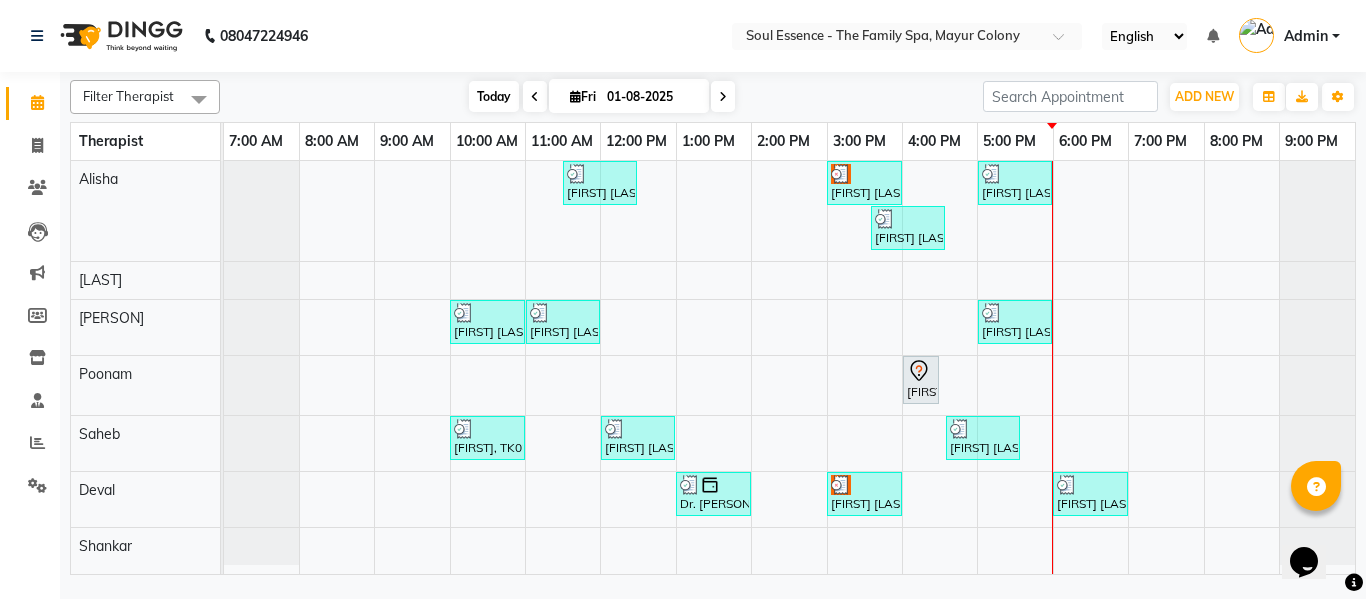 click on "Today" at bounding box center (494, 96) 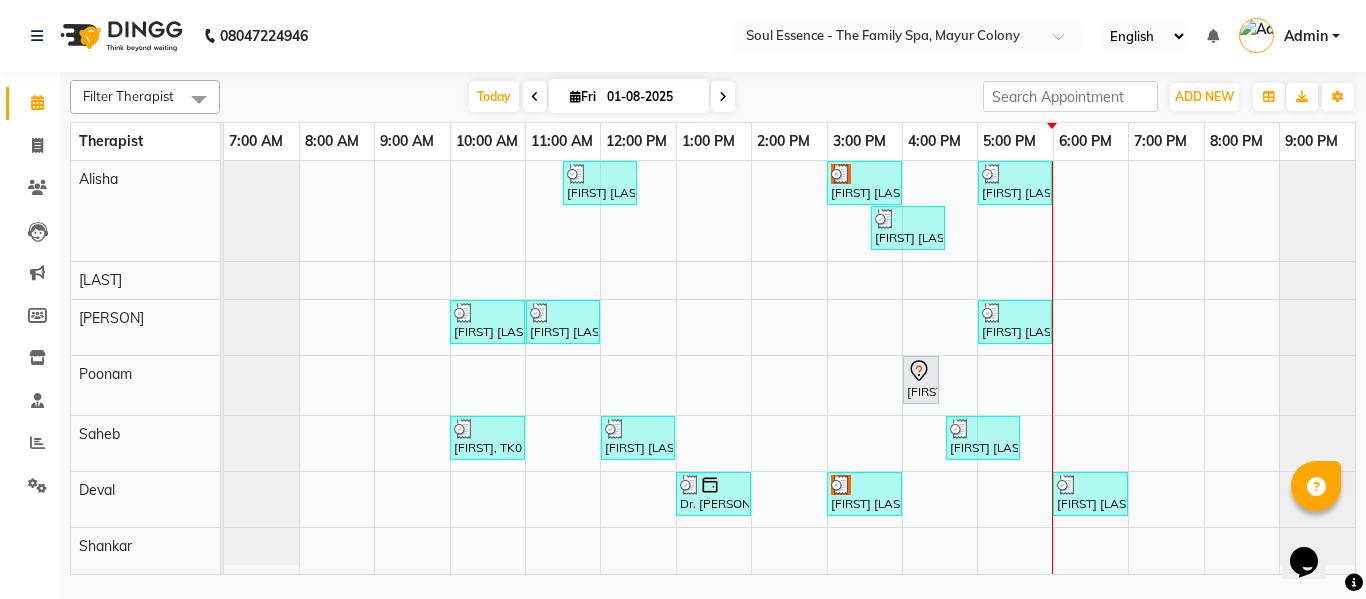 click on "Today  Fri 01-08-2025" at bounding box center [601, 97] 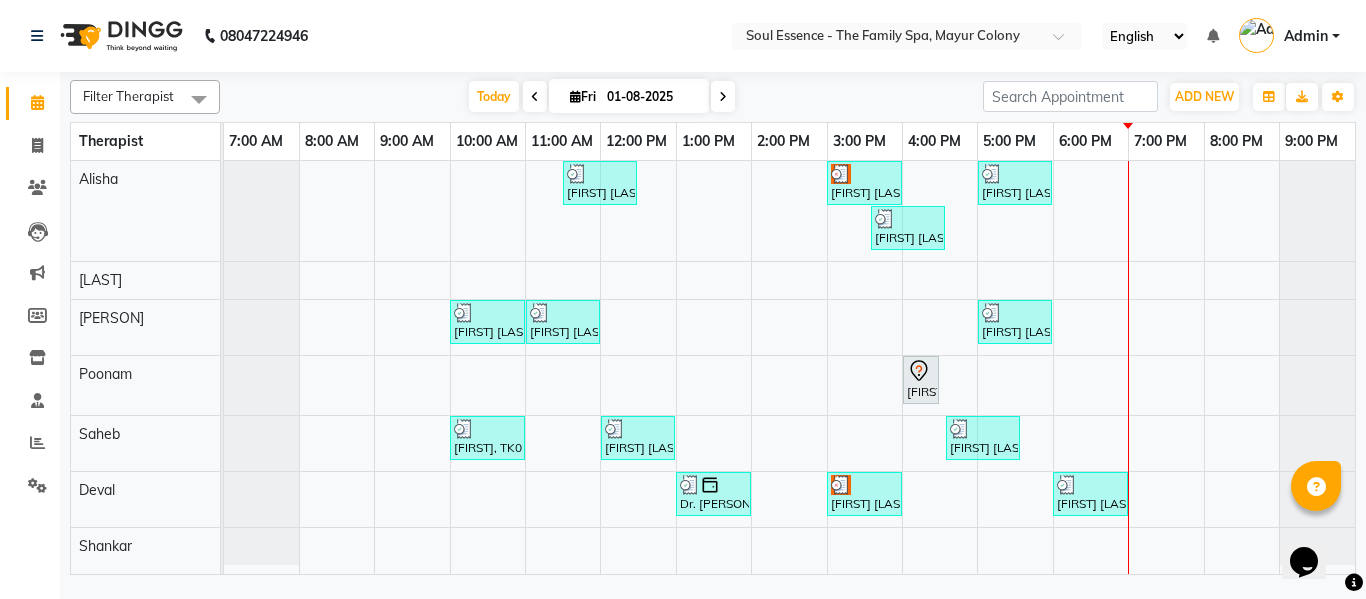 click at bounding box center [723, 96] 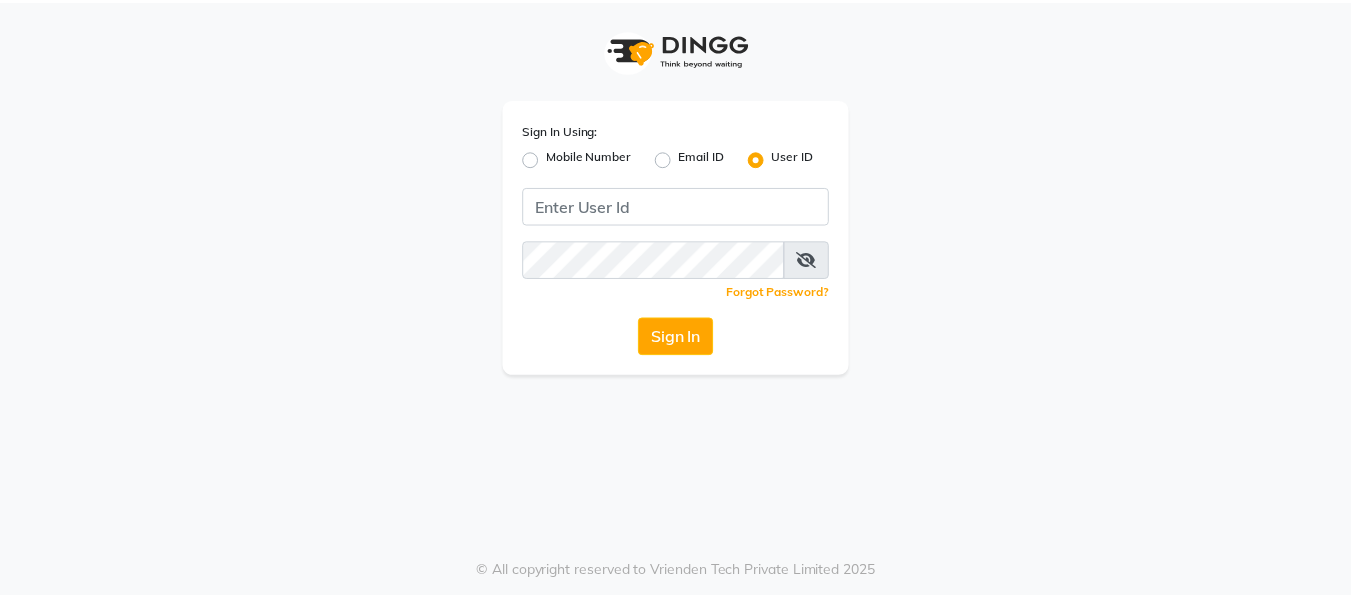 scroll, scrollTop: 0, scrollLeft: 0, axis: both 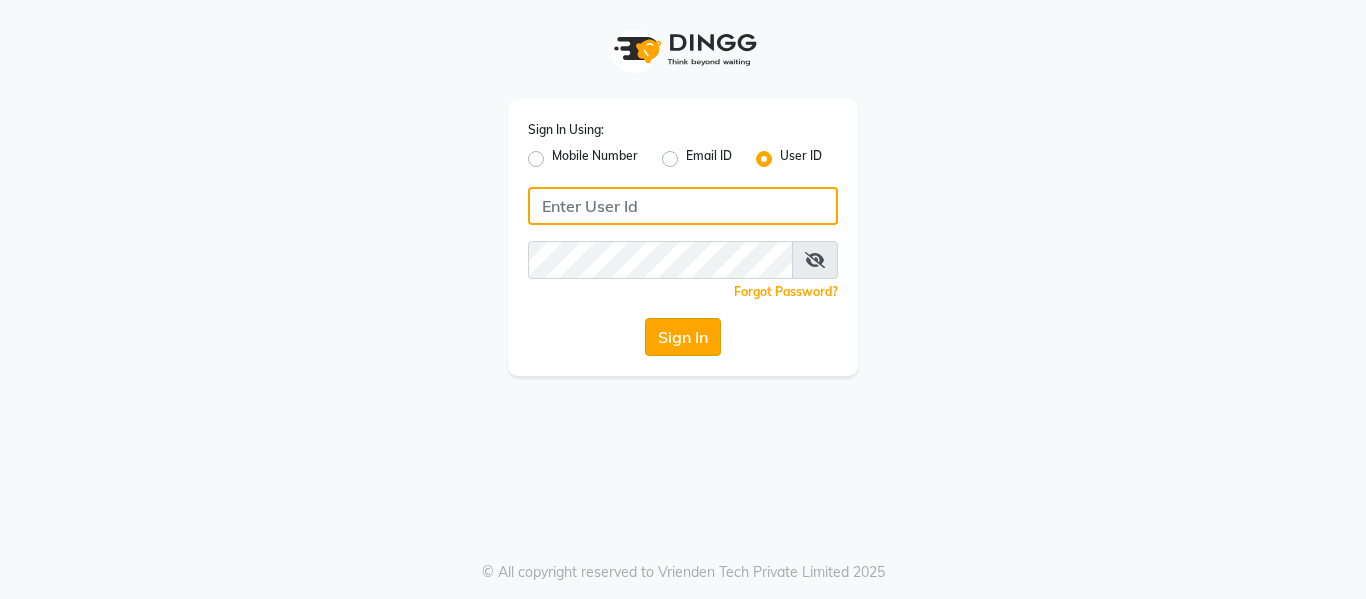type on "soul" 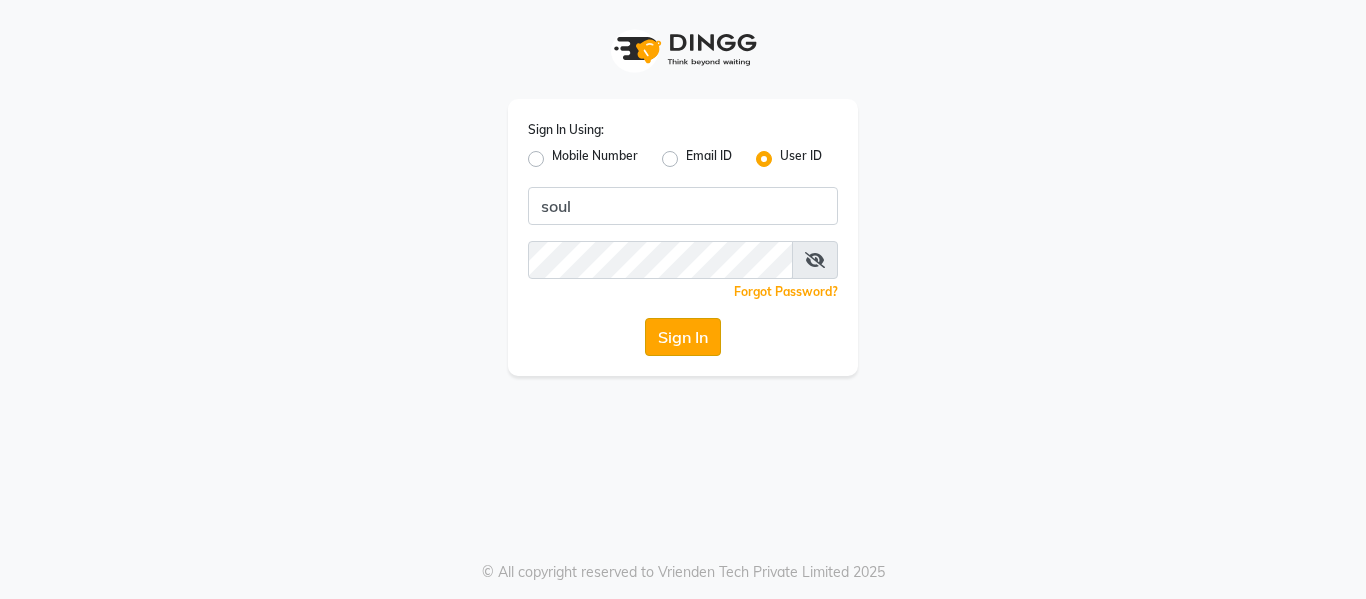 click on "Sign In" 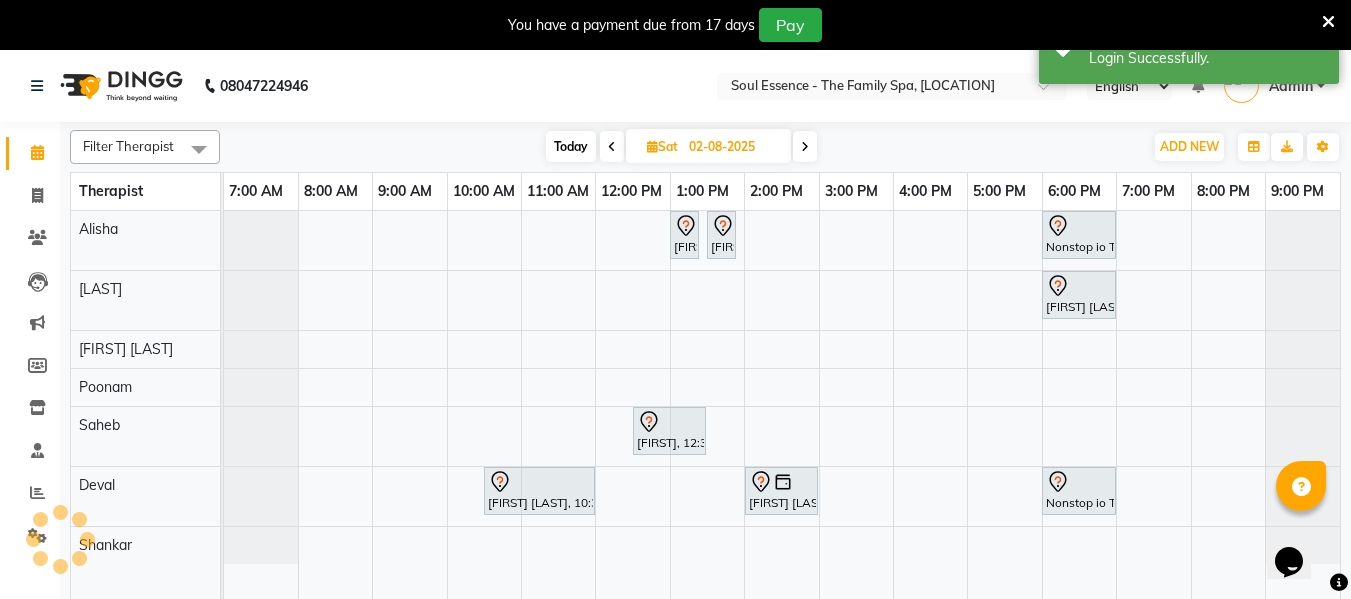 scroll, scrollTop: 0, scrollLeft: 0, axis: both 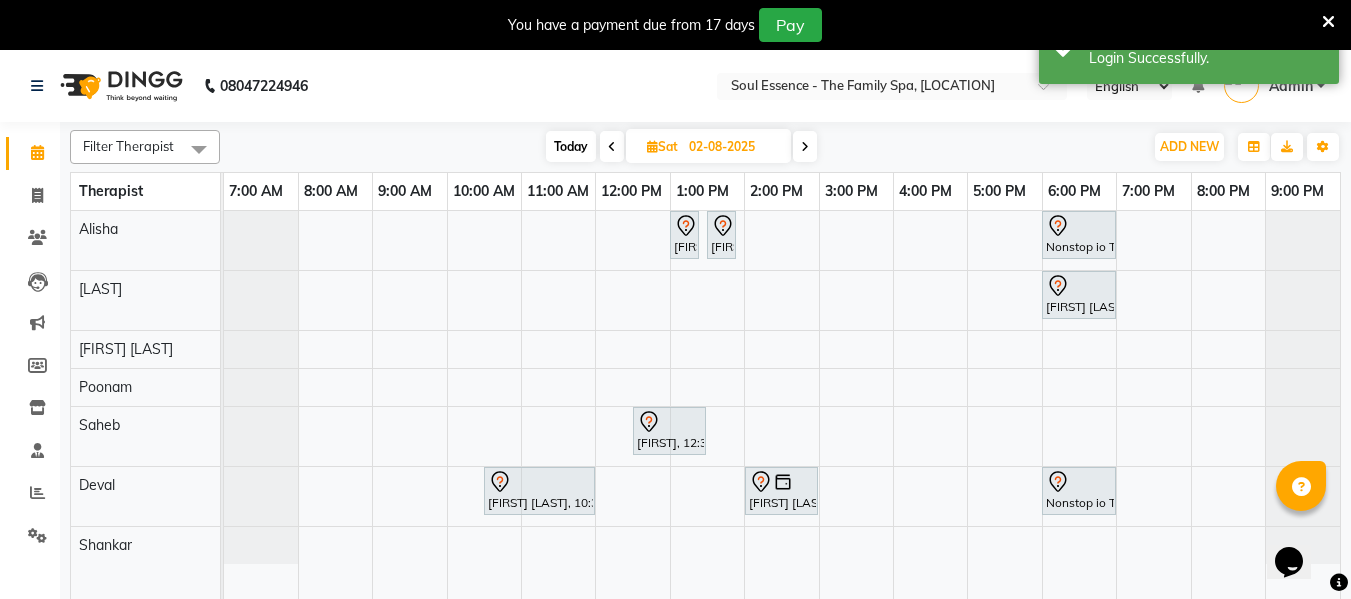 click on "shireen kulkarni, 01:00 PM-01:15 PM, Full Arms Waxing             shireen kulkarni, 01:30 PM-01:50 PM, Full Legs Waxing             Nonstop io Technologys, 06:00 PM-07:00 PM, Deep Tissue Massage With Wintergreen Oil 60 Min             Dhananjay Bhawlekar, 06:00 PM-07:00 PM, Deep Tissue Massage With Wintergreen Oil 60 Min             Bhushan, 12:30 PM-01:30 PM, Deep Tissue Massage With Wintergreen Oil 60 Min             Benny Dcosta, 10:30 AM-12:00 PM, Deep Tissue Massage With Wintergreen Oil 90 Min             Ameet Agavekar, 02:00 PM-03:00 PM, Deep Tissue Massage With Wintergreen Oil 60 Min             Nonstop io Technologys, 06:00 PM-07:00 PM, Deep Tissue Massage With Wintergreen Oil 60 Min" at bounding box center [782, 417] 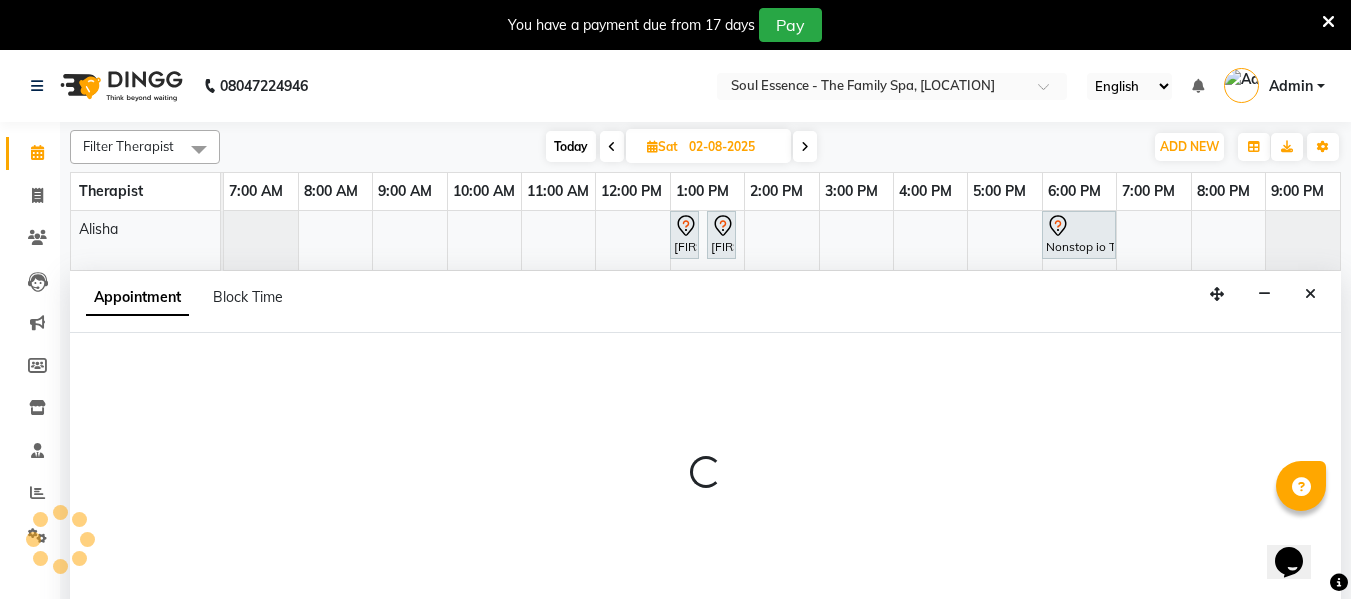 select on "45741" 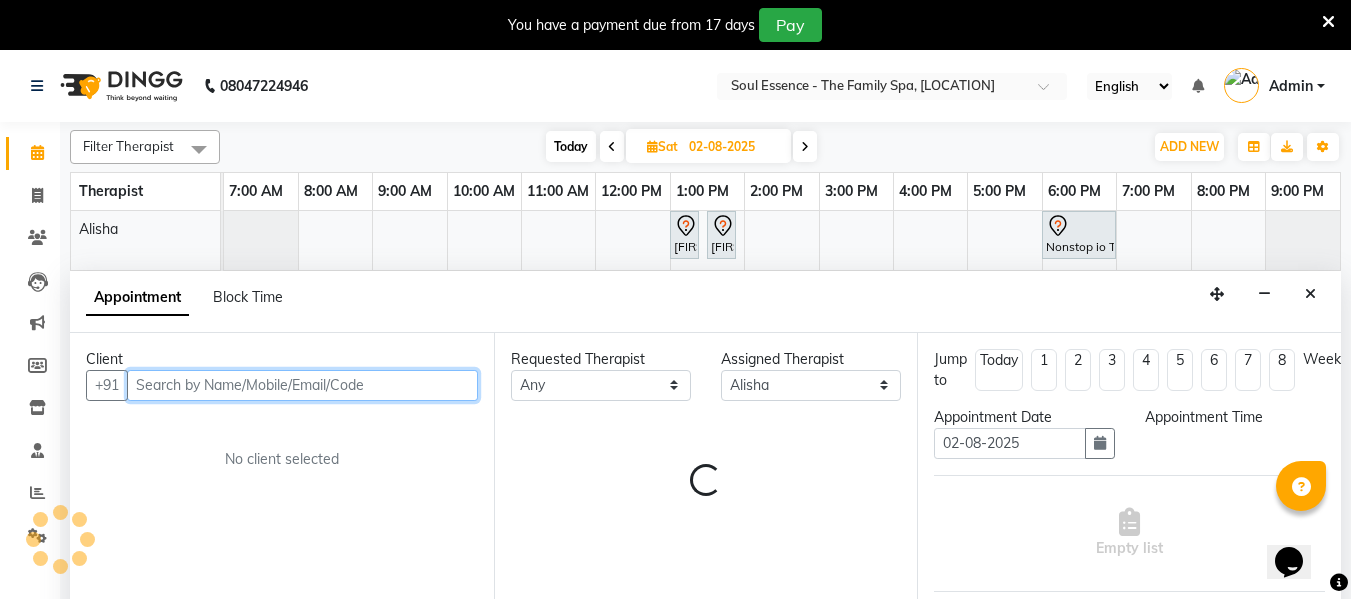scroll, scrollTop: 50, scrollLeft: 0, axis: vertical 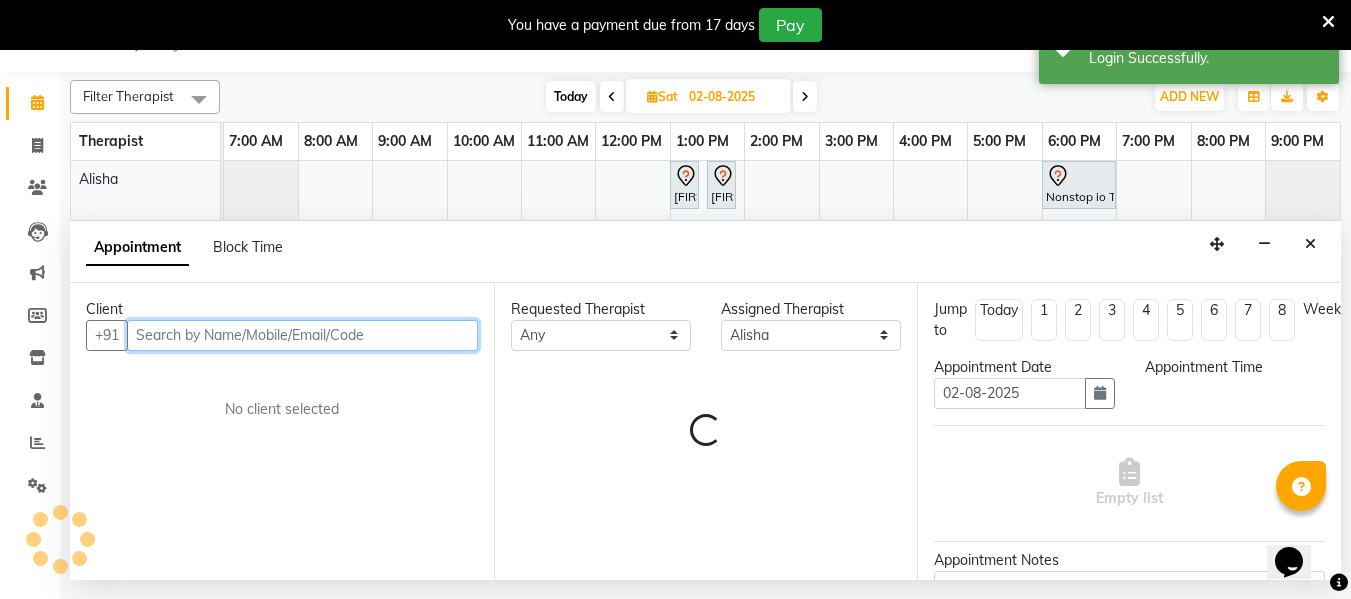 select on "960" 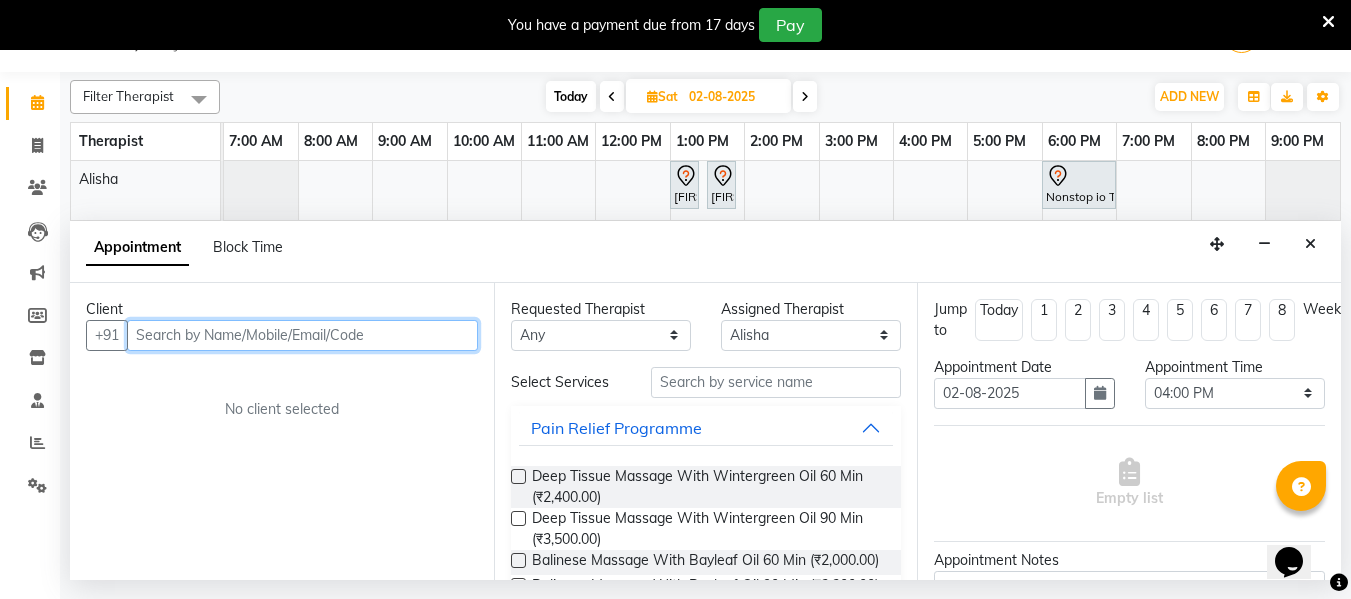 click at bounding box center [302, 335] 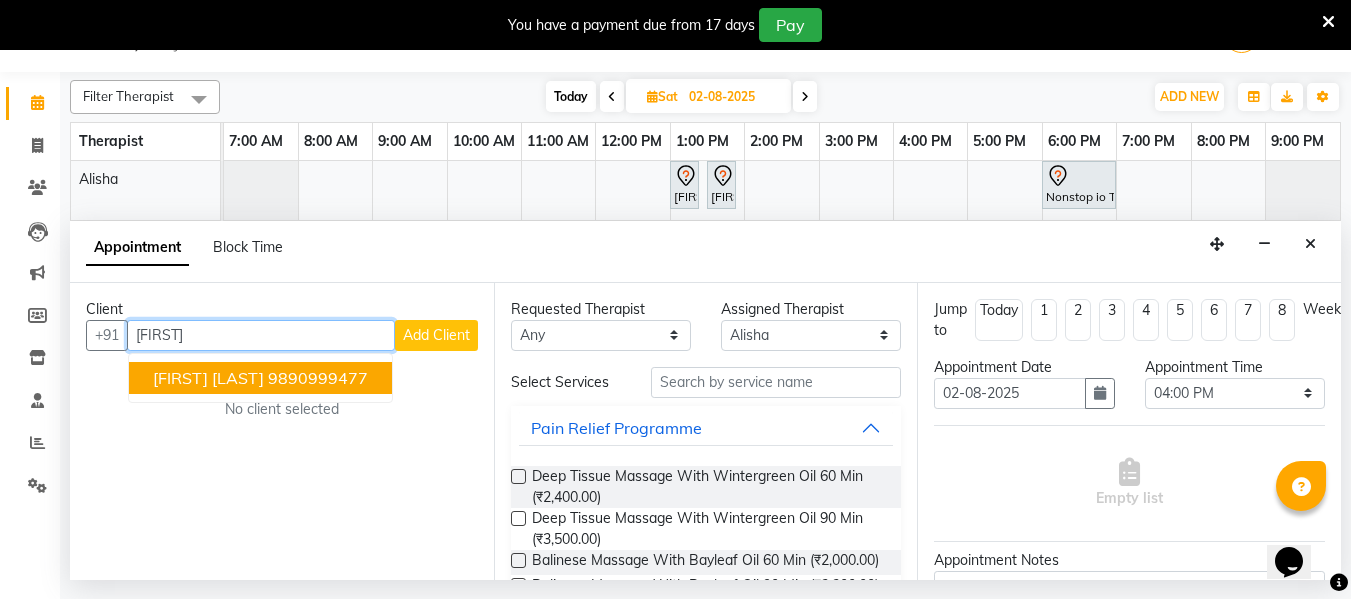 click on "Sanjyot Tawade" at bounding box center [208, 378] 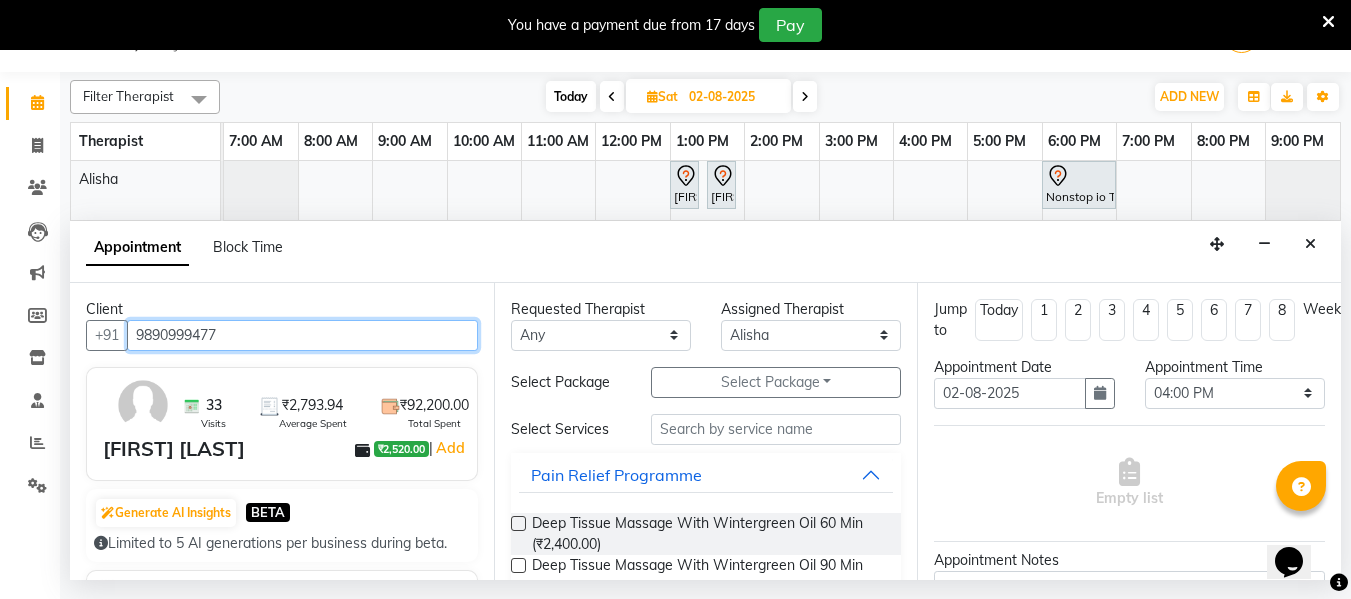 type on "9890999477" 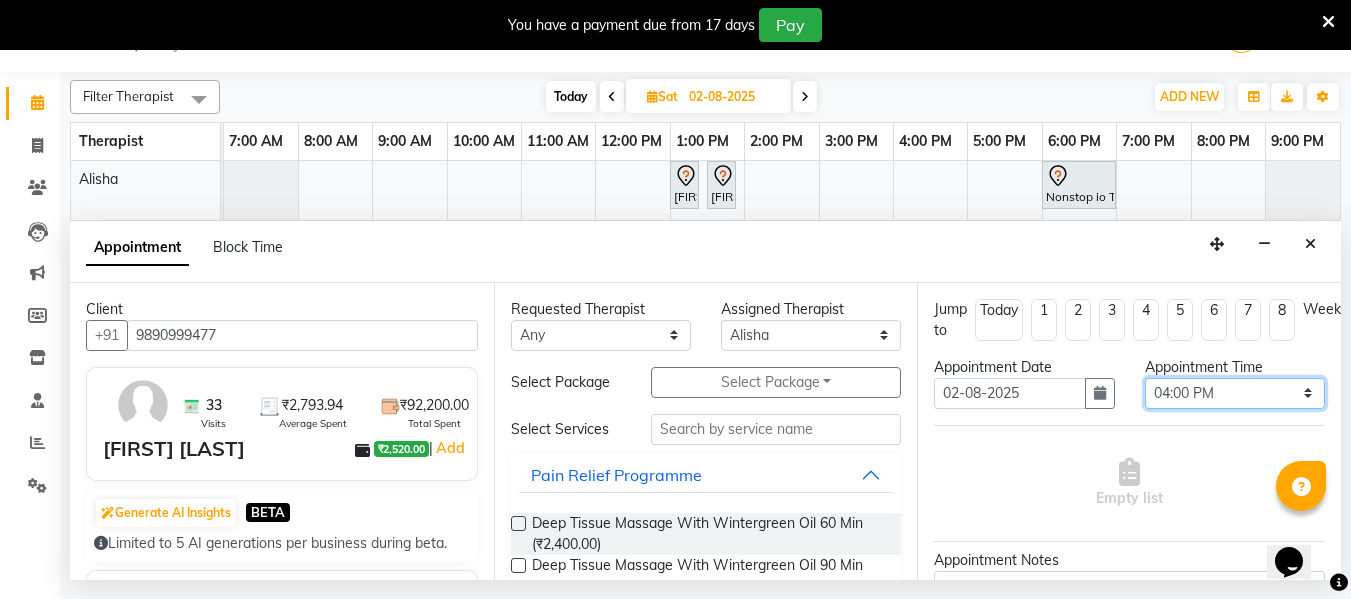 click on "Select 08:00 AM 08:15 AM 08:30 AM 08:45 AM 09:00 AM 09:15 AM 09:30 AM 09:45 AM 10:00 AM 10:15 AM 10:30 AM 10:45 AM 11:00 AM 11:15 AM 11:30 AM 11:45 AM 12:00 PM 12:15 PM 12:30 PM 12:45 PM 01:00 PM 01:15 PM 01:30 PM 01:45 PM 02:00 PM 02:15 PM 02:30 PM 02:45 PM 03:00 PM 03:15 PM 03:30 PM 03:45 PM 04:00 PM 04:15 PM 04:30 PM 04:45 PM 05:00 PM 05:15 PM 05:30 PM 05:45 PM 06:00 PM 06:15 PM 06:30 PM 06:45 PM 07:00 PM 07:15 PM 07:30 PM 07:45 PM 08:00 PM 08:15 PM 08:30 PM 08:45 PM 09:00 PM" at bounding box center [1235, 393] 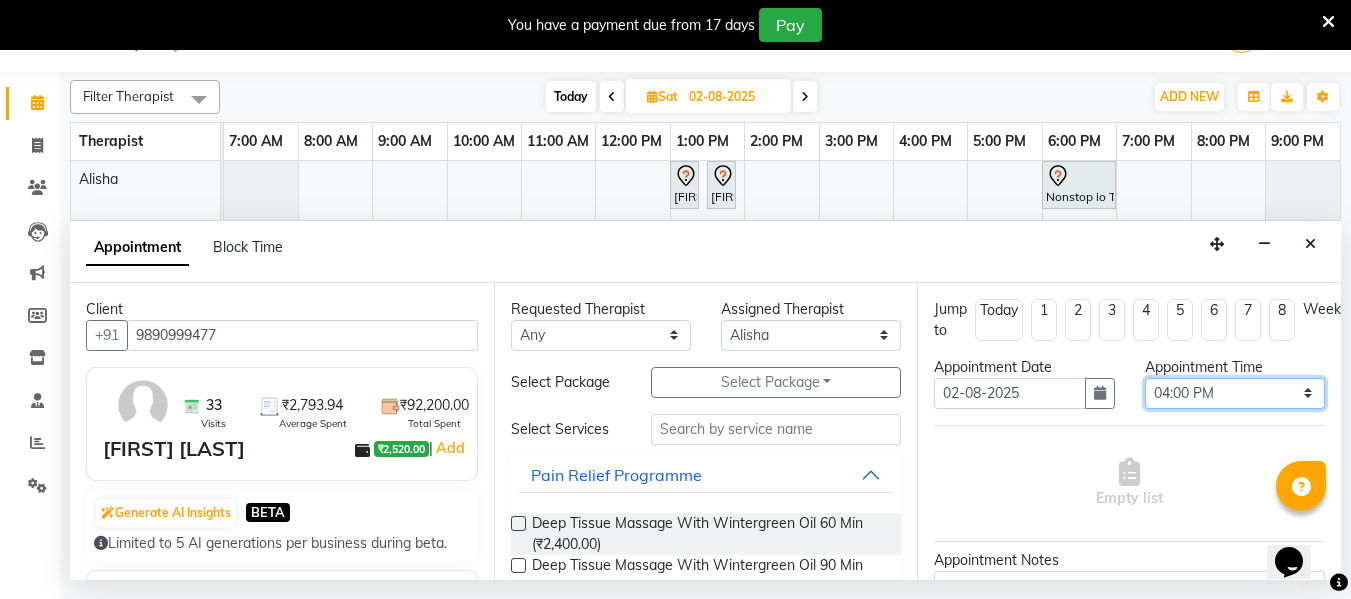 click on "shireen kulkarni, 01:00 PM-01:15 PM, Full Arms Waxing             shireen kulkarni, 01:30 PM-01:50 PM, Full Legs Waxing             Nonstop io Technologys, 06:00 PM-07:00 PM, Deep Tissue Massage With Wintergreen Oil 60 Min             Dhananjay Bhawlekar, 06:00 PM-07:00 PM, Deep Tissue Massage With Wintergreen Oil 60 Min             Bhushan, 12:30 PM-01:30 PM, Deep Tissue Massage With Wintergreen Oil 60 Min             Benny Dcosta, 10:30 AM-12:00 PM, Deep Tissue Massage With Wintergreen Oil 90 Min             Ameet Agavekar, 02:00 PM-03:00 PM, Deep Tissue Massage With Wintergreen Oil 60 Min             Nonstop io Technologys, 06:00 PM-07:00 PM, Deep Tissue Massage With Wintergreen Oil 60 Min" at bounding box center [782, 367] 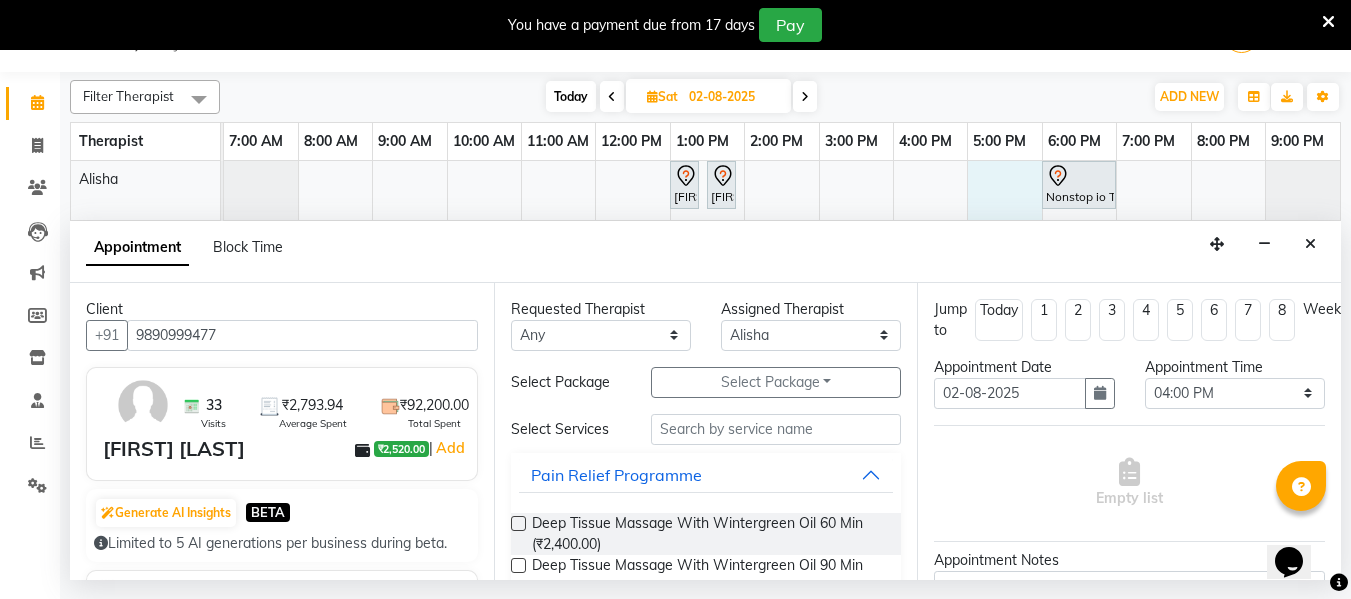 click at bounding box center (1310, 244) 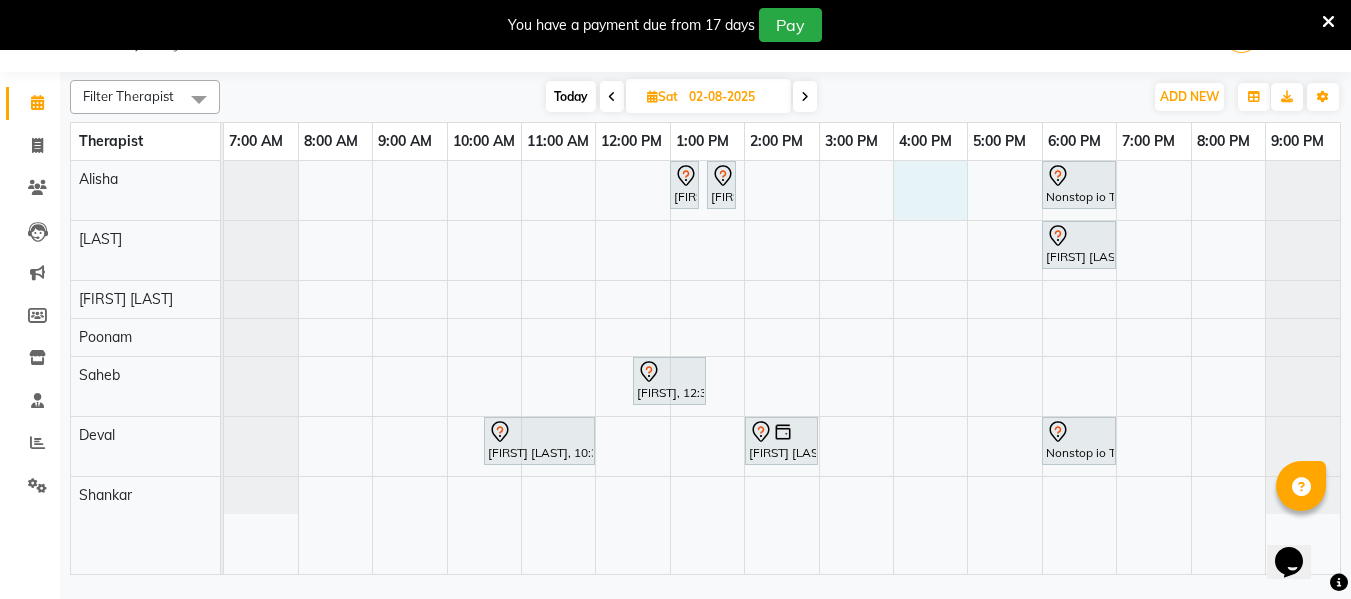 click on "shireen kulkarni, 01:00 PM-01:15 PM, Full Arms Waxing             shireen kulkarni, 01:30 PM-01:50 PM, Full Legs Waxing             Nonstop io Technologys, 06:00 PM-07:00 PM, Deep Tissue Massage With Wintergreen Oil 60 Min             Dhananjay Bhawlekar, 06:00 PM-07:00 PM, Deep Tissue Massage With Wintergreen Oil 60 Min             Bhushan, 12:30 PM-01:30 PM, Deep Tissue Massage With Wintergreen Oil 60 Min             Benny Dcosta, 10:30 AM-12:00 PM, Deep Tissue Massage With Wintergreen Oil 90 Min             Ameet Agavekar, 02:00 PM-03:00 PM, Deep Tissue Massage With Wintergreen Oil 60 Min             Nonstop io Technologys, 06:00 PM-07:00 PM, Deep Tissue Massage With Wintergreen Oil 60 Min" at bounding box center [782, 367] 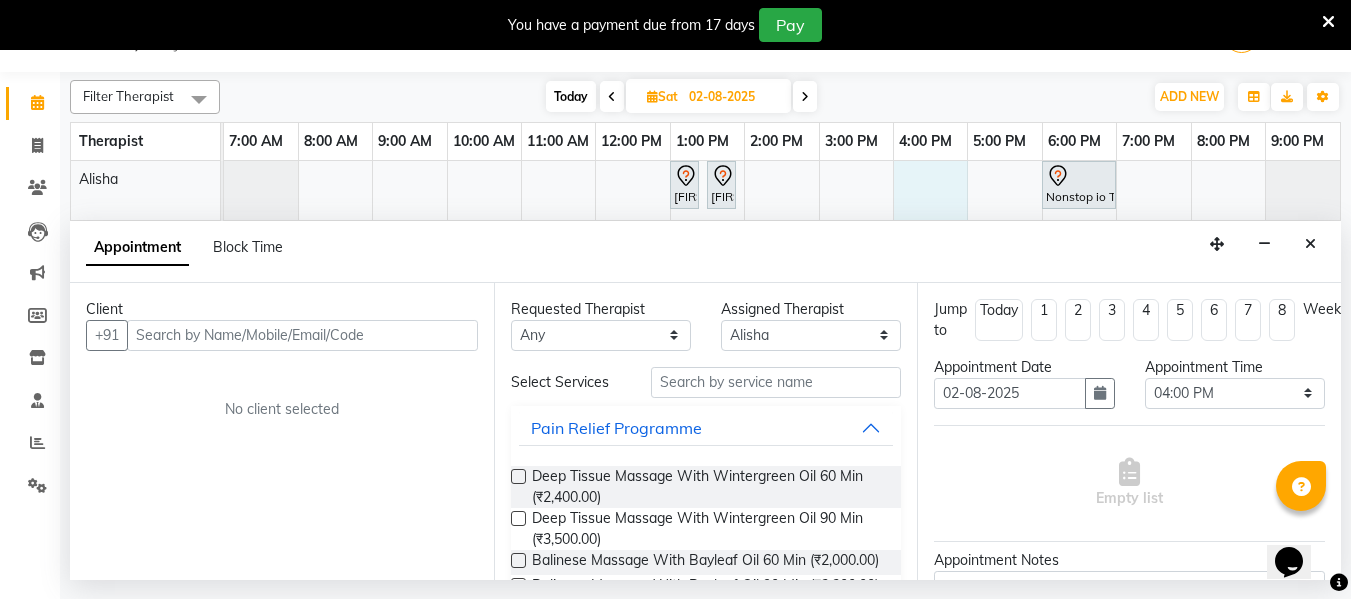 click at bounding box center (302, 335) 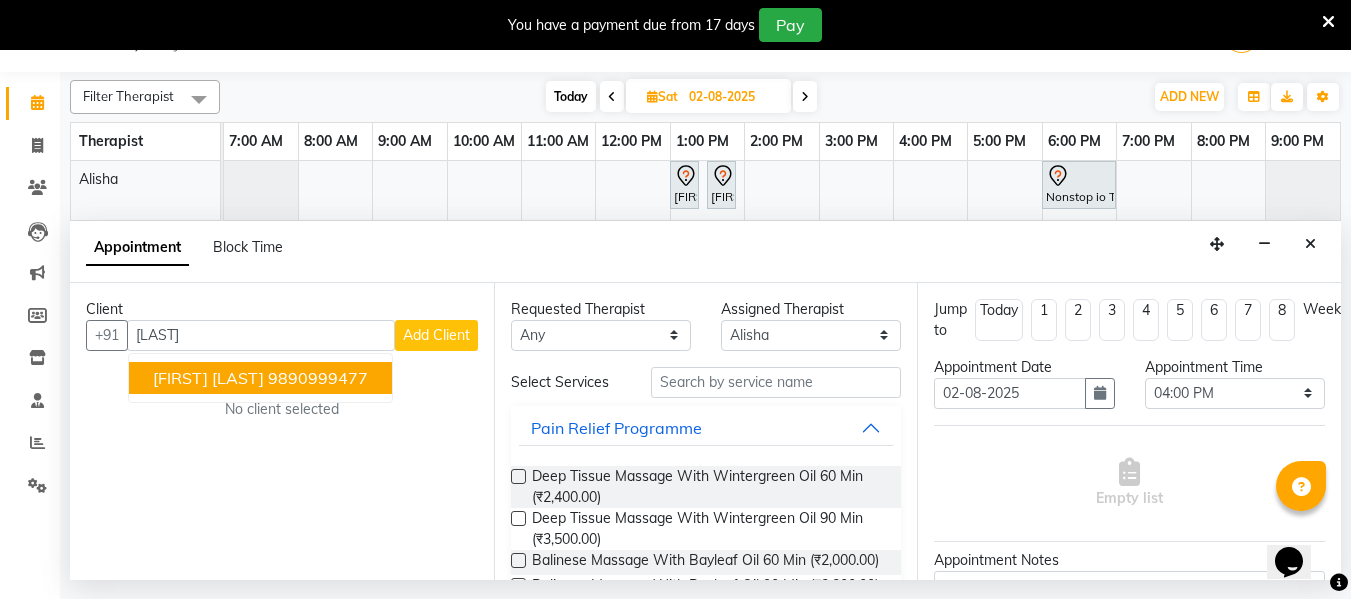 click on "Sanjyot Tawade" at bounding box center (208, 378) 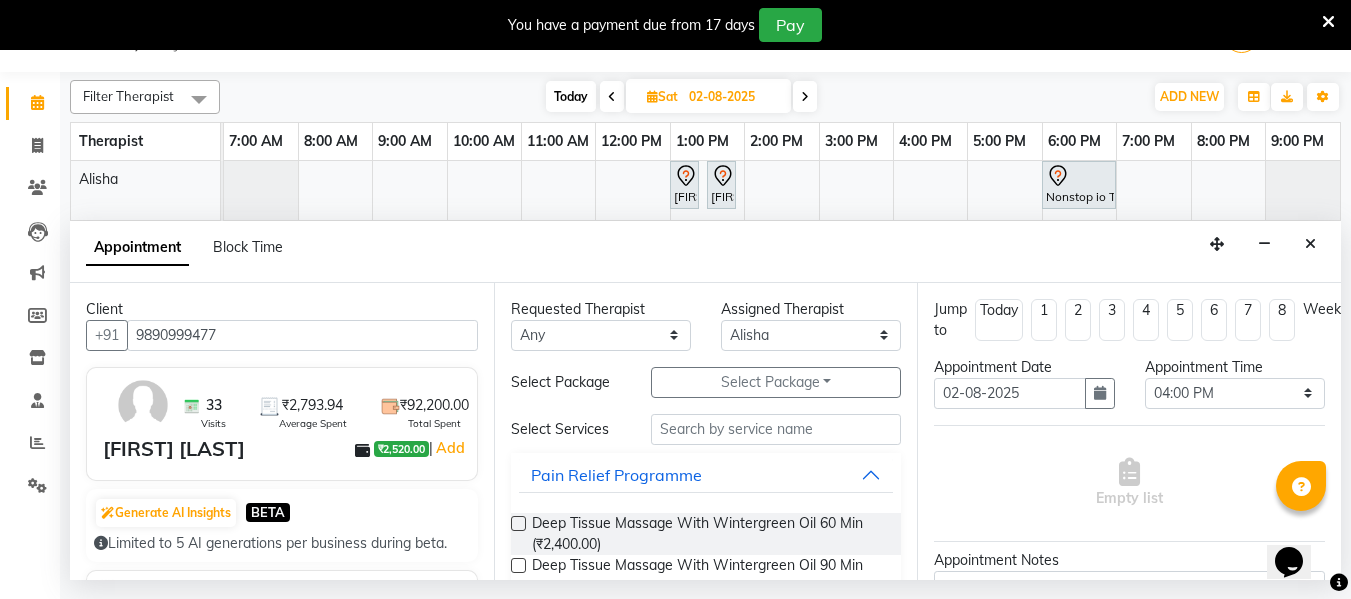 type on "9890999477" 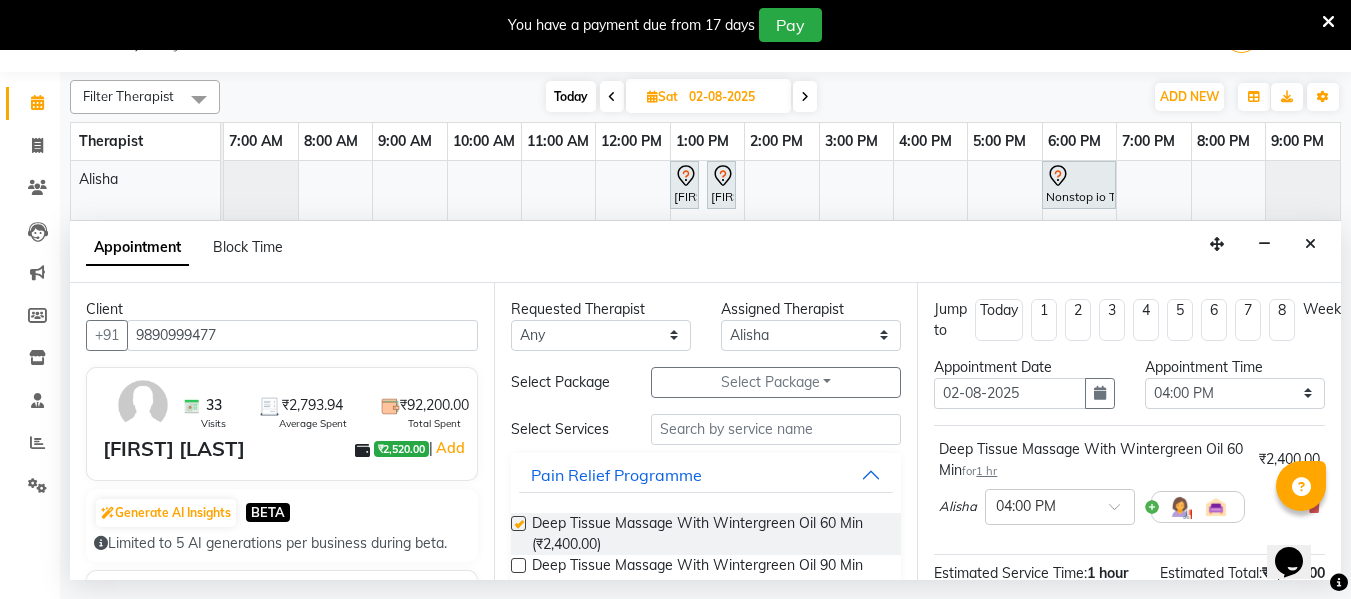 checkbox on "false" 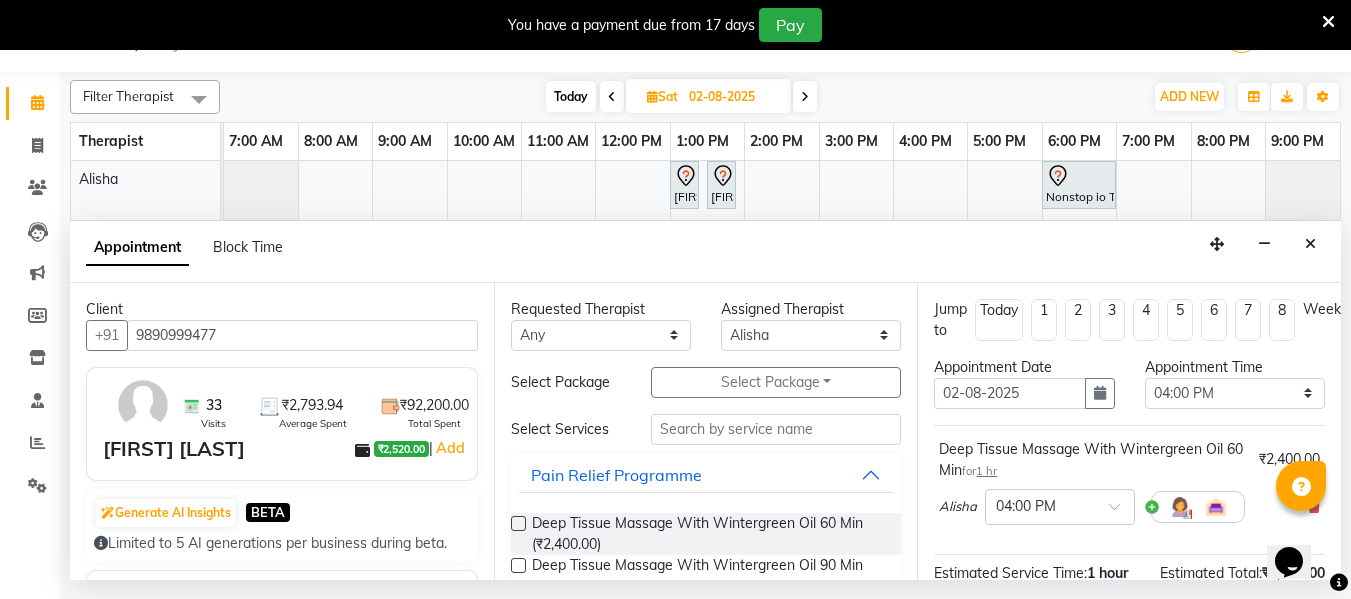 click on "Alisha × 04:00 PM" at bounding box center [1092, 507] 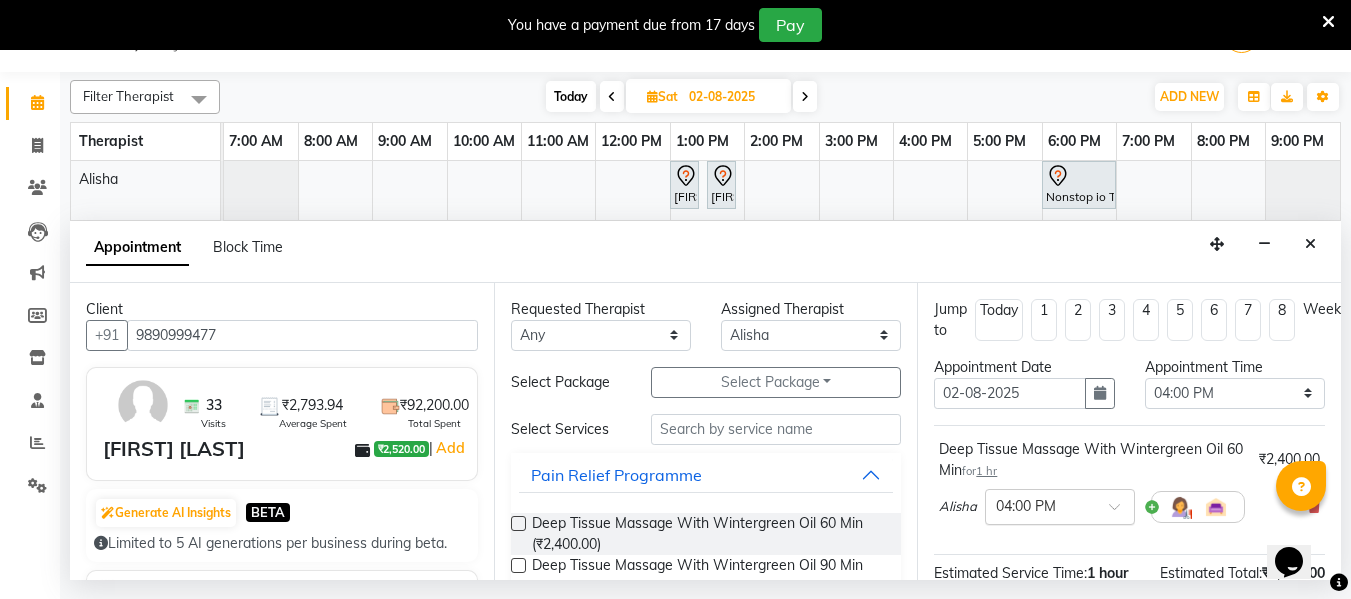 click at bounding box center [1040, 505] 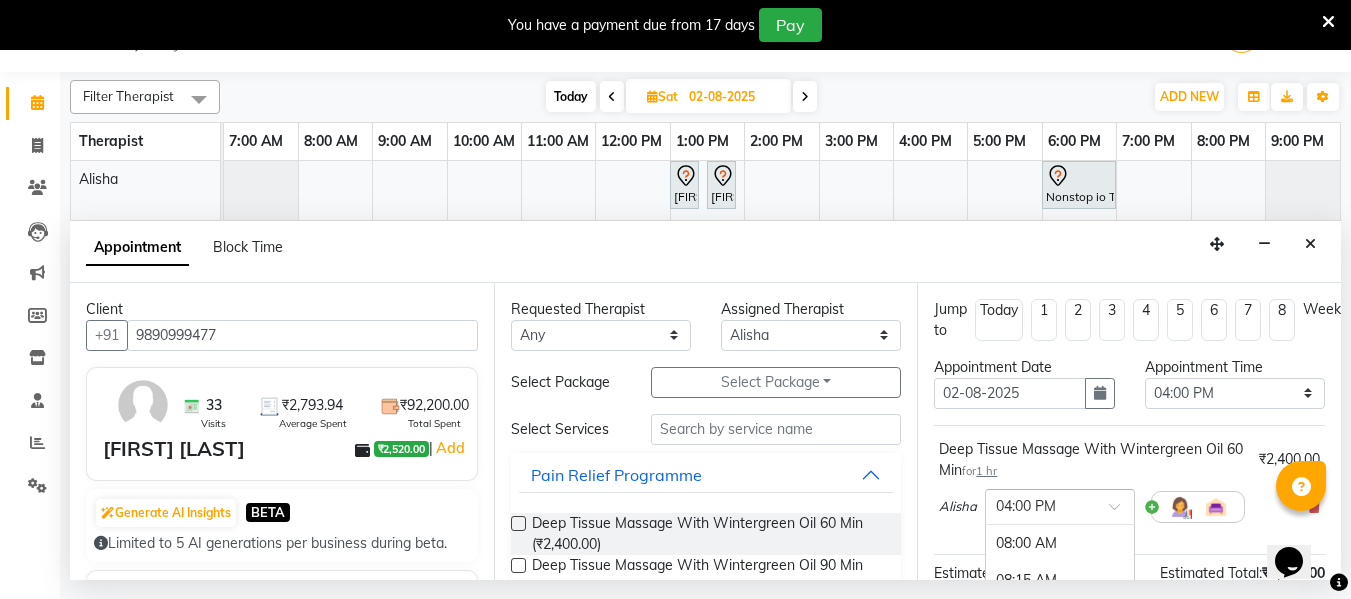 scroll, scrollTop: 1190, scrollLeft: 0, axis: vertical 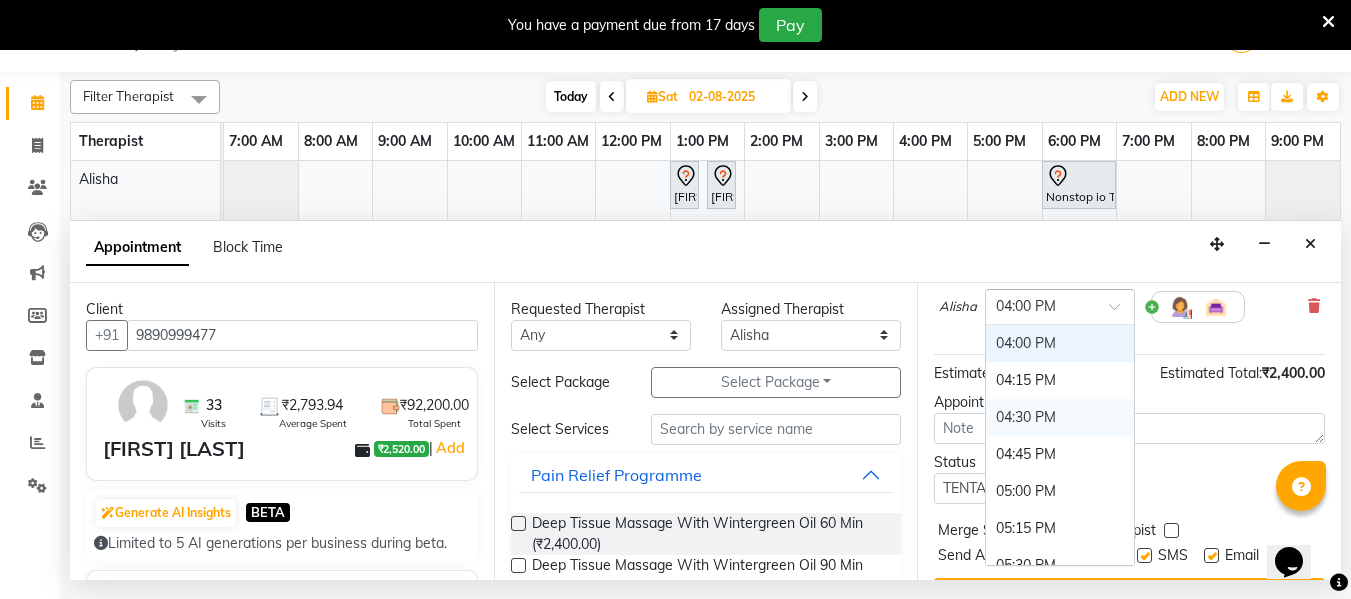 click on "04:30 PM" at bounding box center (1060, 417) 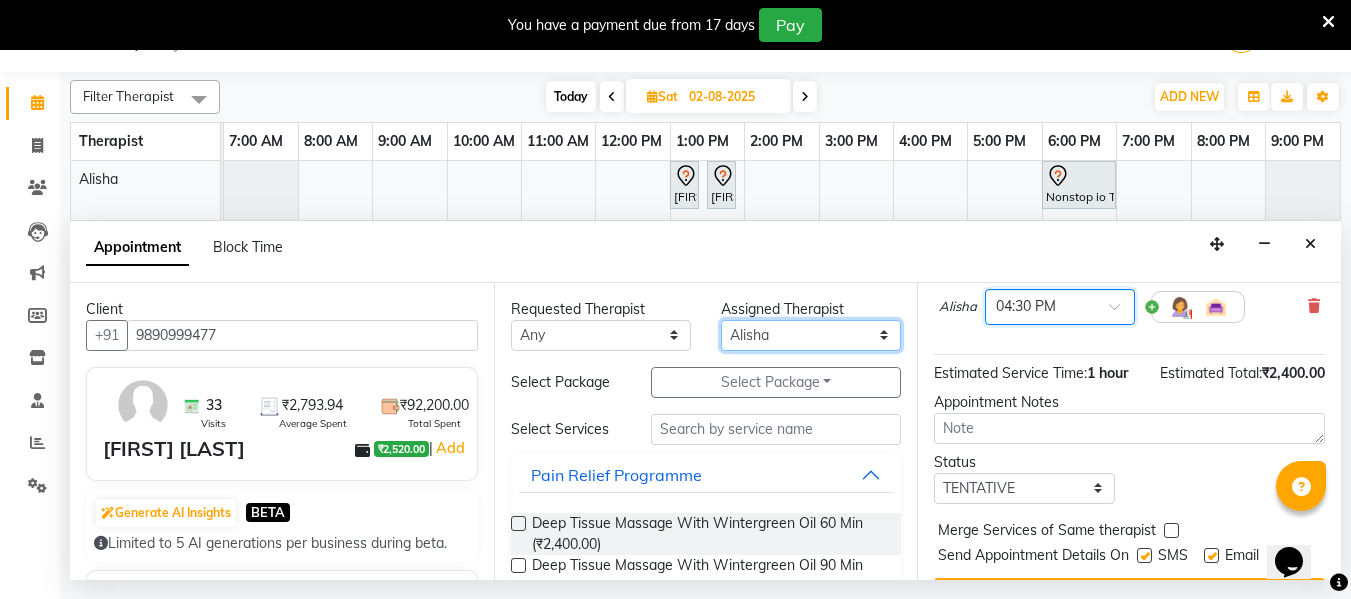 click on "Select Alisha Deval Gauri Thorath Poonam Saheb Shankar  Surma" at bounding box center (811, 335) 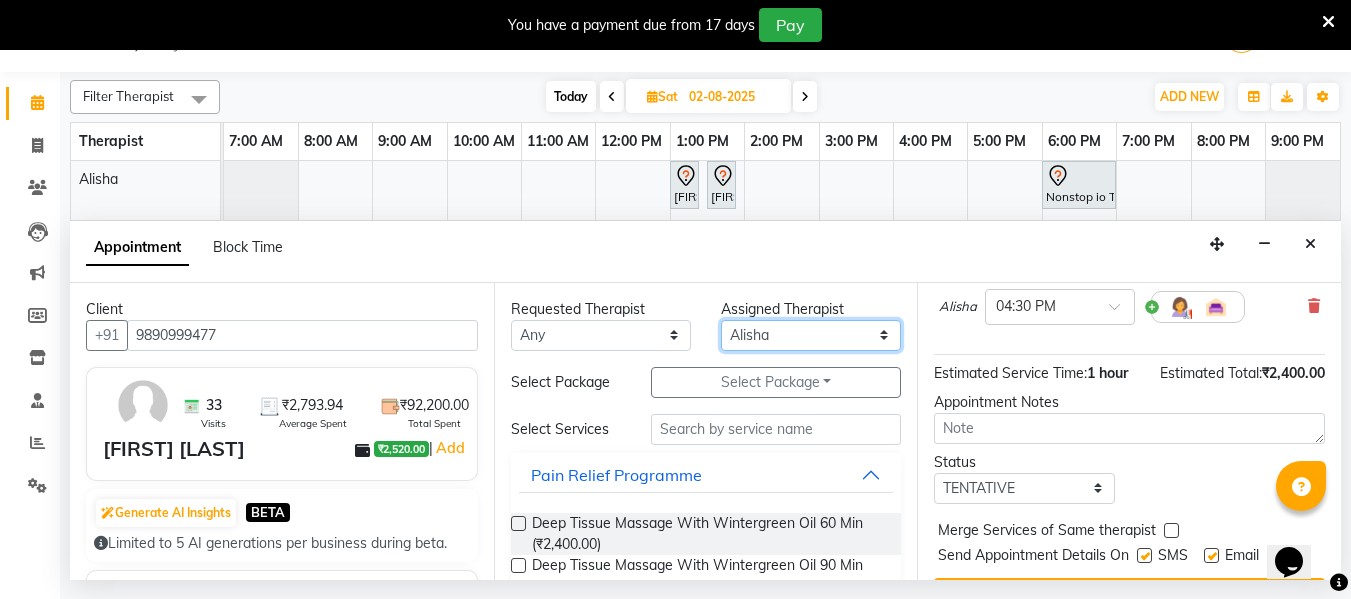 select on "66088" 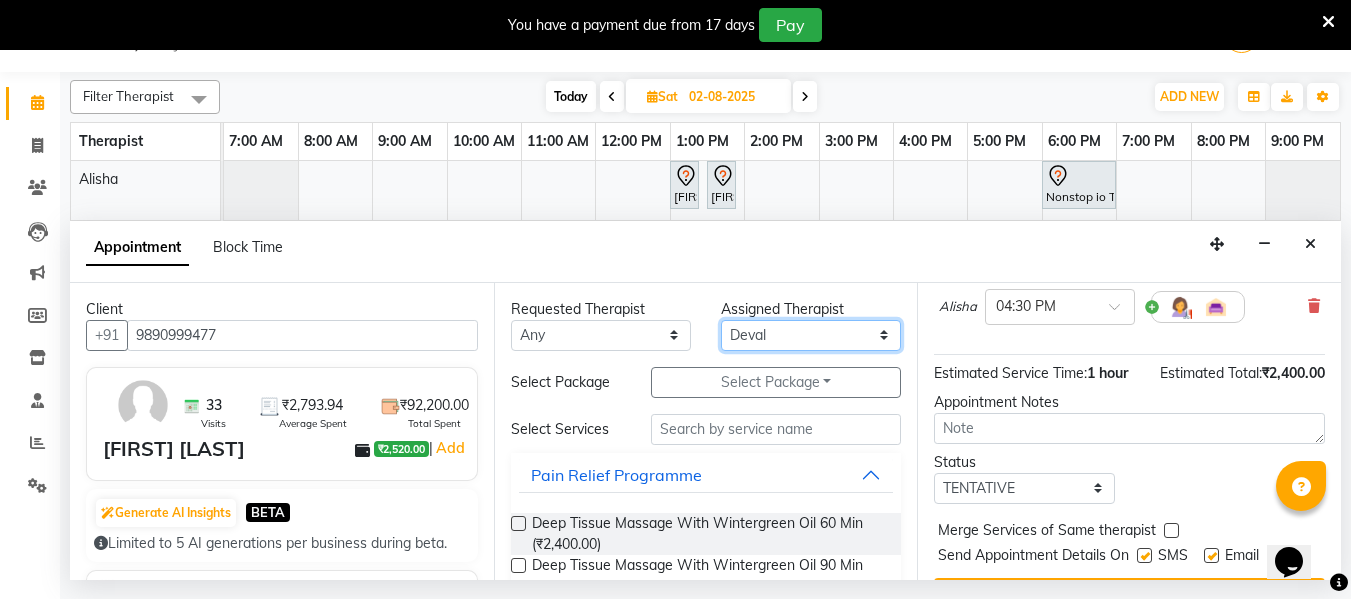 click on "Select Alisha Deval Gauri Thorath Poonam Saheb Shankar  Surma" at bounding box center [811, 335] 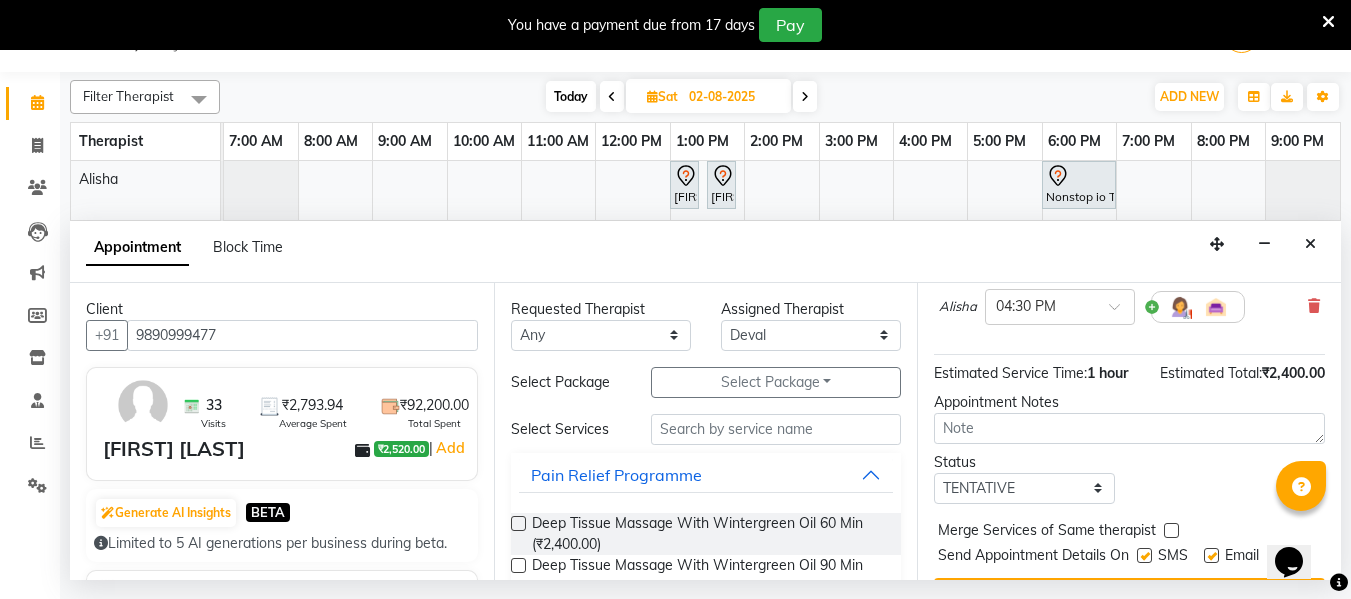 click at bounding box center [518, 523] 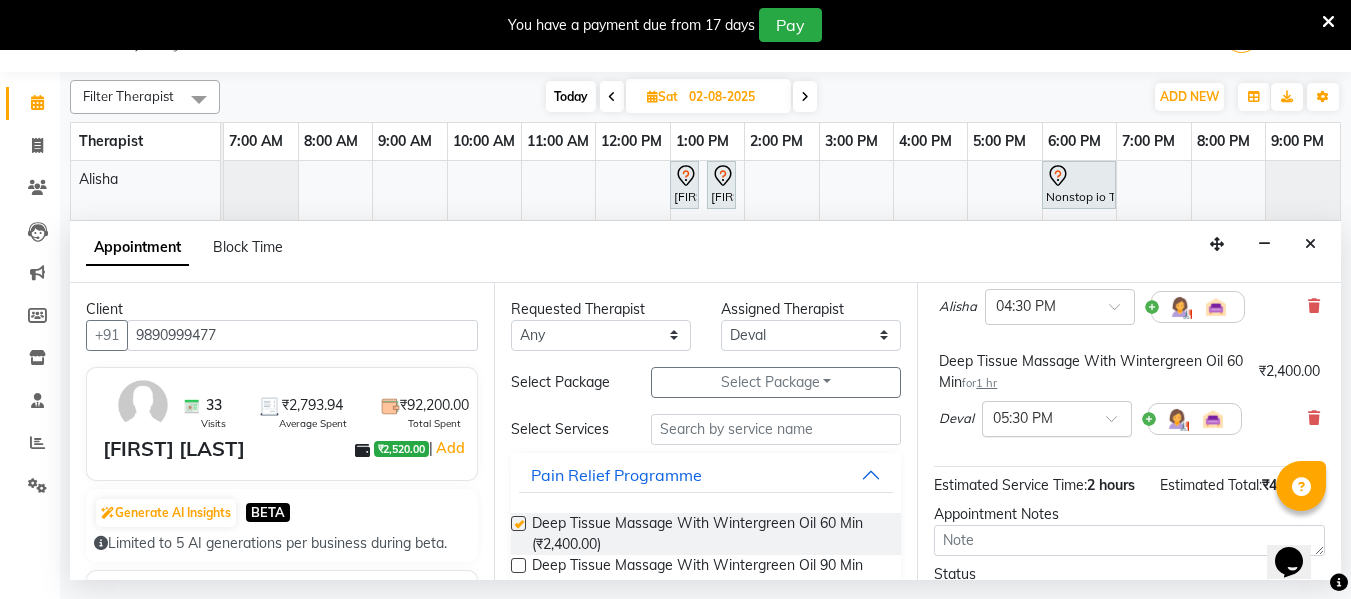 checkbox on "false" 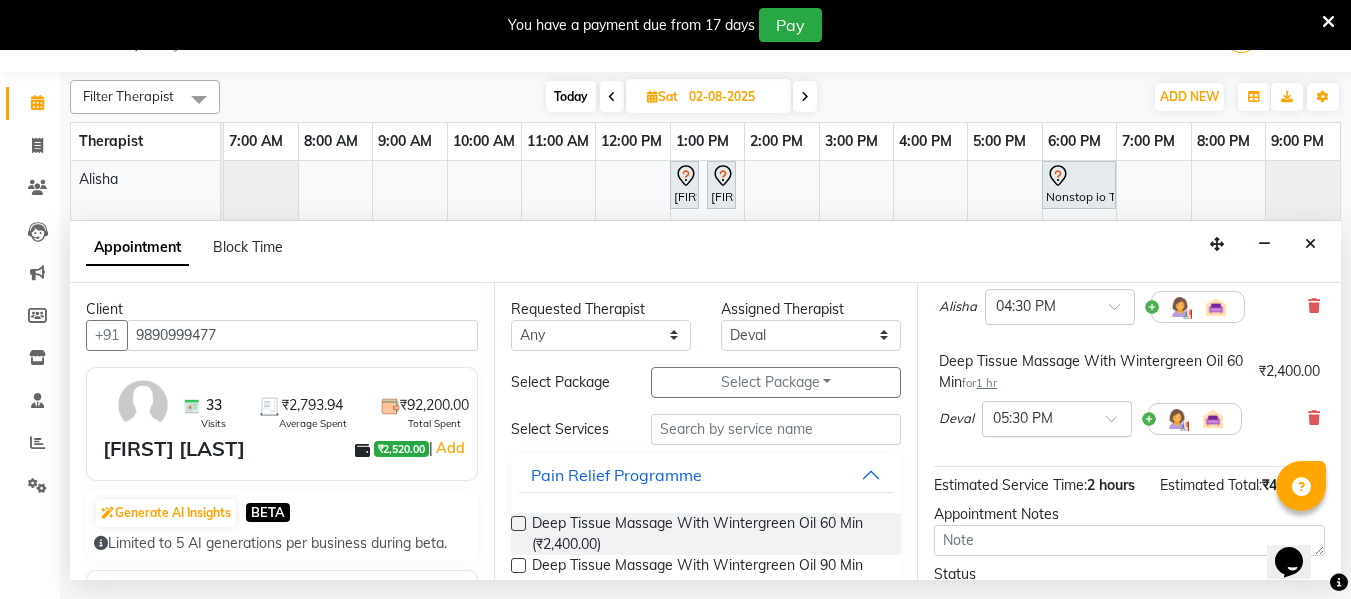 click on "× 05:30 PM" at bounding box center [1057, 419] 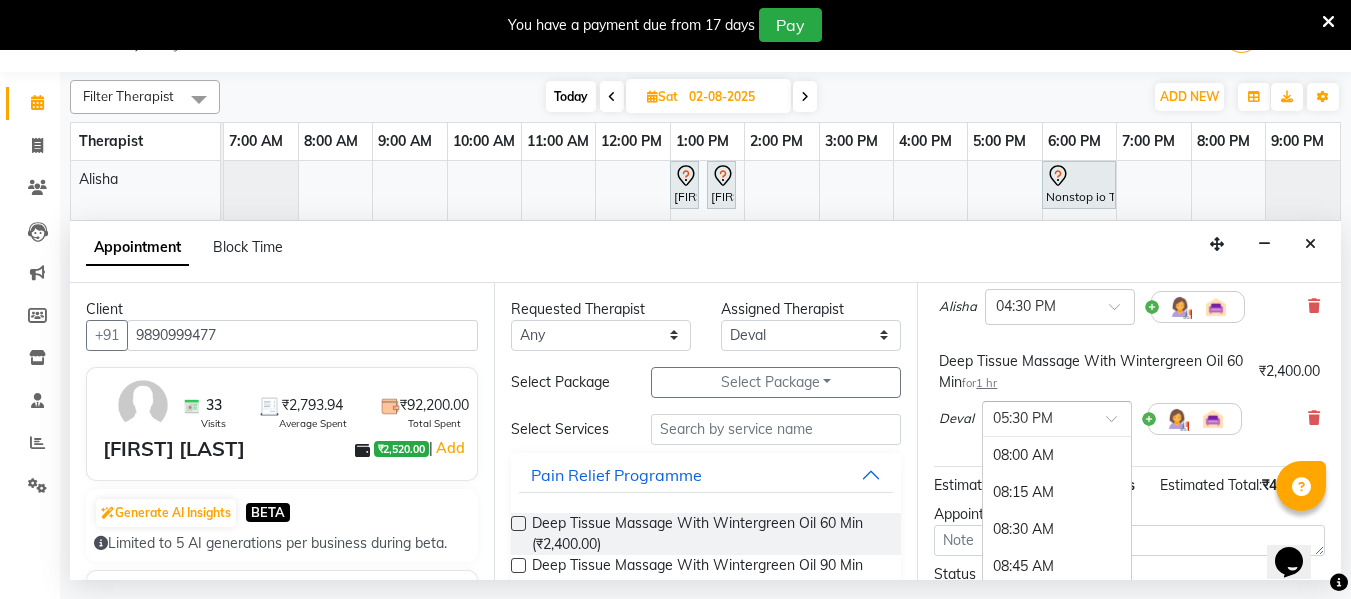 scroll, scrollTop: 1426, scrollLeft: 0, axis: vertical 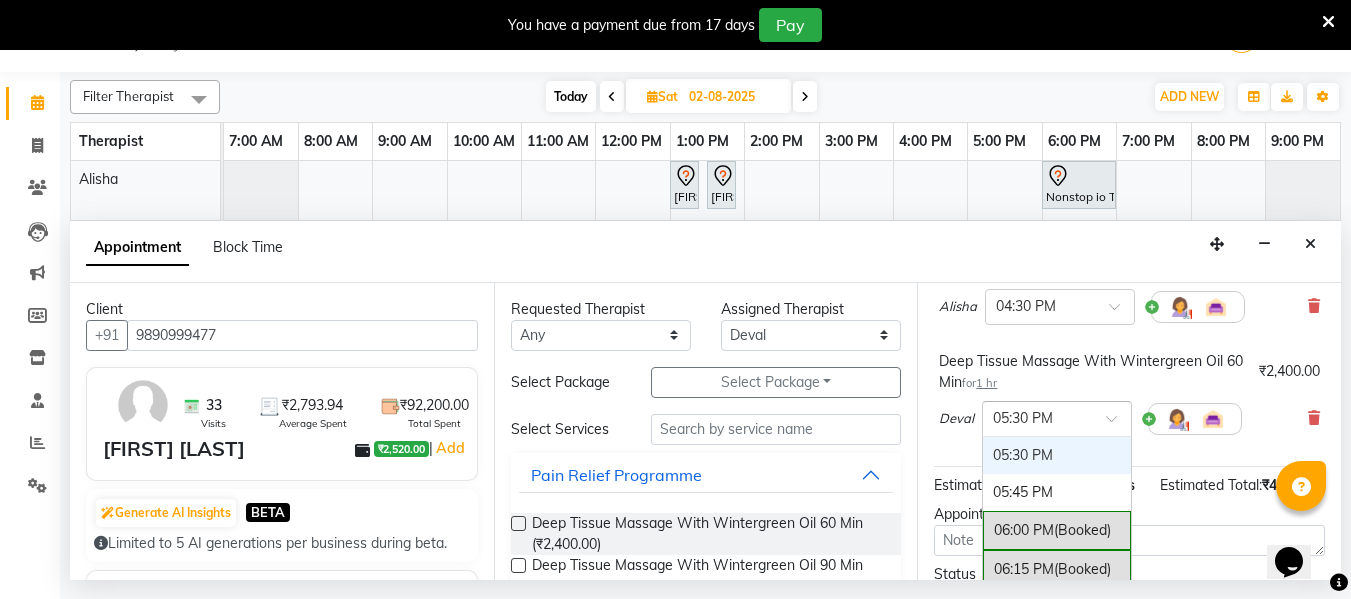 click on "08:00 AM   08:15 AM   08:30 AM   08:45 AM   09:00 AM   09:15 AM   09:30 AM   09:45 AM   10:00 AM   10:15 AM   10:30 AM   (Booked)  10:45 AM   (Booked)  11:00 AM   (Booked)  11:15 AM   (Booked)  11:30 AM   (Booked)  11:45 AM   (Booked)  12:00 PM   12:15 PM   12:30 PM   12:45 PM   01:00 PM   01:15 PM   01:30 PM   01:45 PM   02:00 PM   (Booked)  02:15 PM   (Booked)  02:30 PM   (Booked)  02:45 PM   (Booked)  03:00 PM   03:15 PM   03:30 PM   03:45 PM   04:00 PM   04:15 PM   04:30 PM   04:45 PM   05:00 PM   05:15 PM   05:30 PM   05:45 PM   06:00 PM   (Booked)  06:15 PM   (Booked)  06:30 PM   (Booked)  06:45 PM   (Booked)  07:00 PM   07:15 PM   07:30 PM   07:45 PM   08:00 PM   08:15 PM   08:30 PM   08:45 PM   09:00 PM   (No Shift)" at bounding box center (1057, 557) 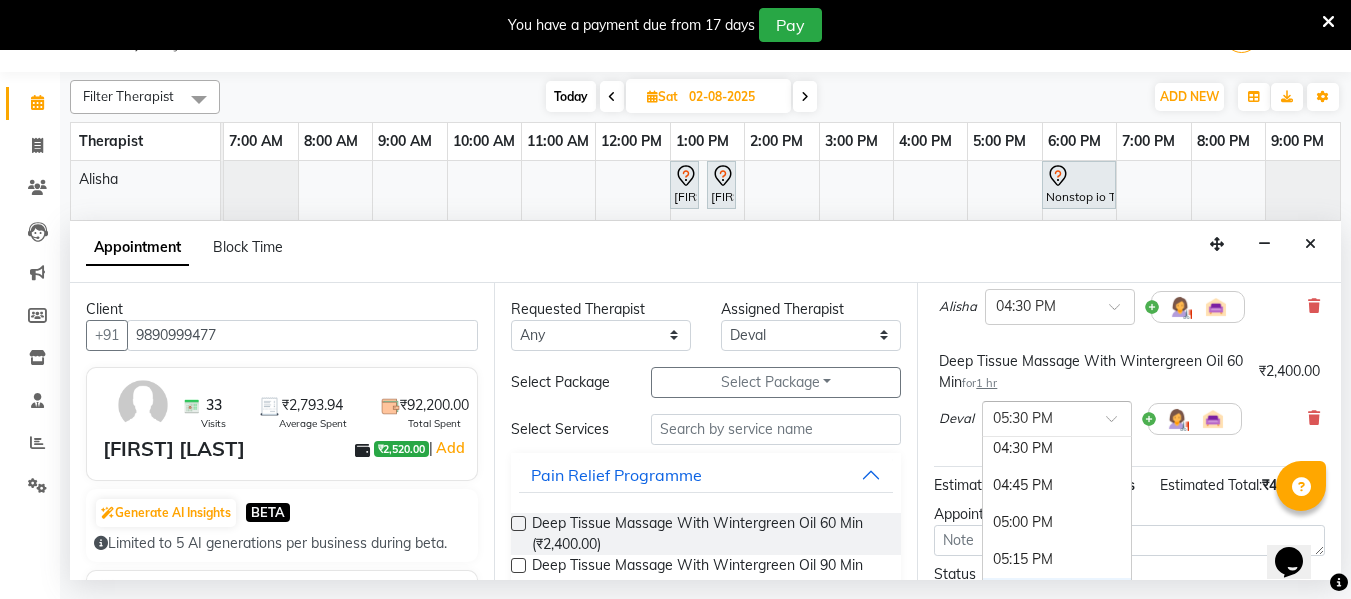 scroll, scrollTop: 1266, scrollLeft: 0, axis: vertical 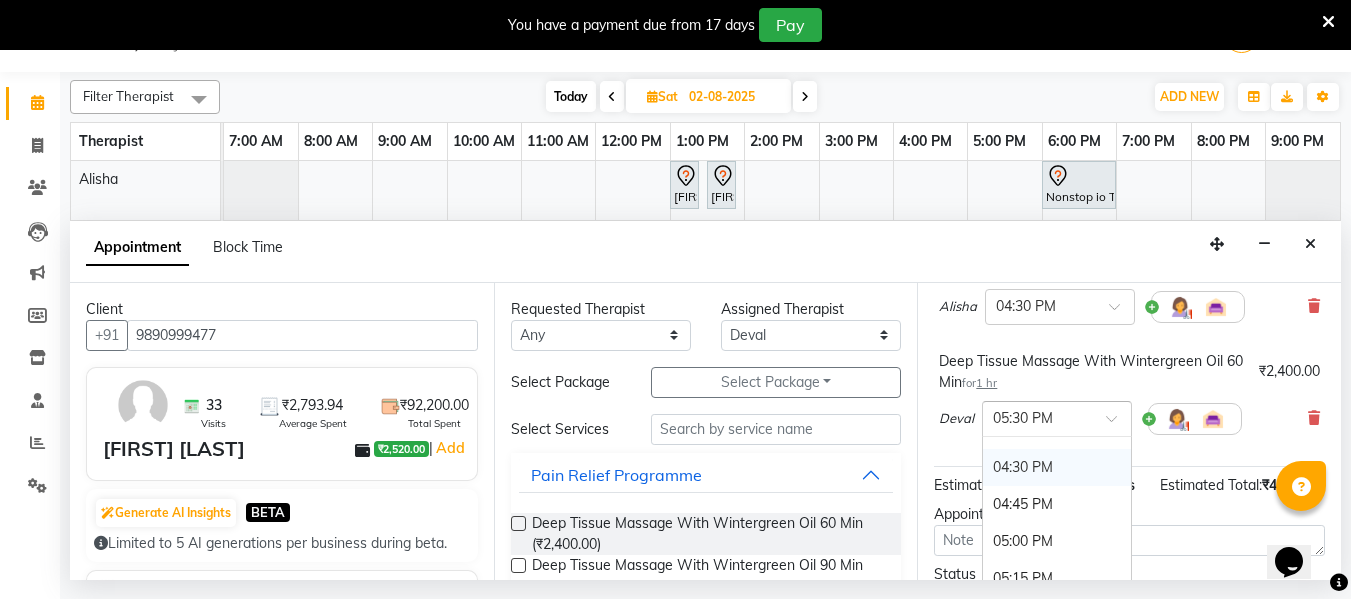 click on "04:30 PM" at bounding box center [1057, 467] 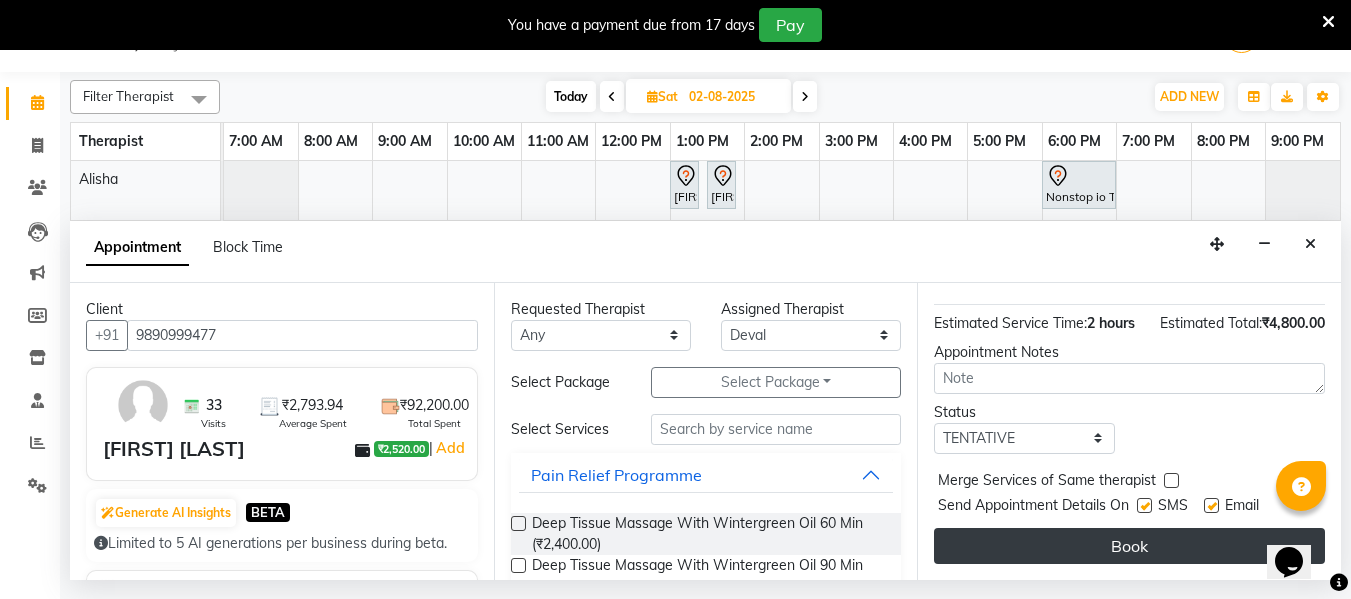 scroll, scrollTop: 419, scrollLeft: 0, axis: vertical 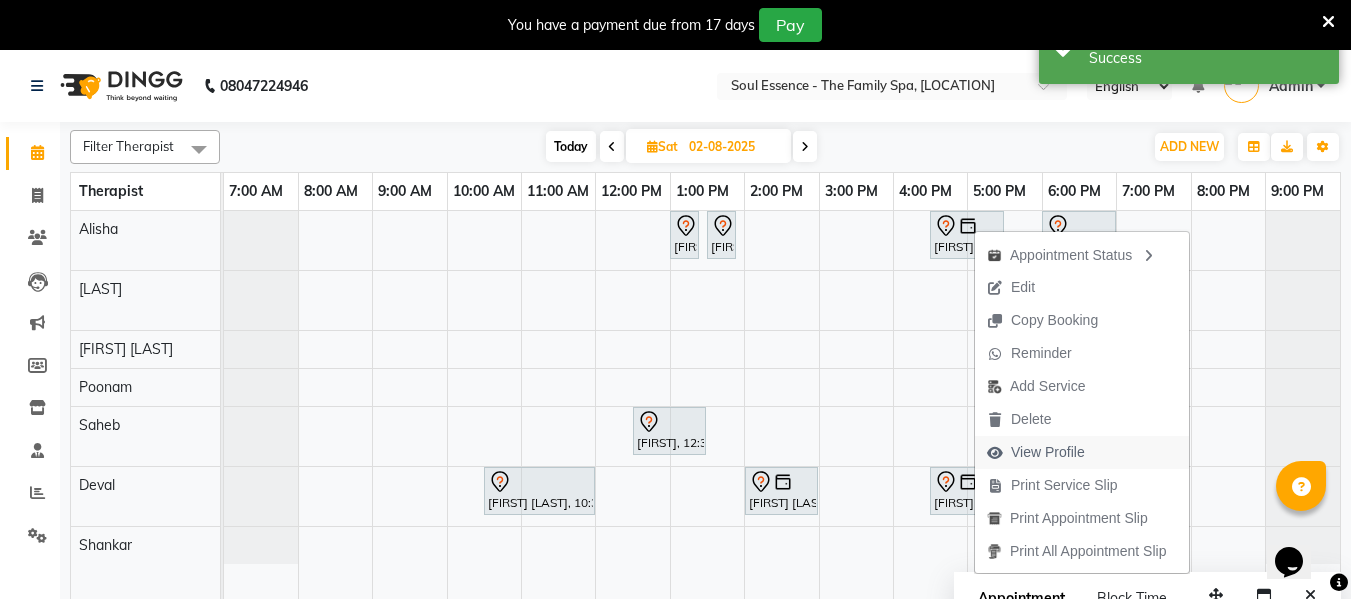 click on "View Profile" at bounding box center [1048, 452] 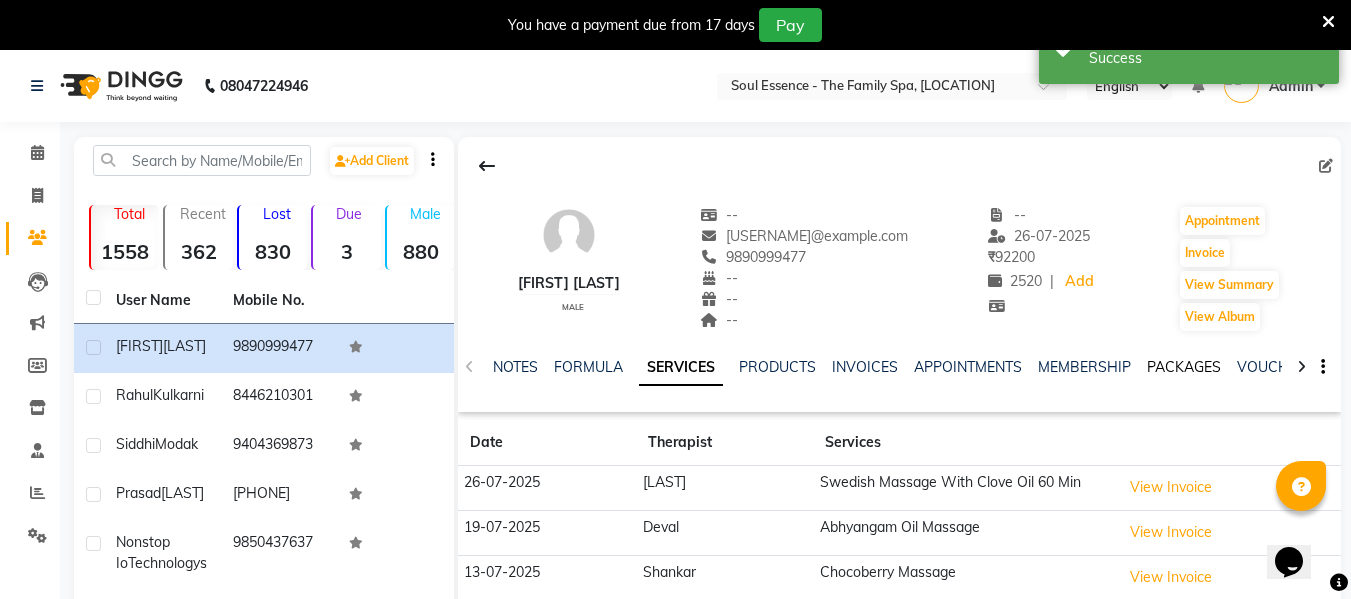 click on "PACKAGES" 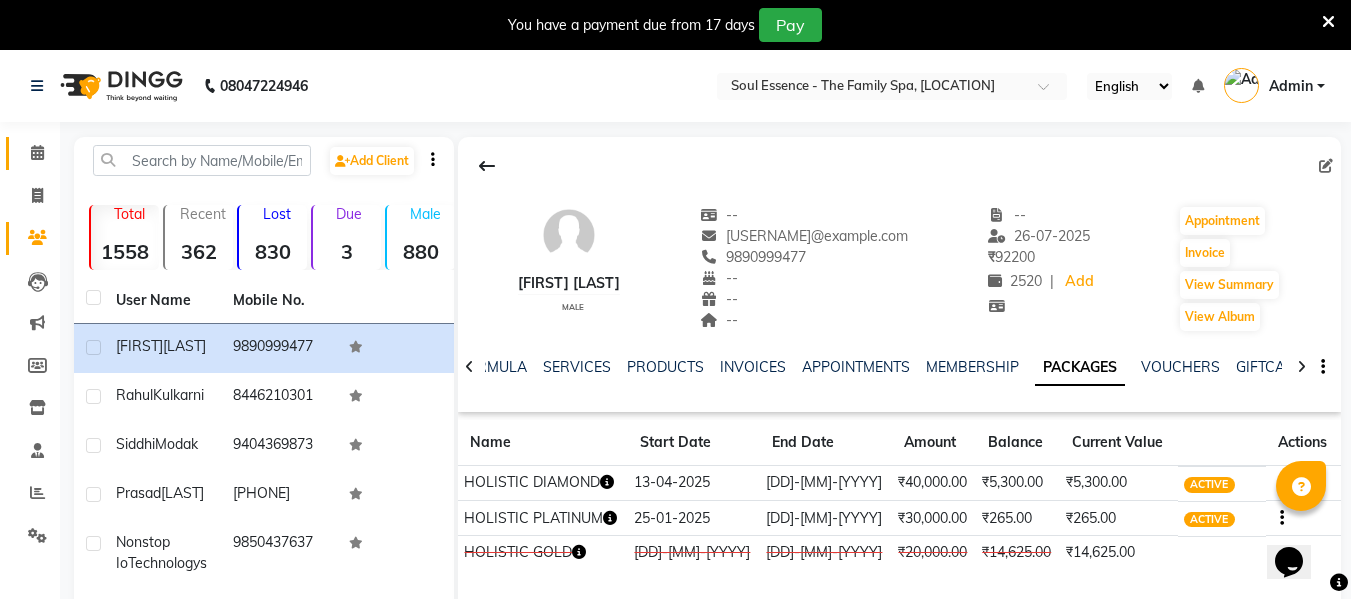 click 